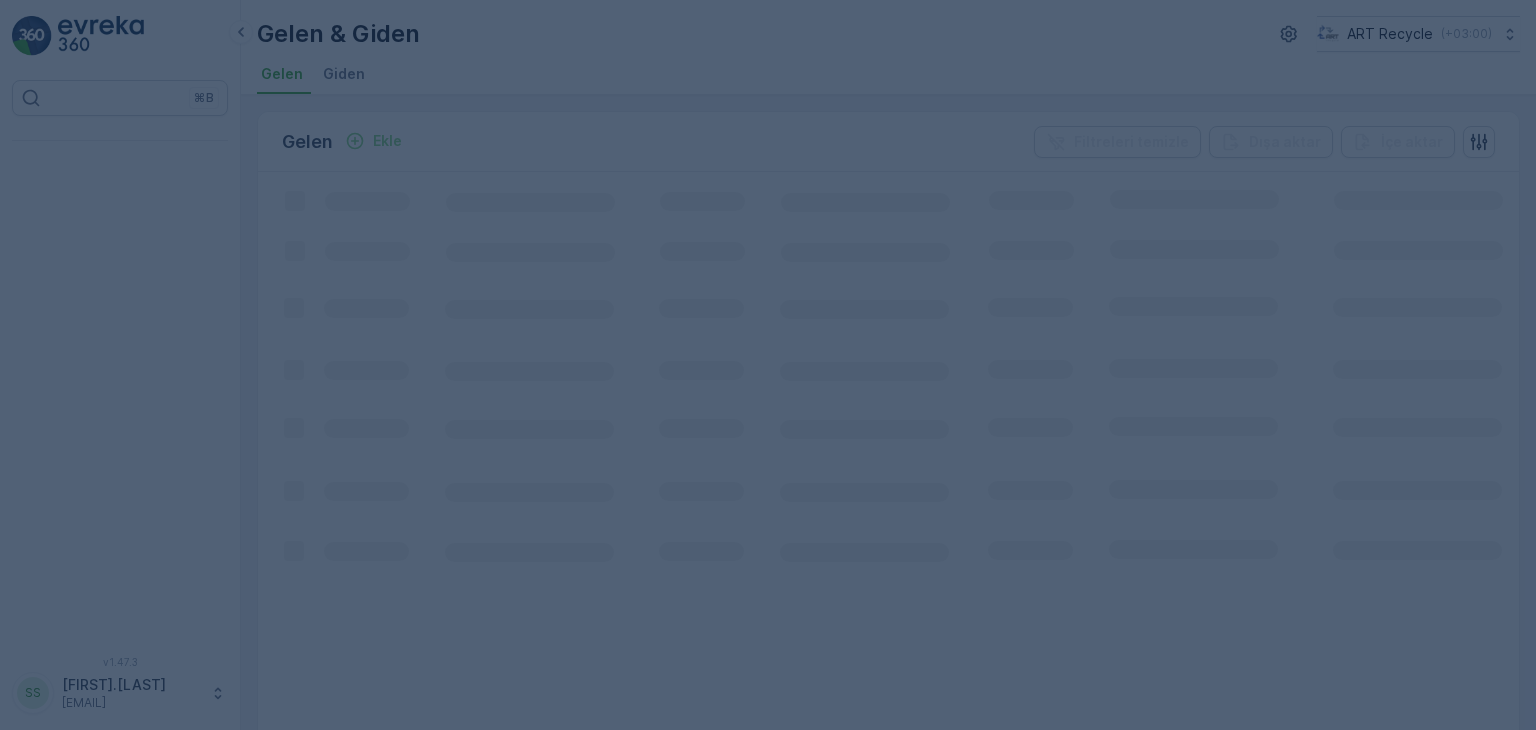 scroll, scrollTop: 0, scrollLeft: 0, axis: both 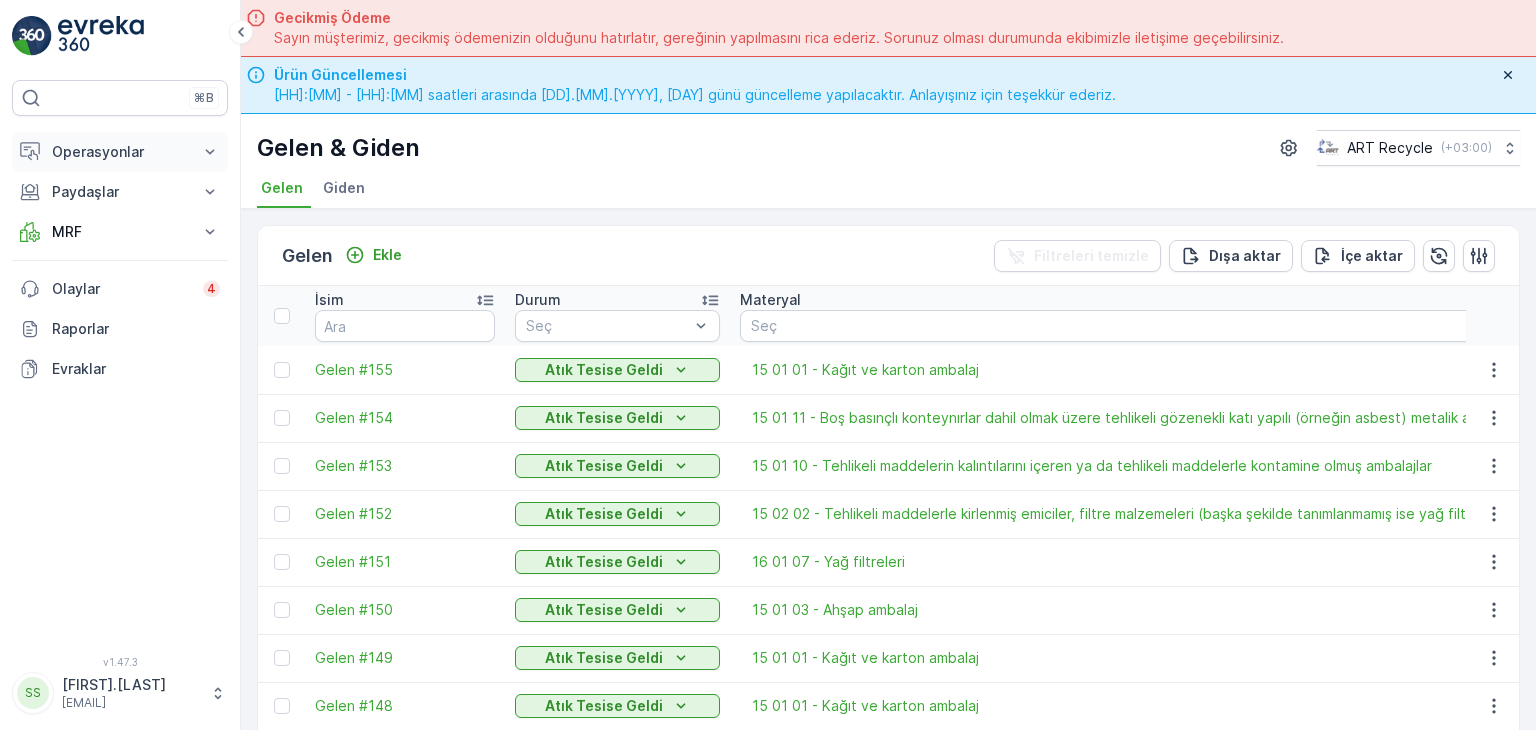 click on "Operasyonlar" at bounding box center (120, 152) 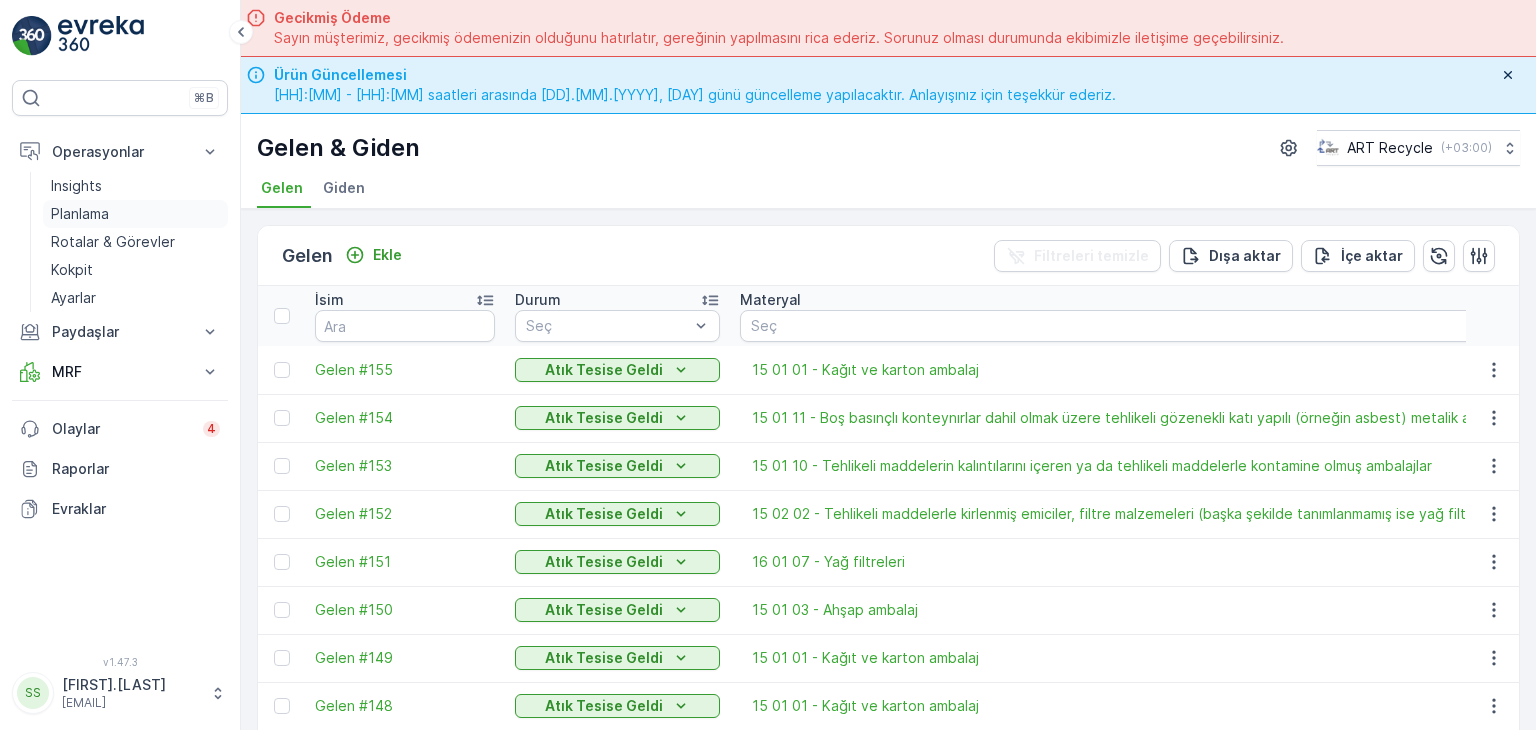 click on "Planlama" at bounding box center (80, 214) 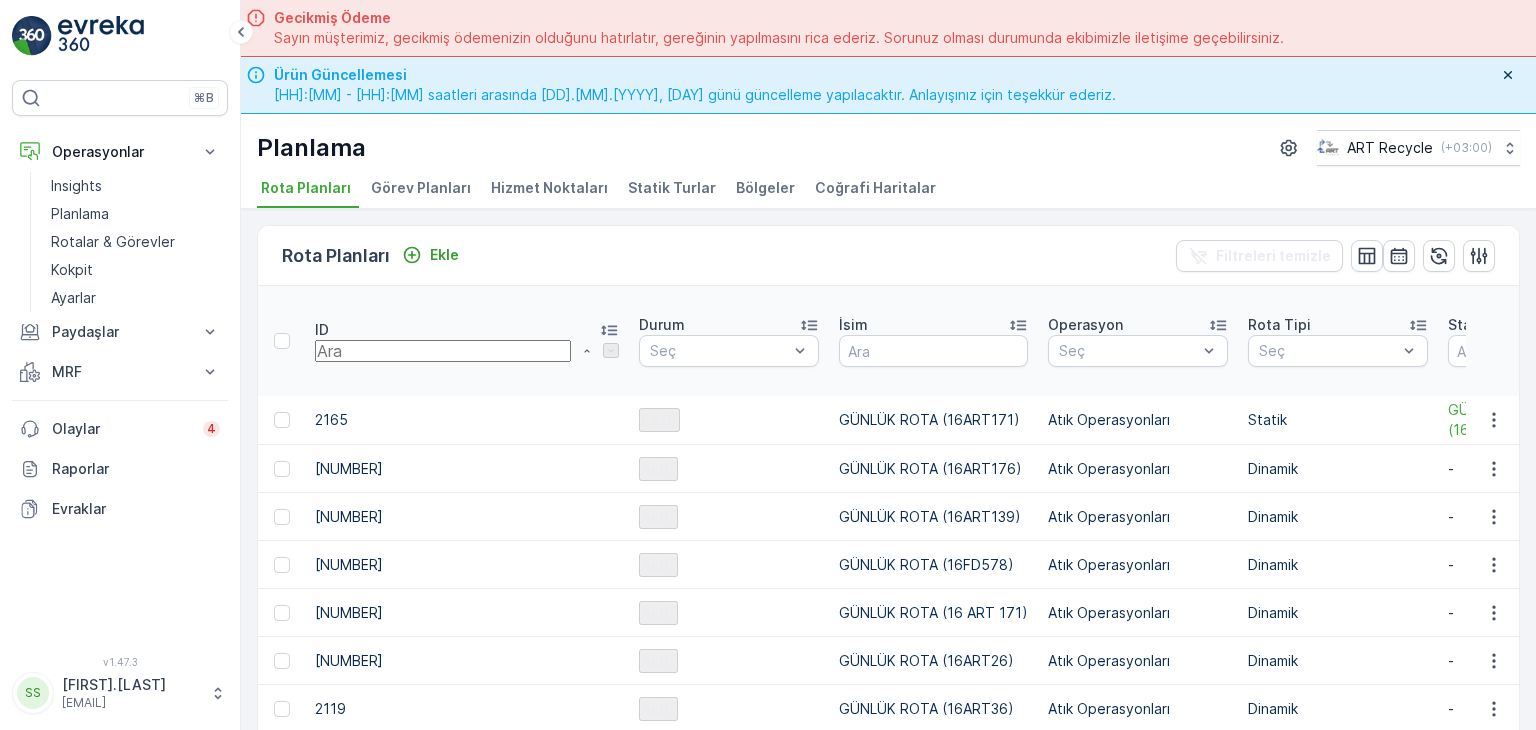 click on "Hizmet Noktaları" at bounding box center [551, 191] 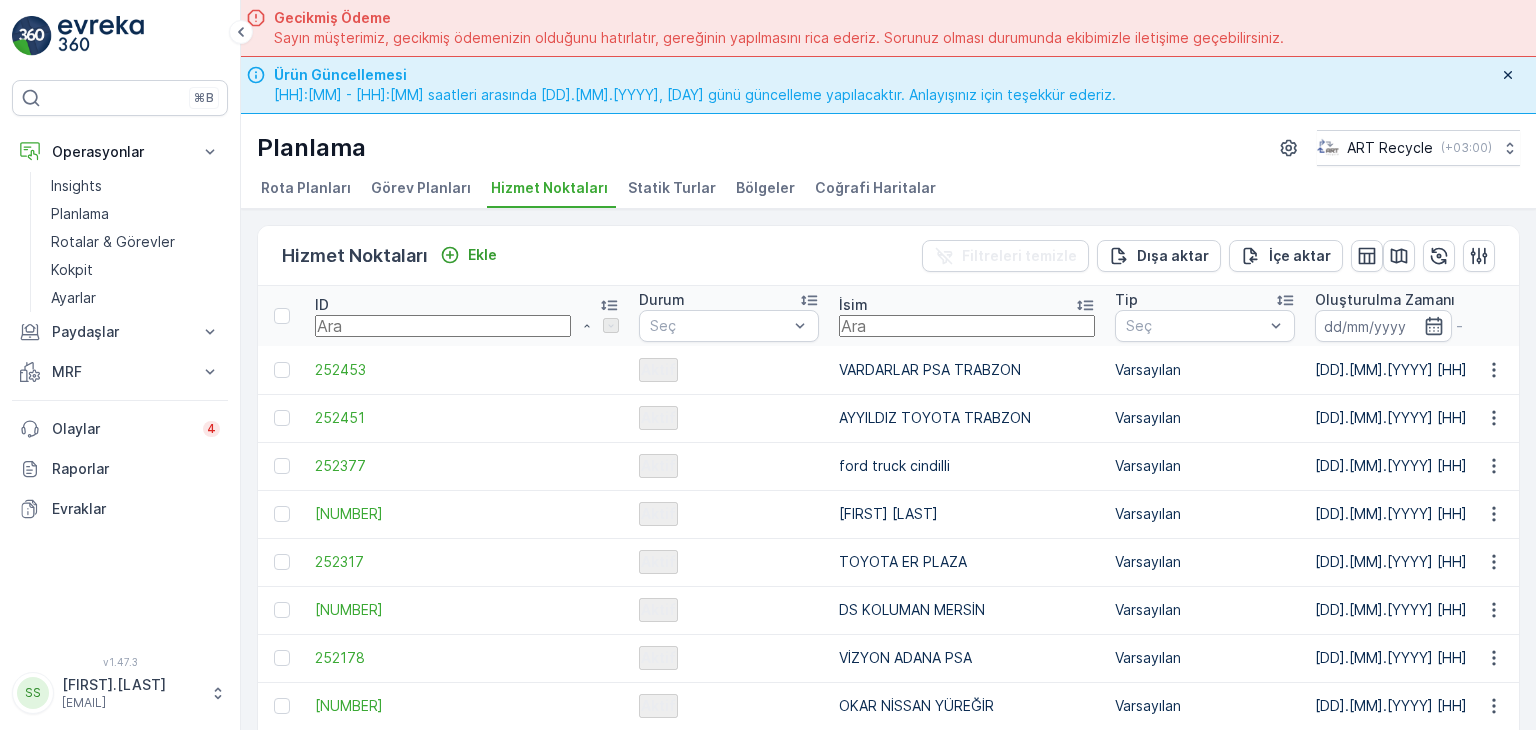 click at bounding box center [967, 326] 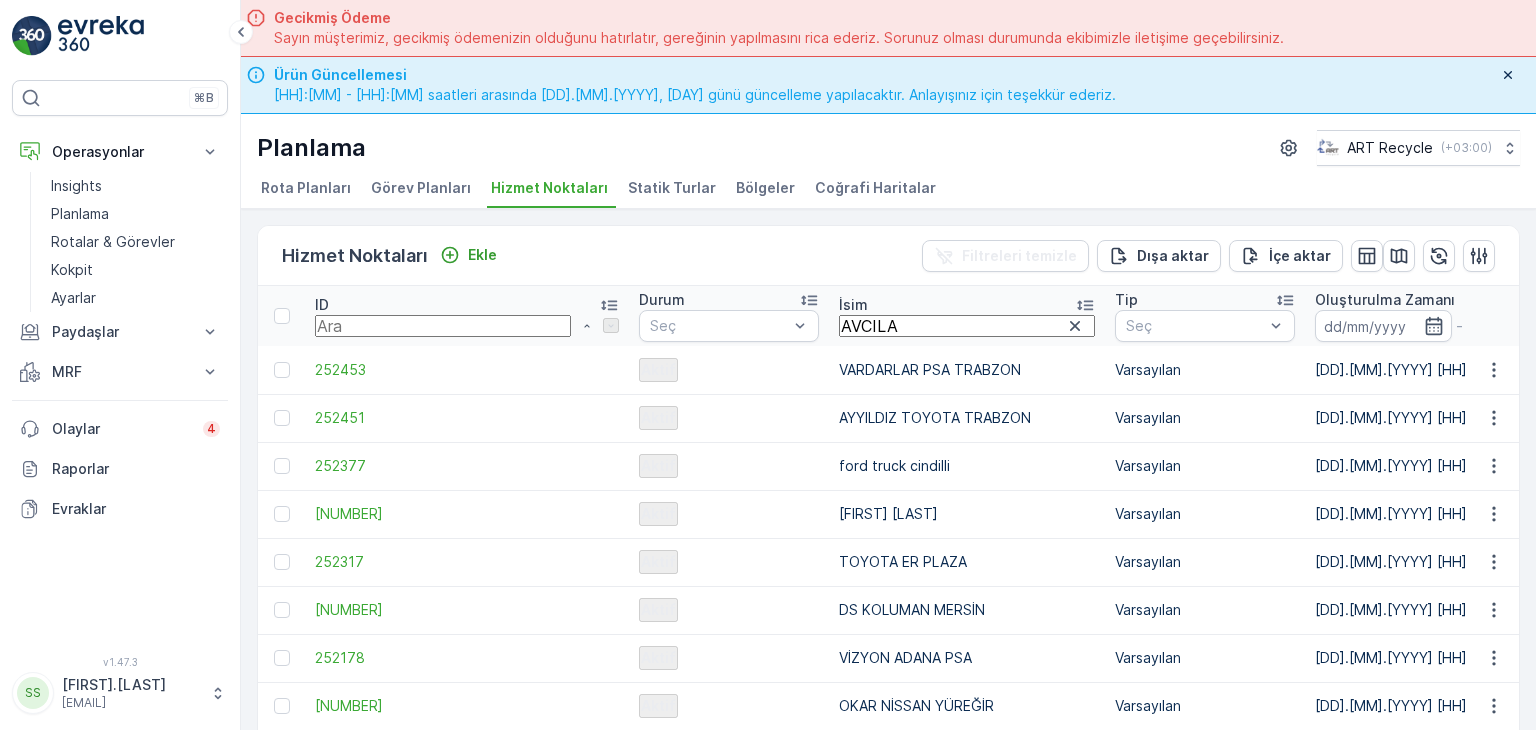 type on "[CITY]" 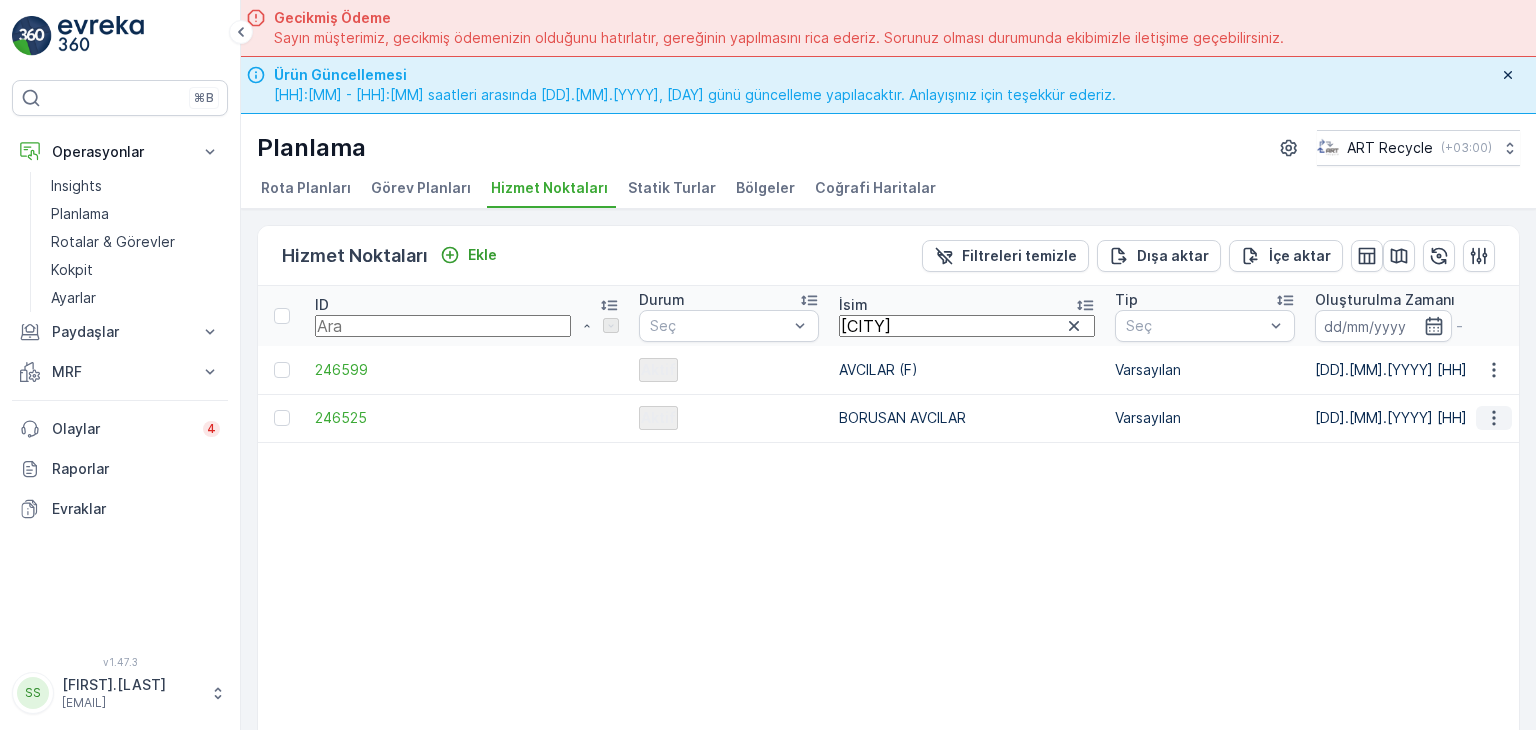 click 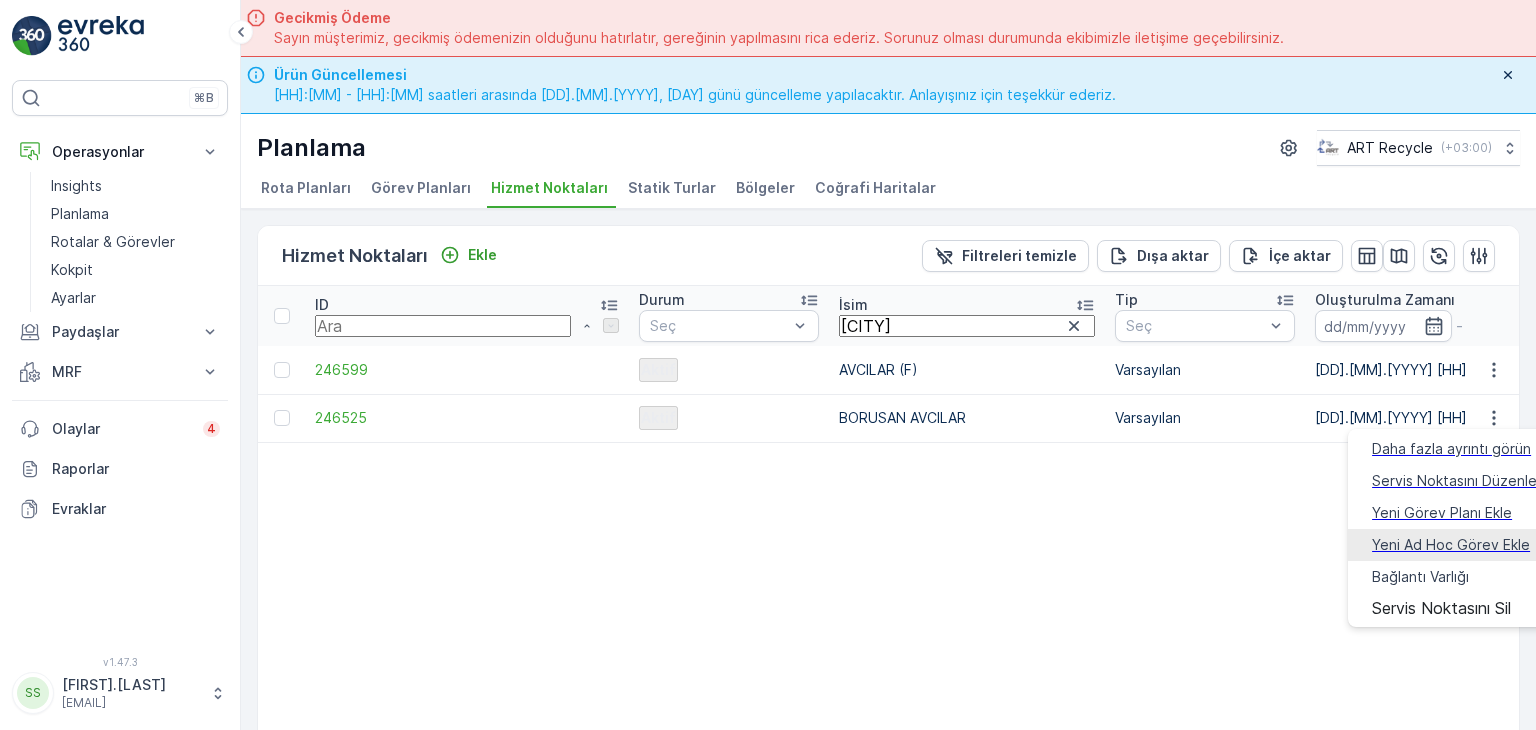 click on "Yeni Ad Hoc Görev Ekle" at bounding box center [1451, 545] 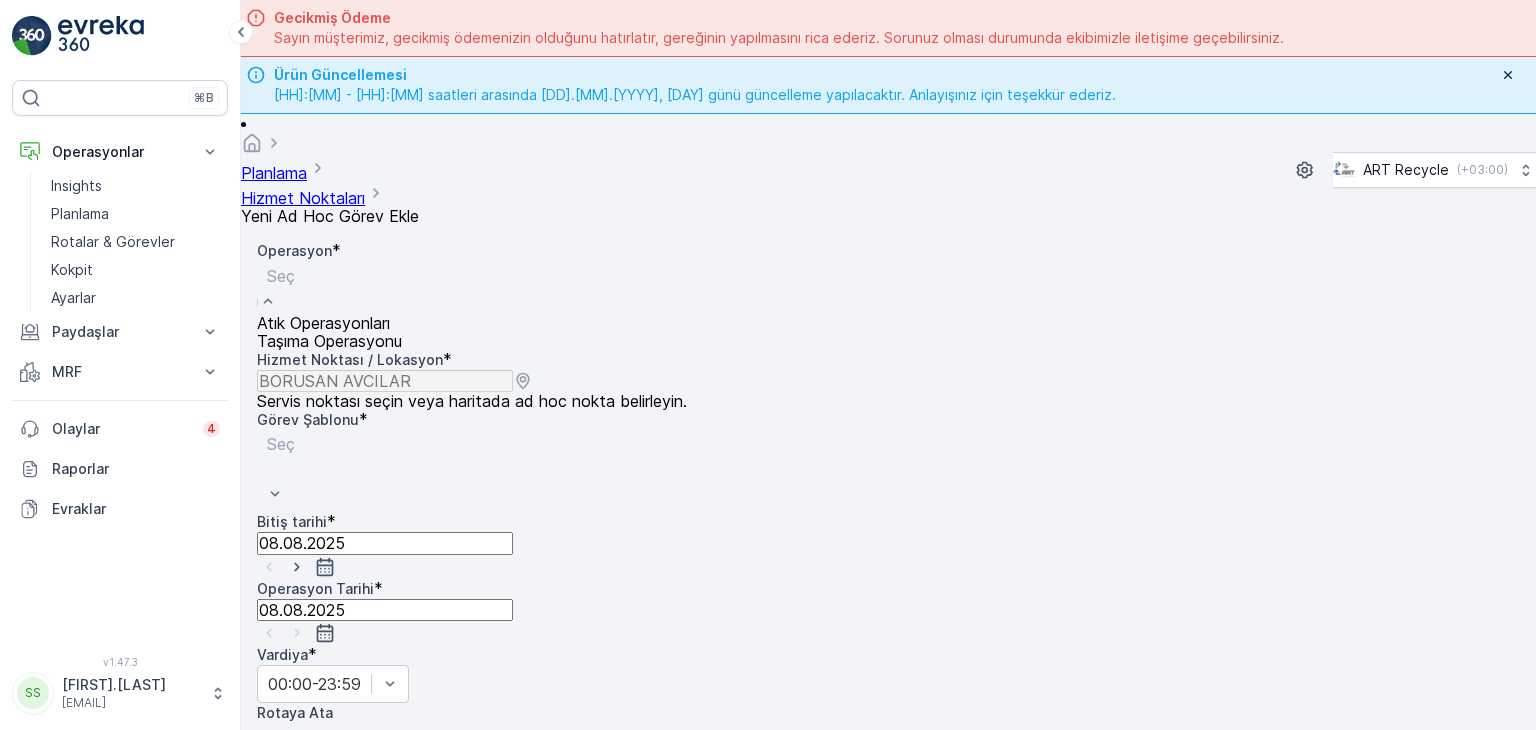 click on "Atık Operasyonları" at bounding box center (323, 323) 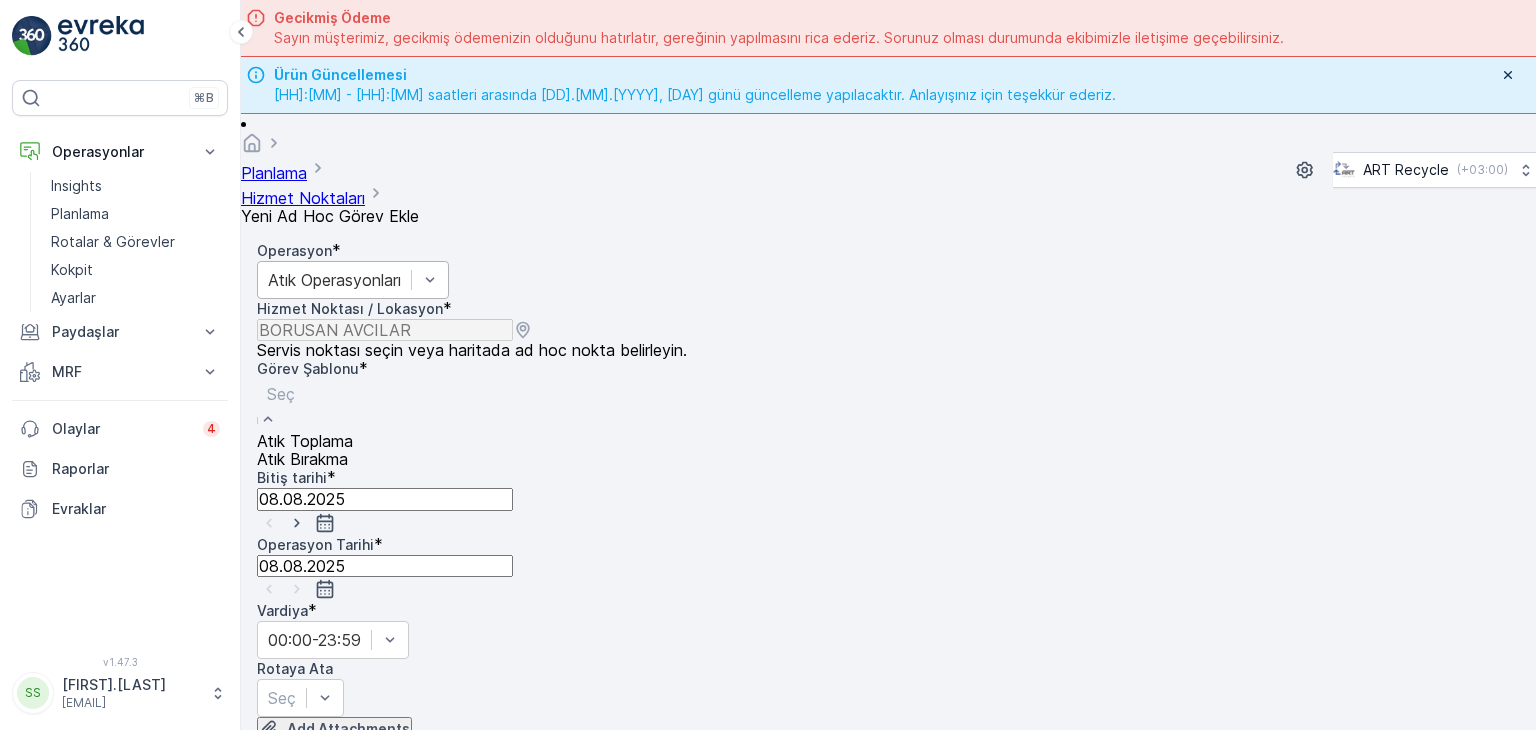 click on "Atık Toplama" at bounding box center [305, 441] 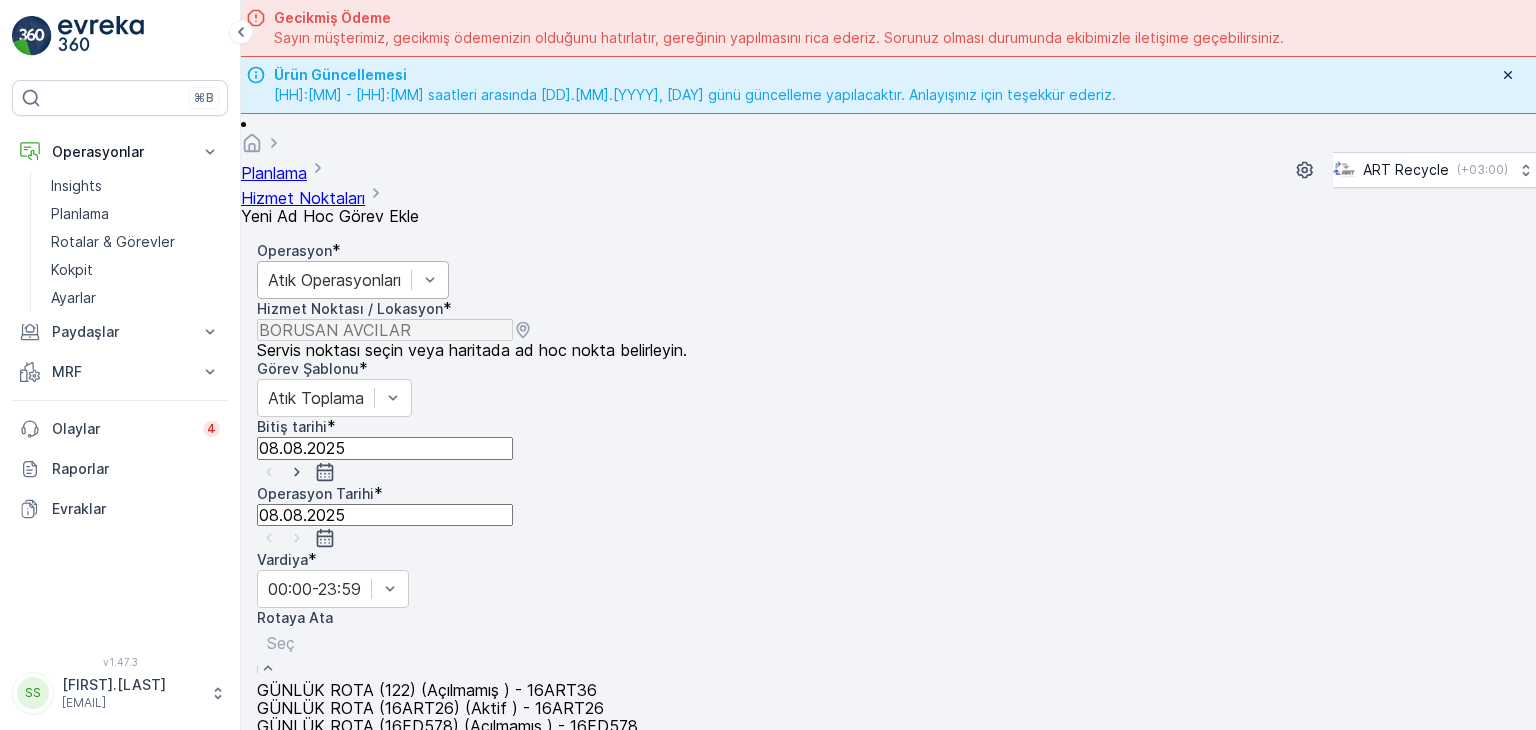 click at bounding box center (460, 643) 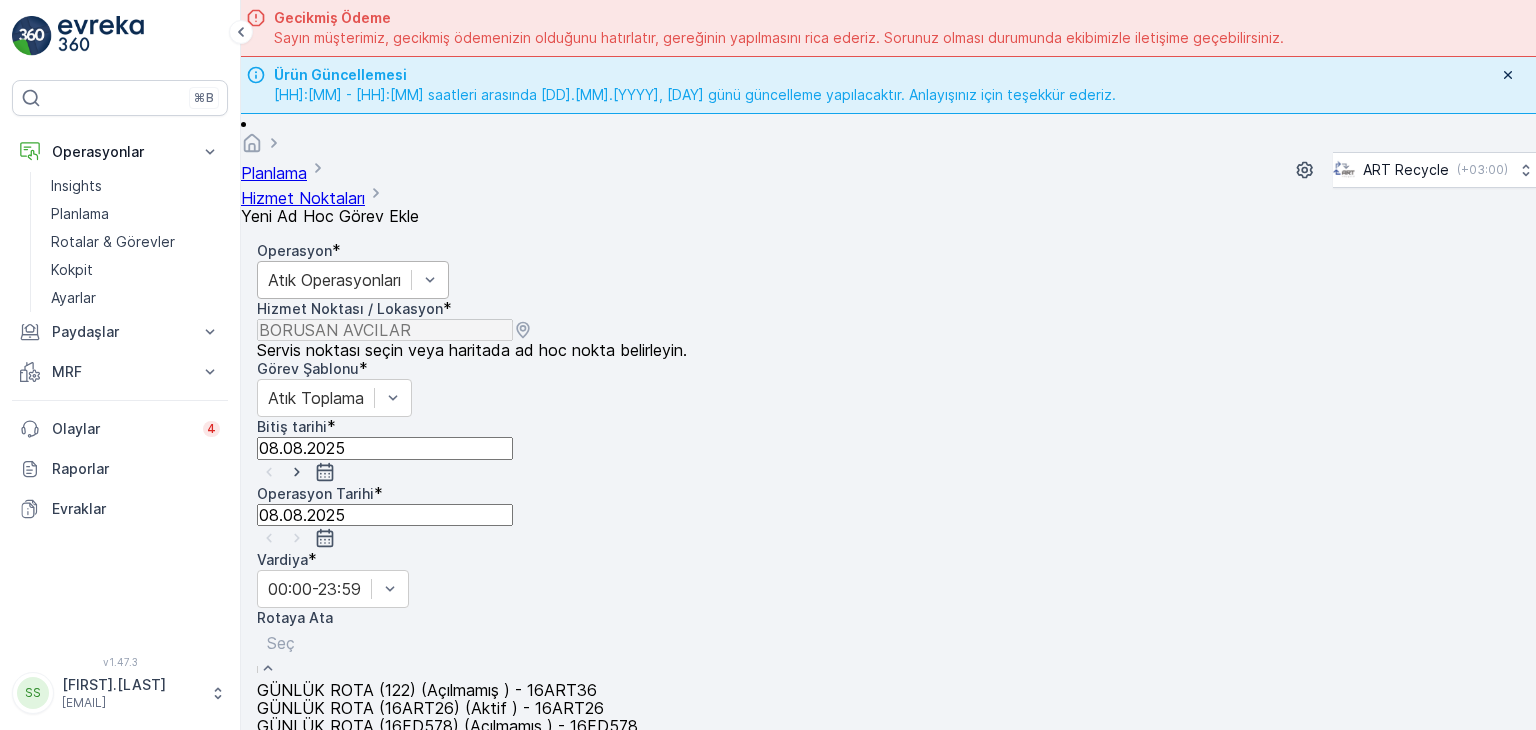 scroll, scrollTop: 200, scrollLeft: 0, axis: vertical 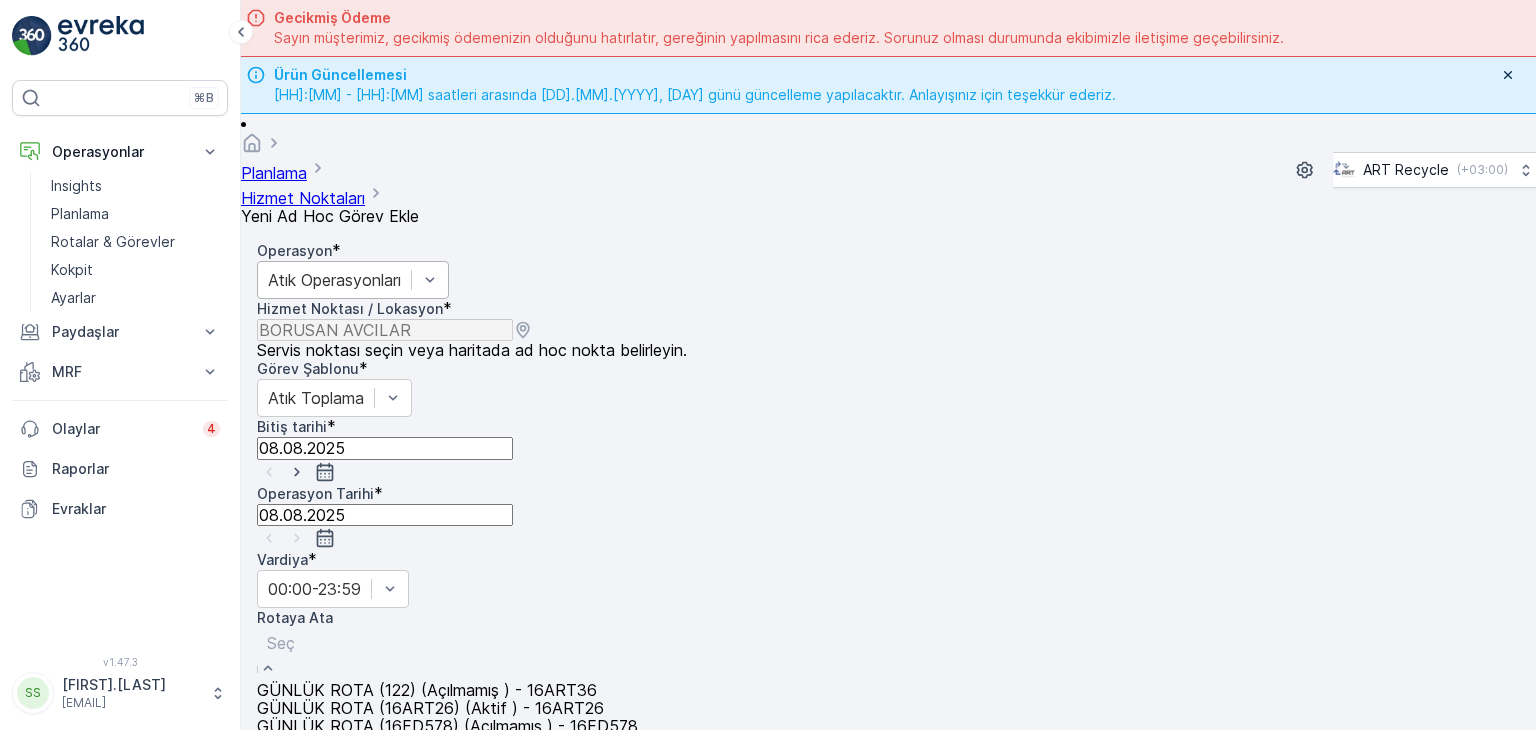 click on "GÜNLÜK ROTA (16 ART 175) (Açılmamış ) - 16ART175" at bounding box center (460, 762) 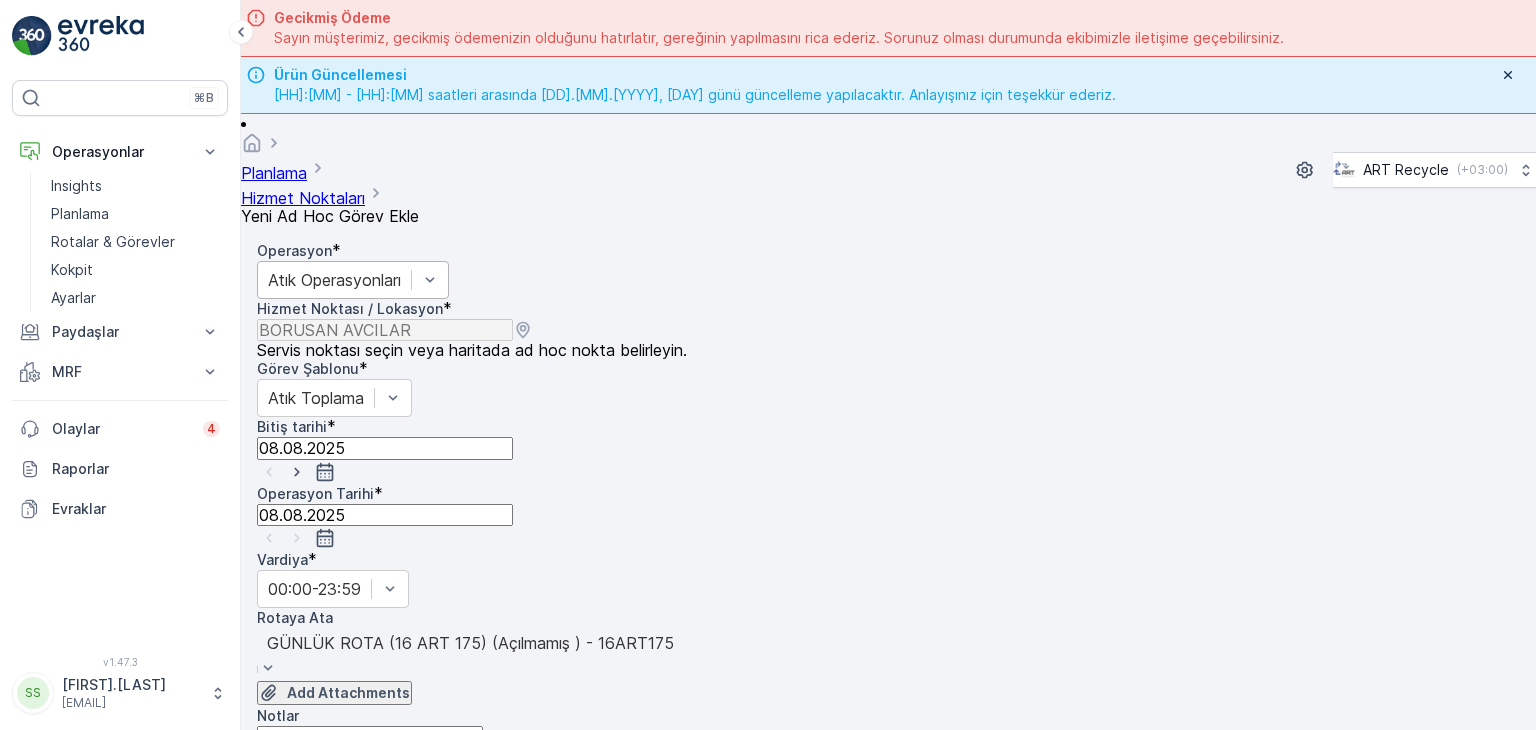 click on "Add Attachments" at bounding box center [888, 693] 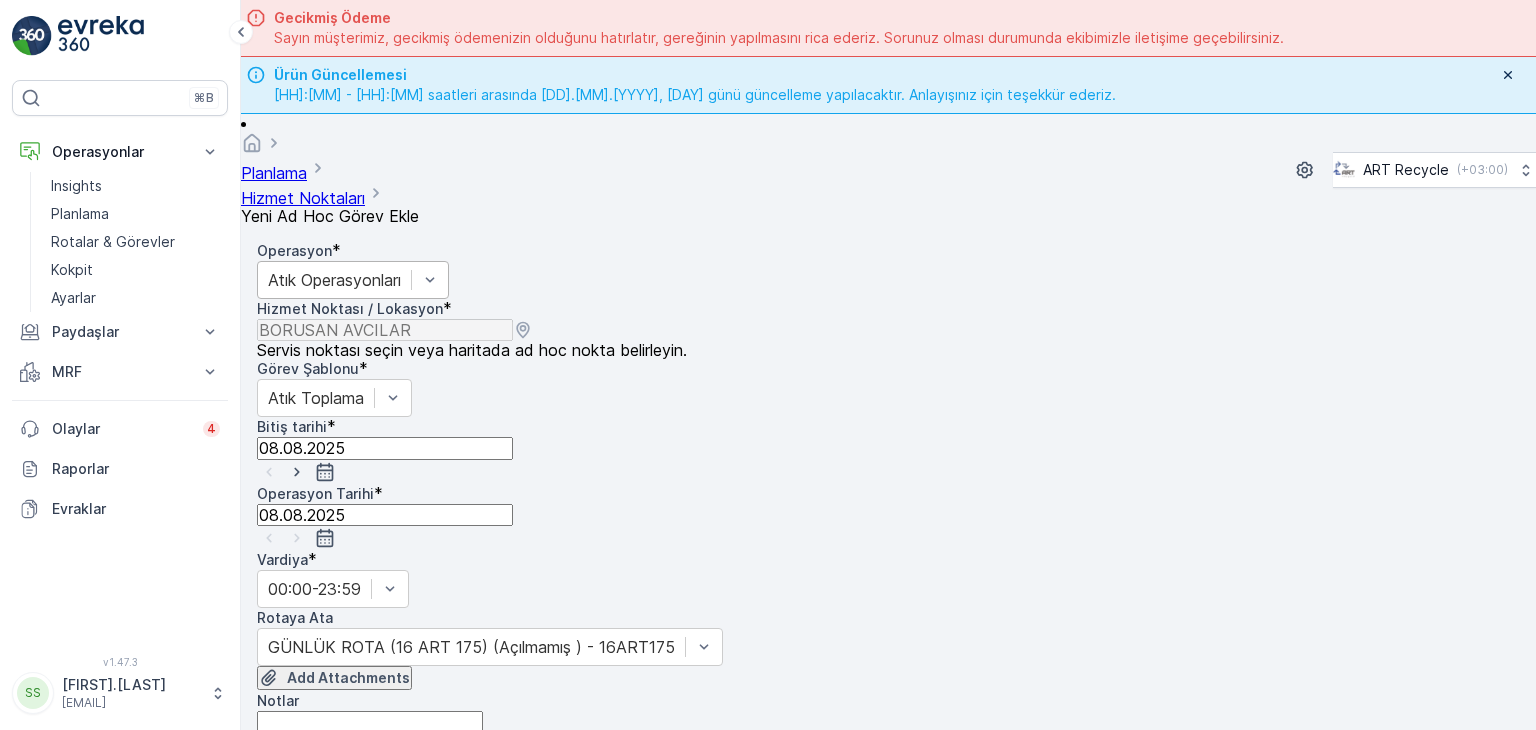 scroll, scrollTop: 368, scrollLeft: 0, axis: vertical 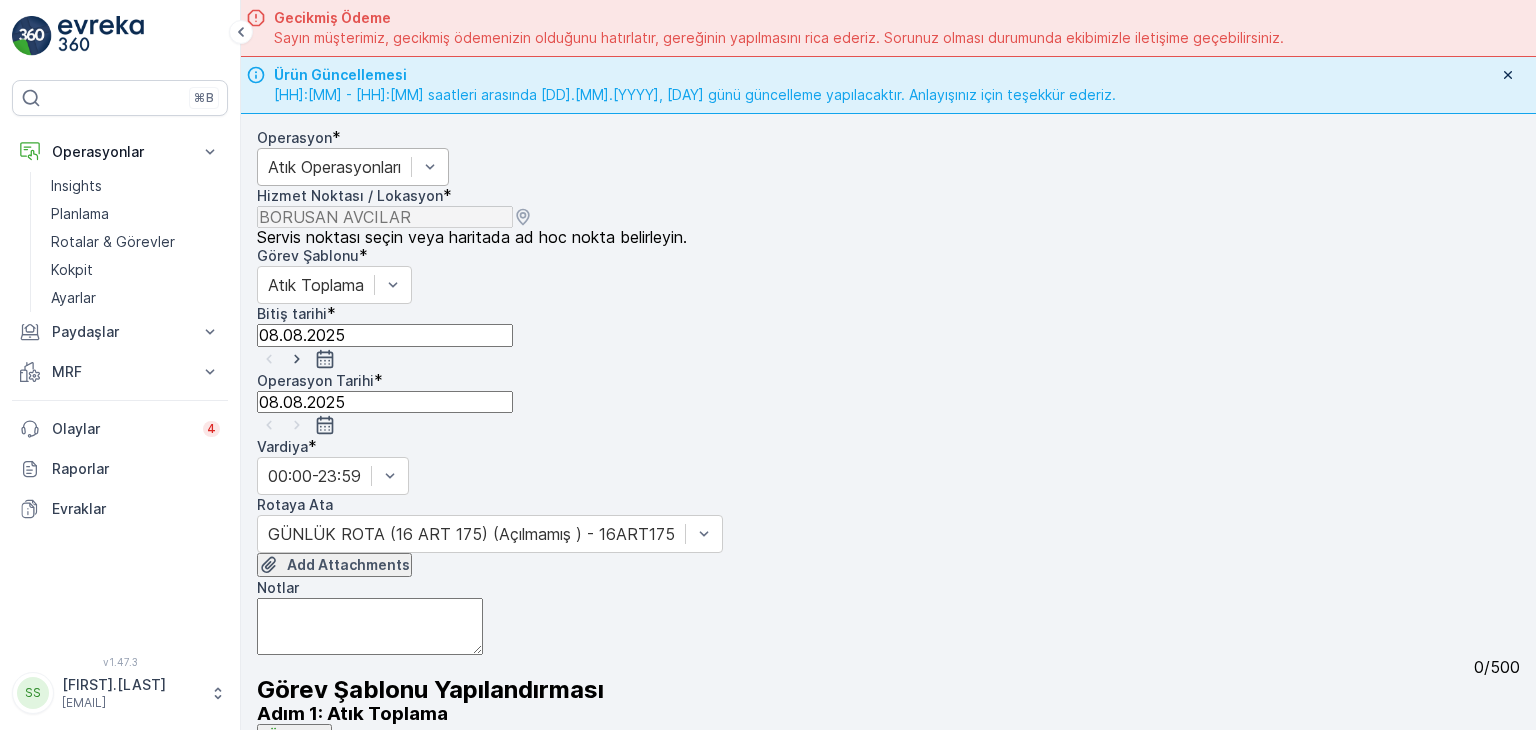 click on "Gönder" at bounding box center (360, 845) 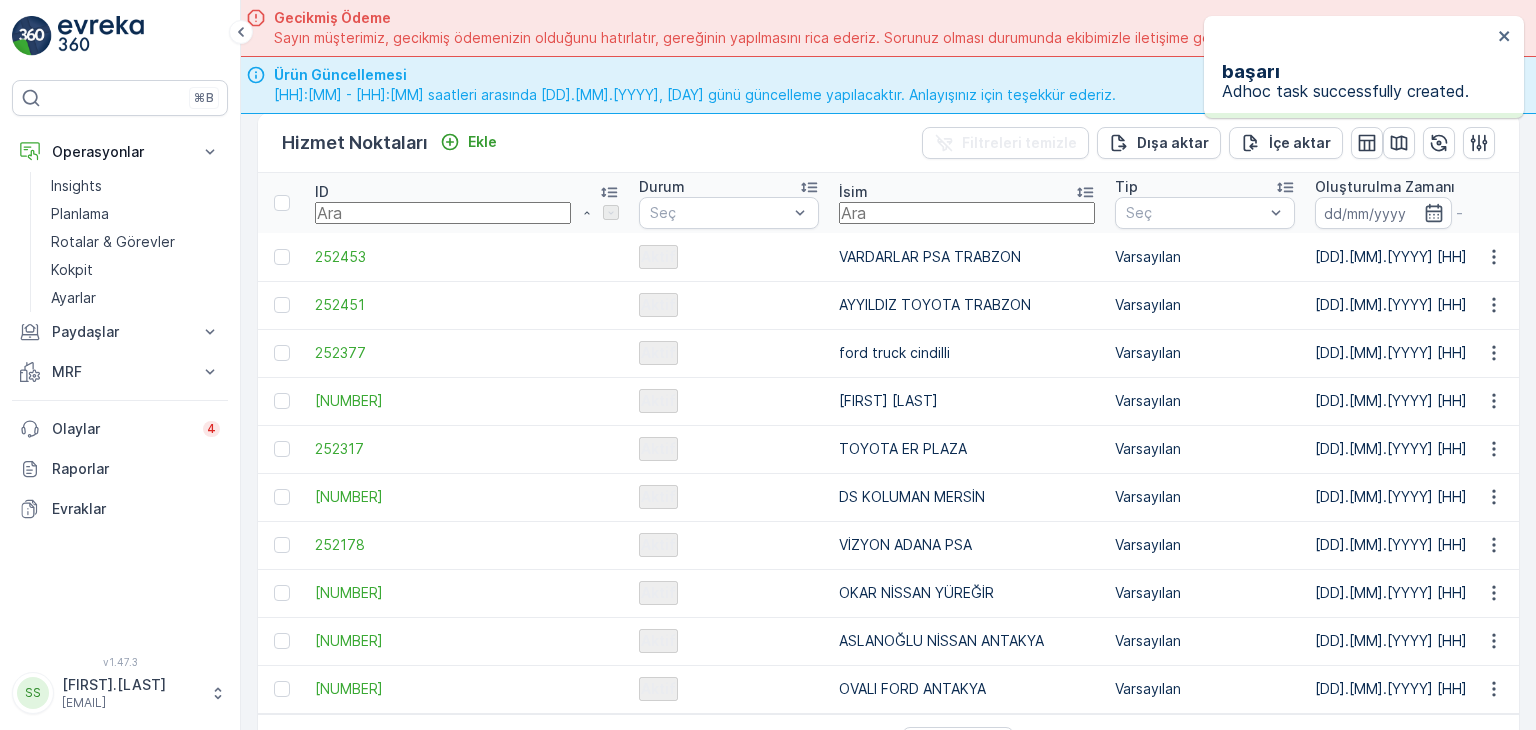 drag, startPoint x: 787, startPoint y: 217, endPoint x: 775, endPoint y: 218, distance: 12.0415945 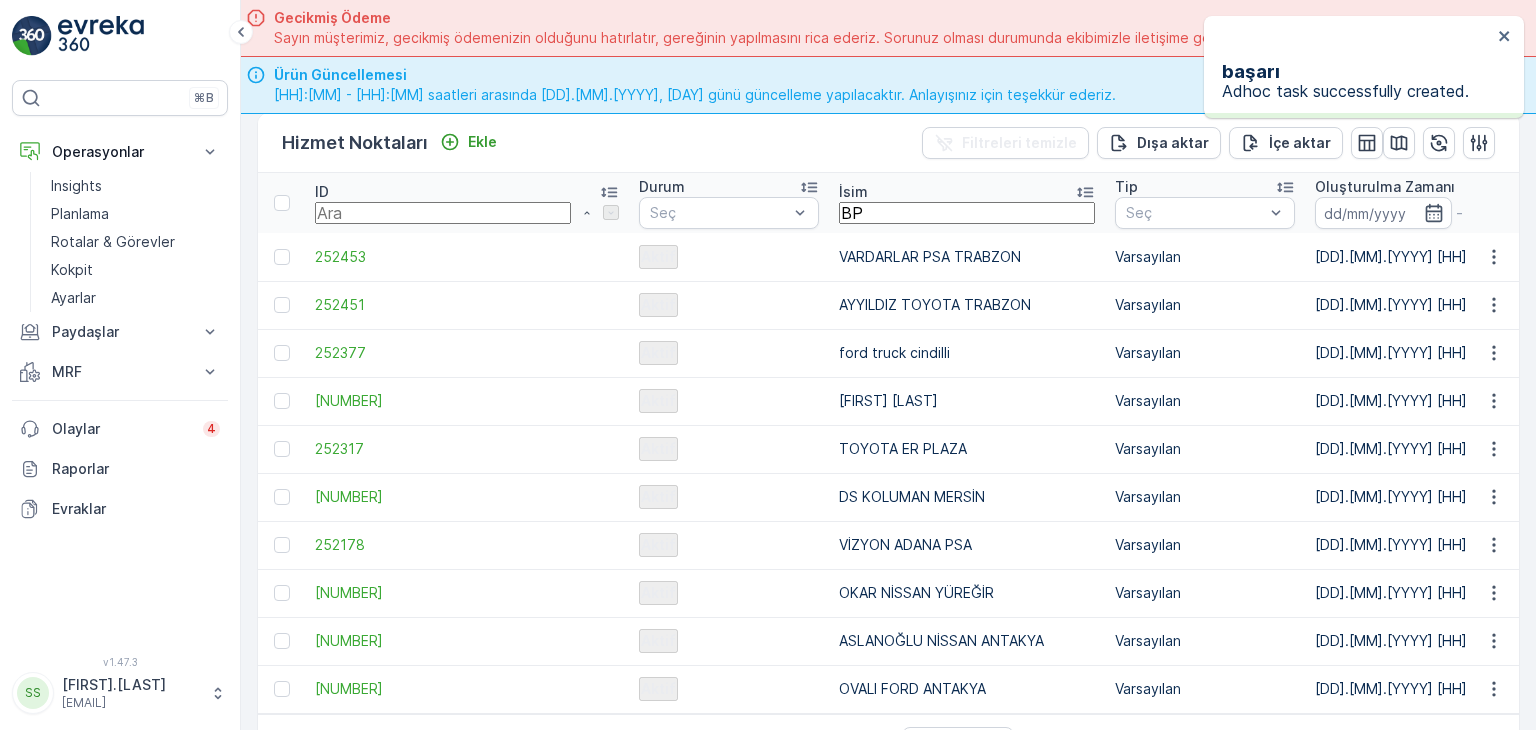 type on "BPO" 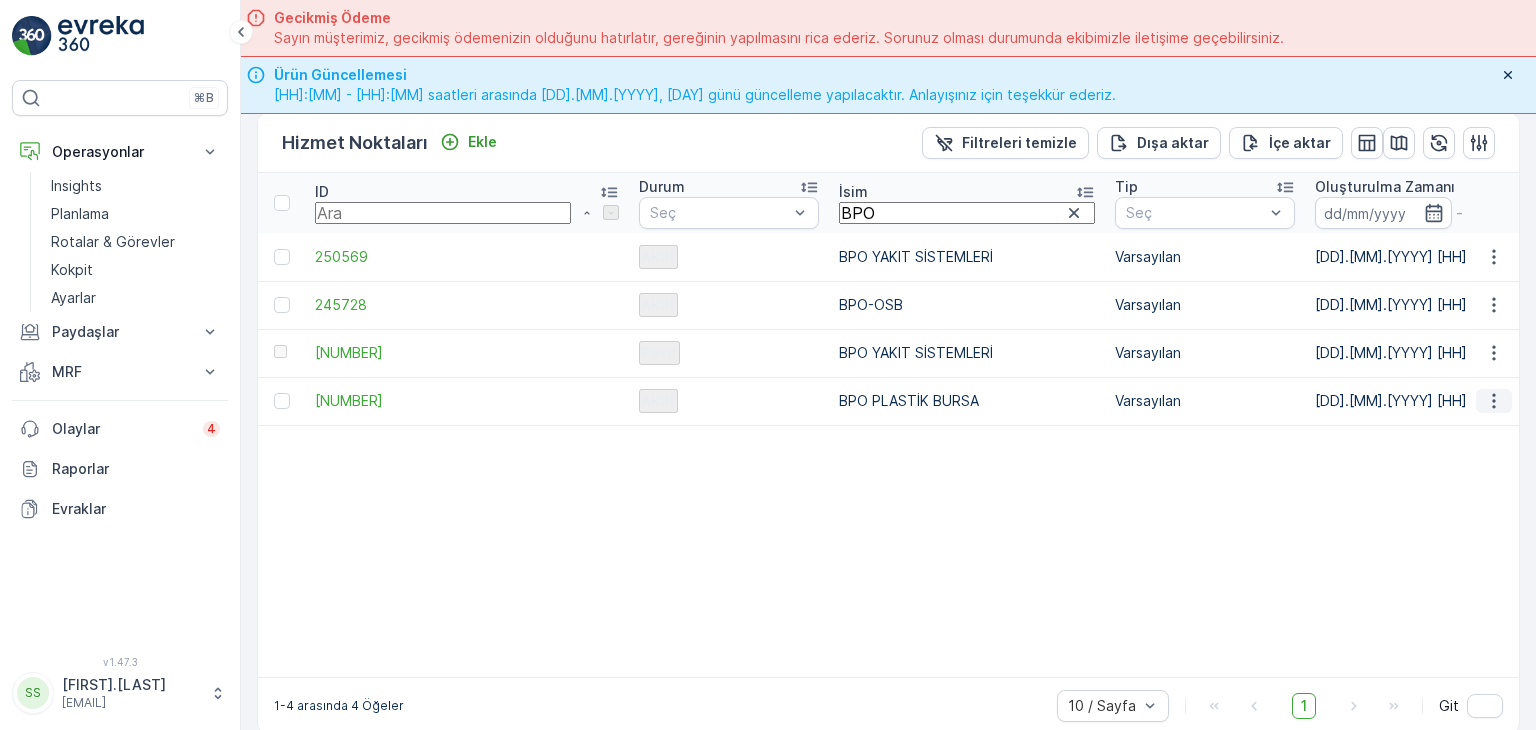 click 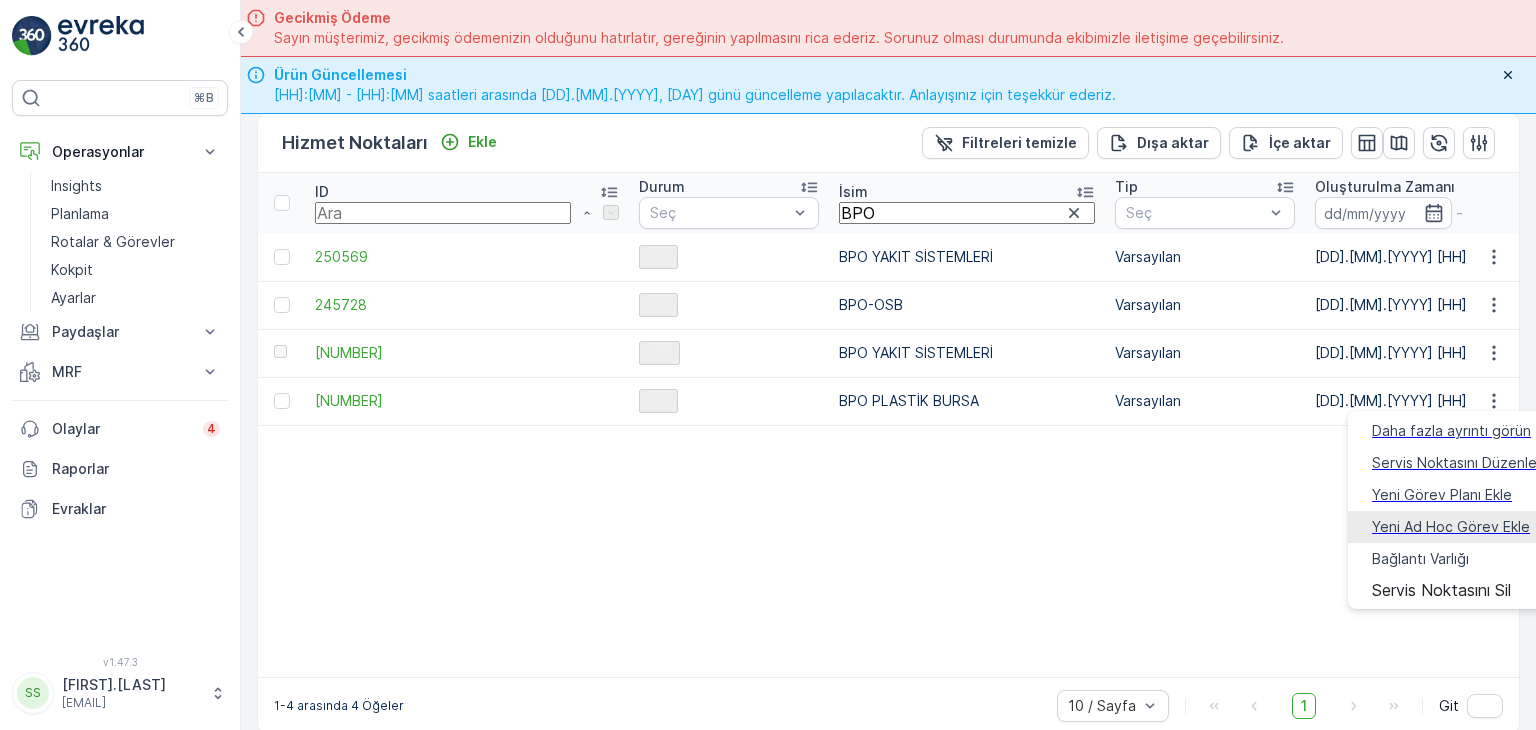 click on "Yeni Ad Hoc Görev Ekle" at bounding box center [1451, 527] 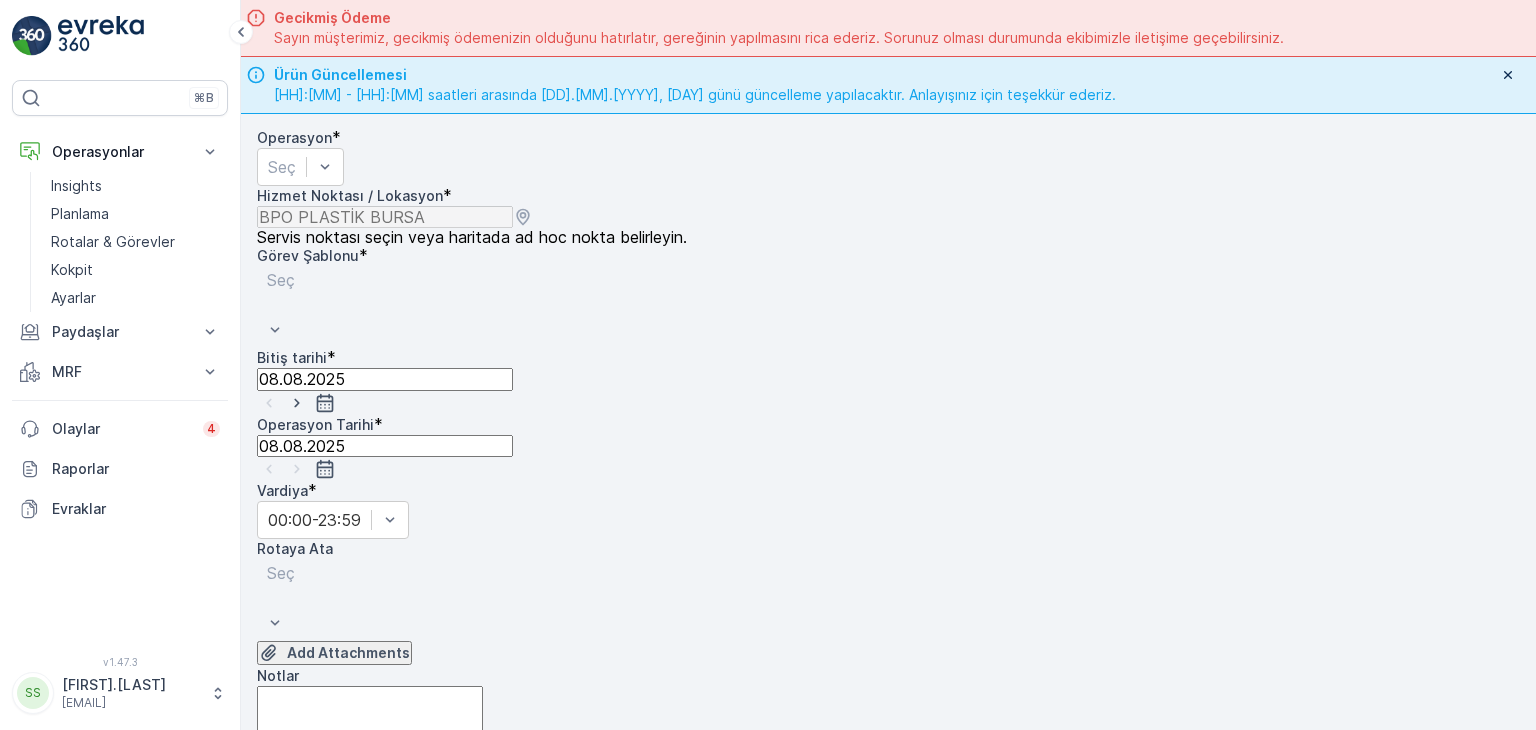 scroll, scrollTop: 0, scrollLeft: 0, axis: both 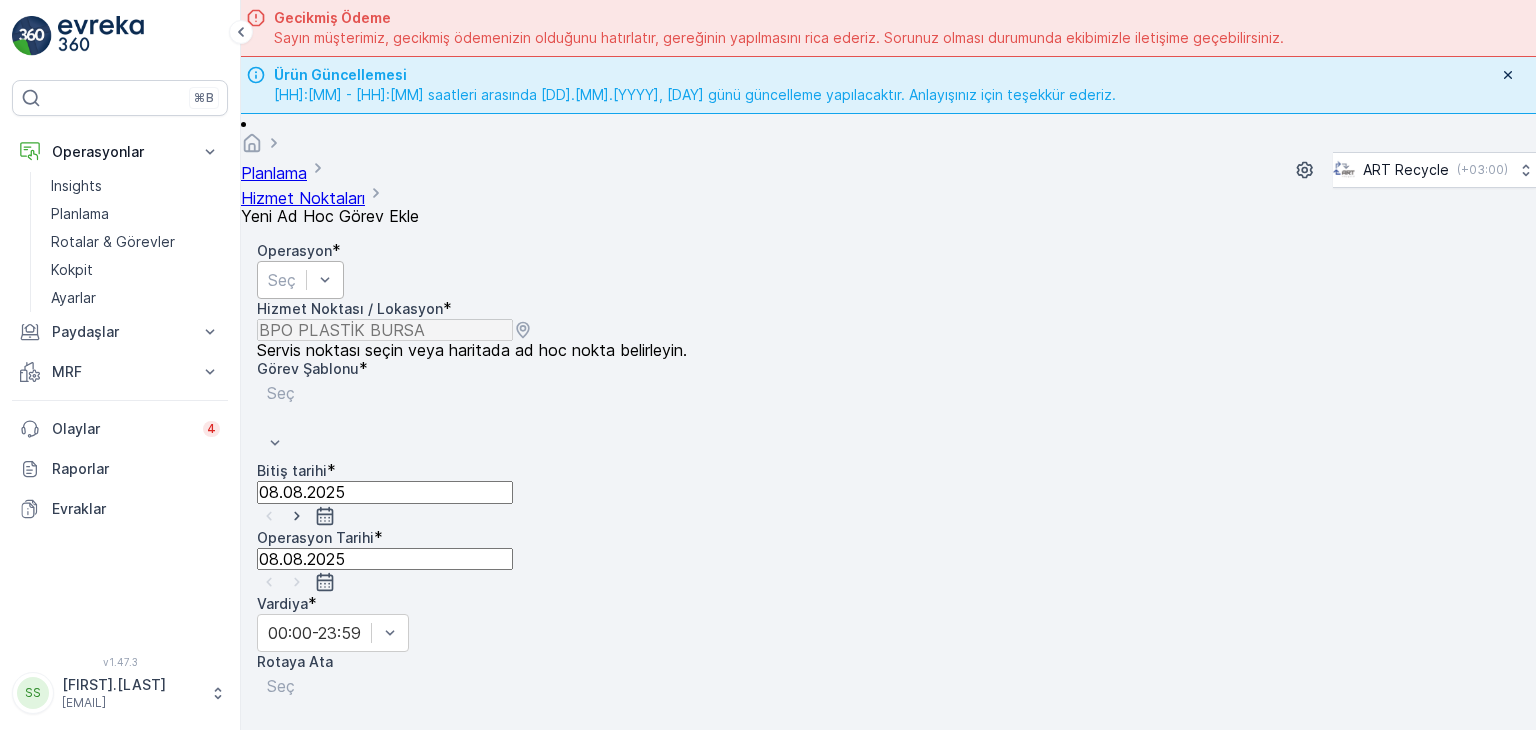 click at bounding box center (282, 280) 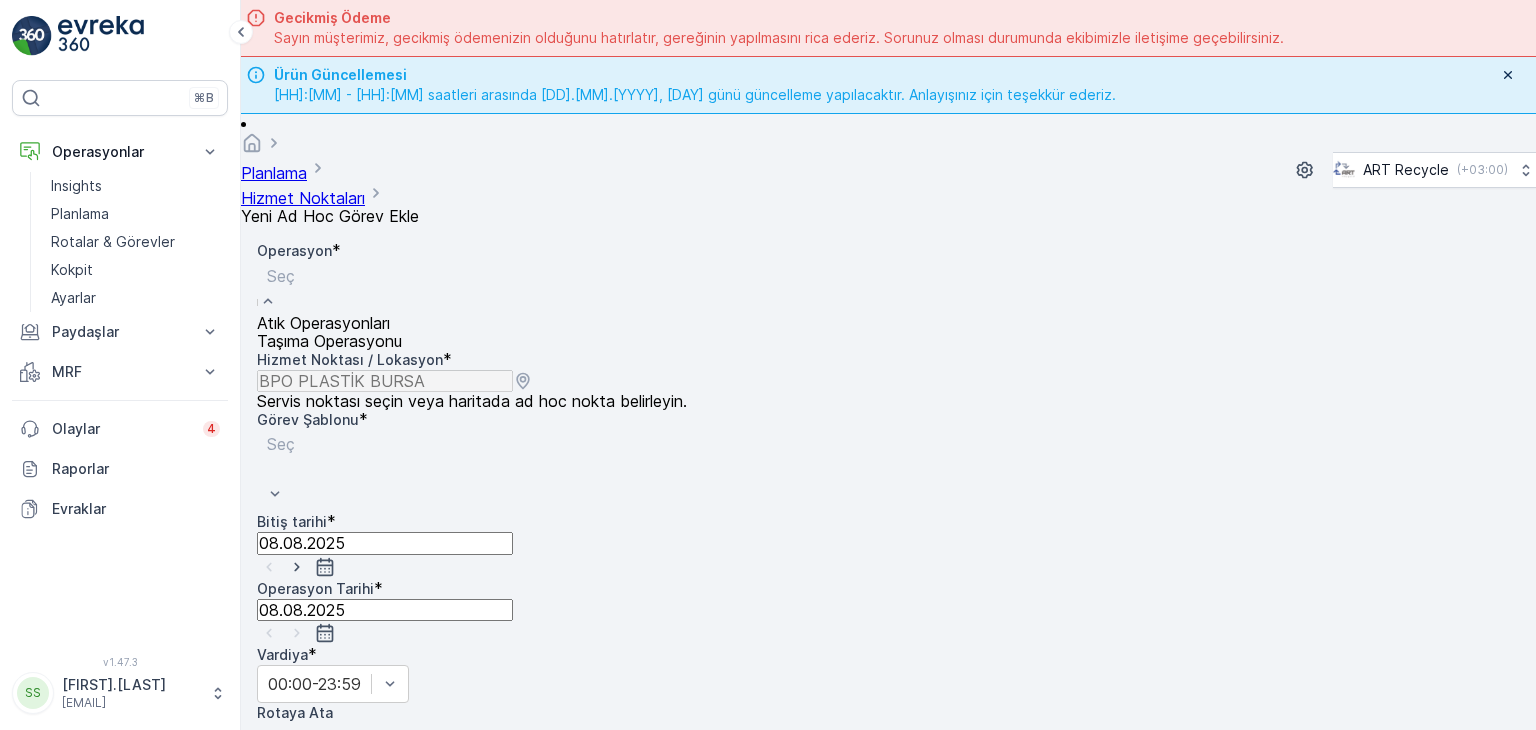 click on "Atık Operasyonları" at bounding box center (329, 323) 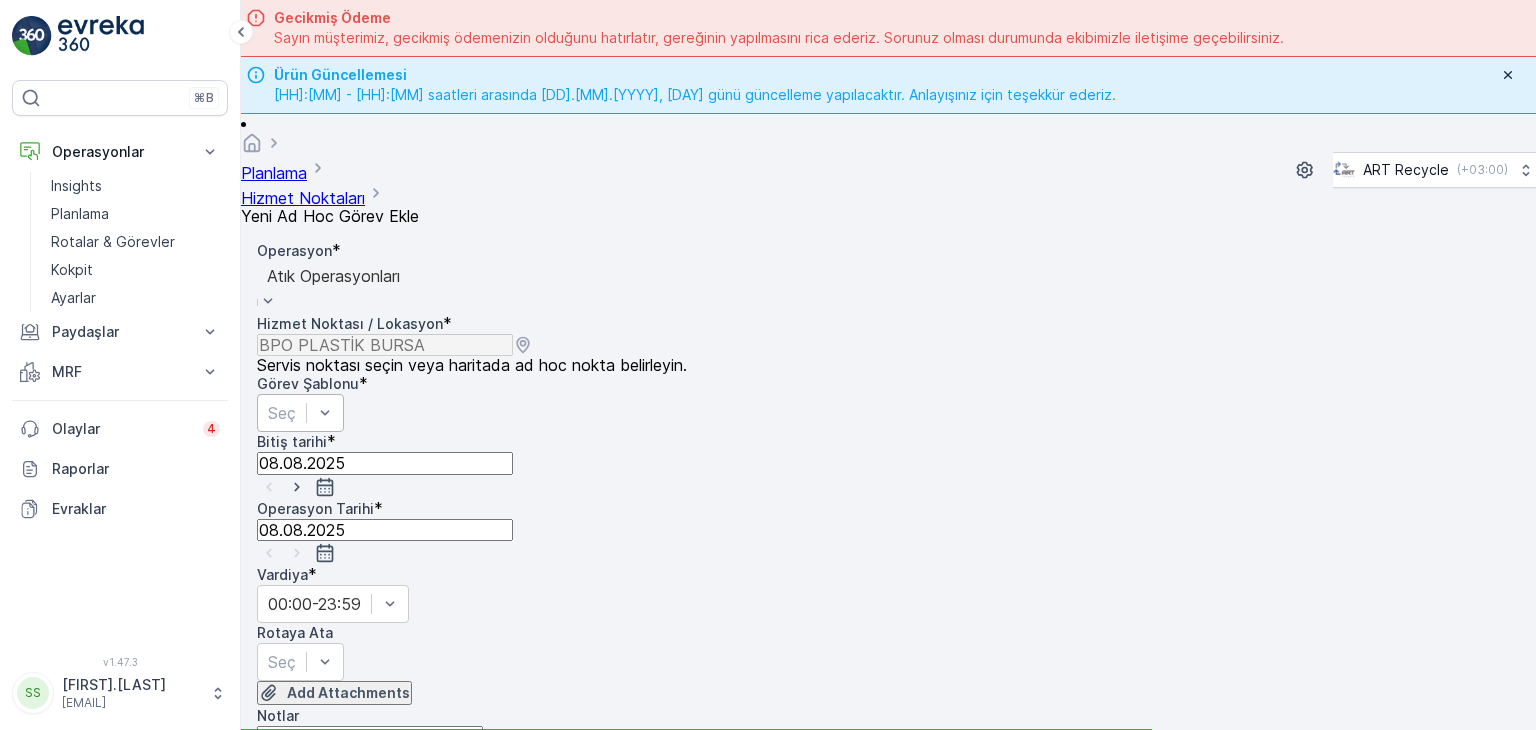 click at bounding box center [282, 413] 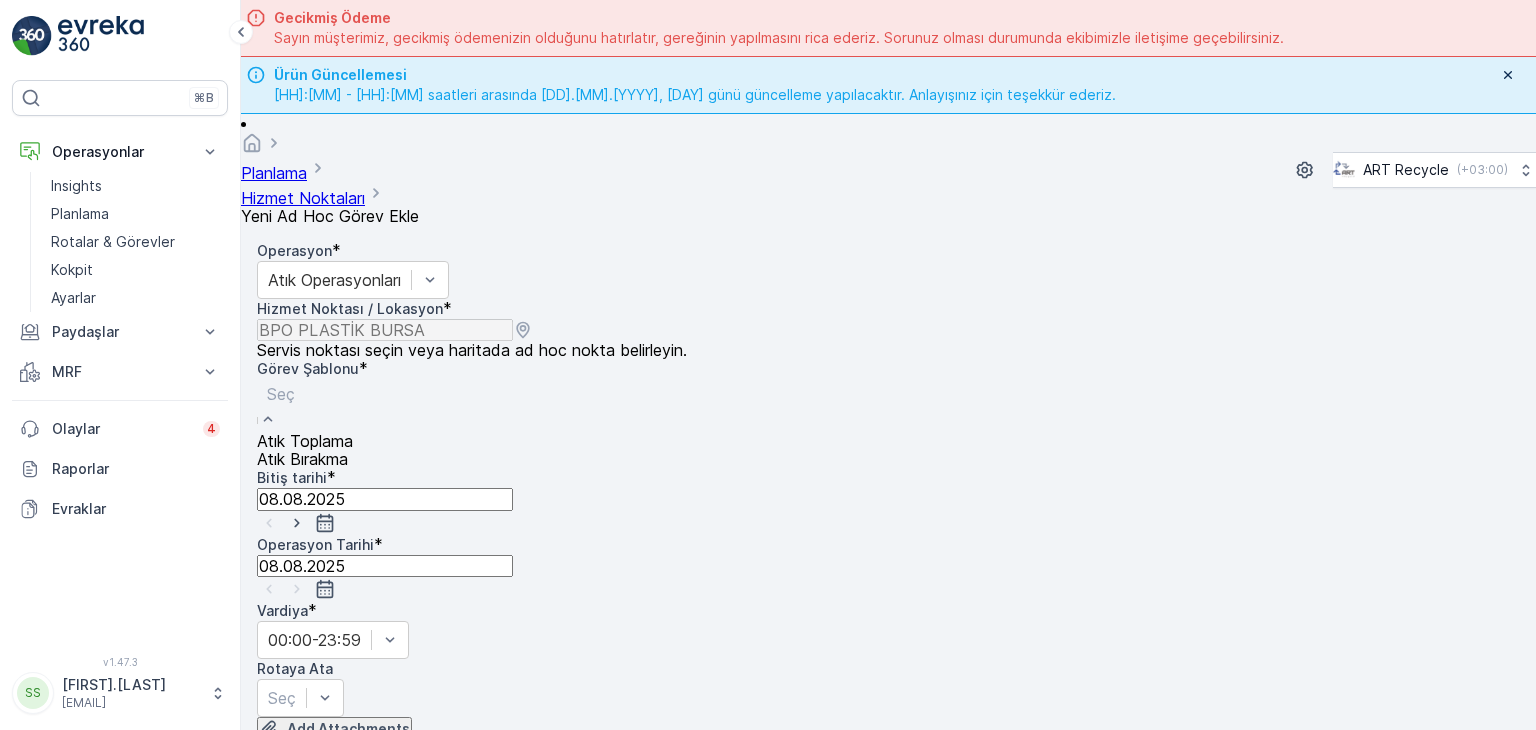 click on "Atık Toplama" at bounding box center (305, 441) 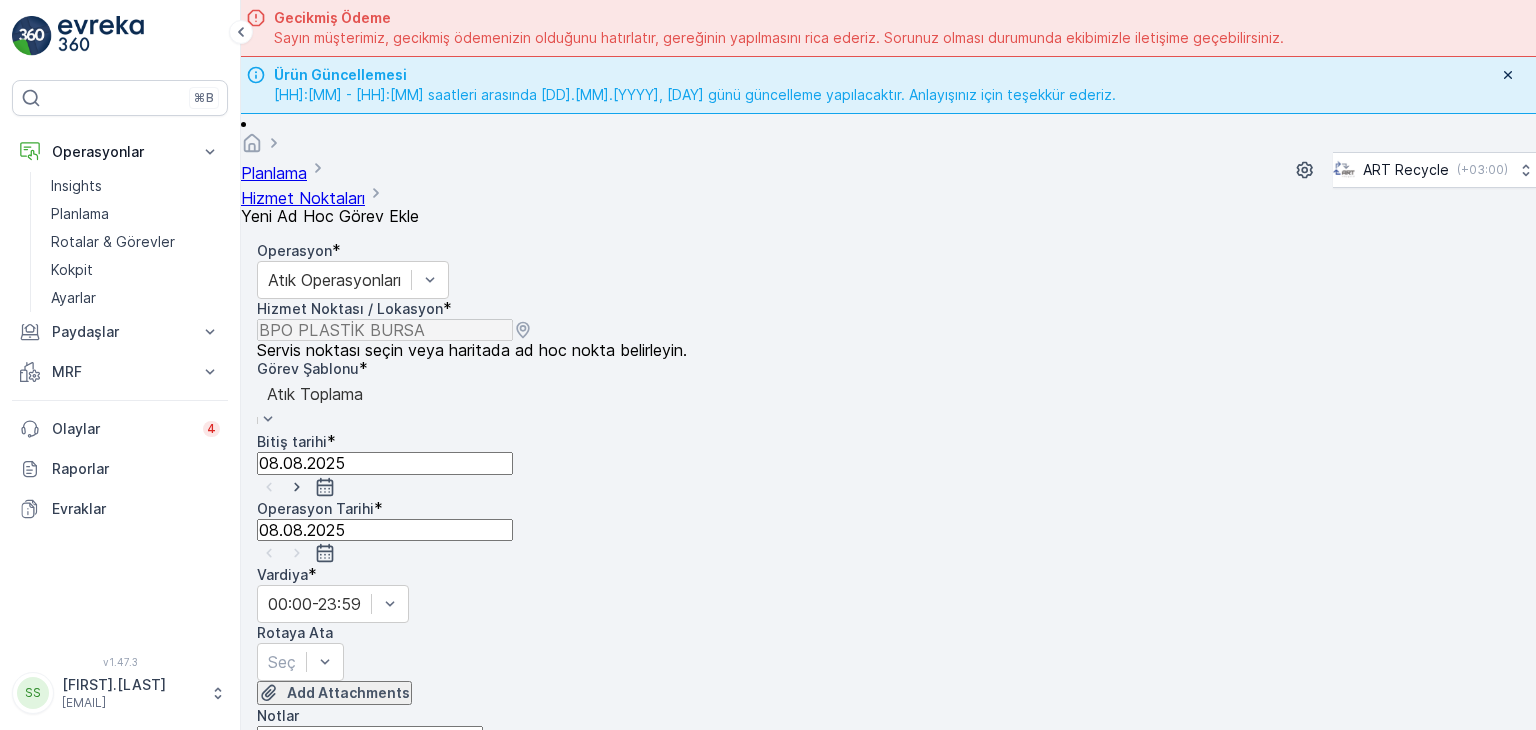 scroll, scrollTop: 100, scrollLeft: 0, axis: vertical 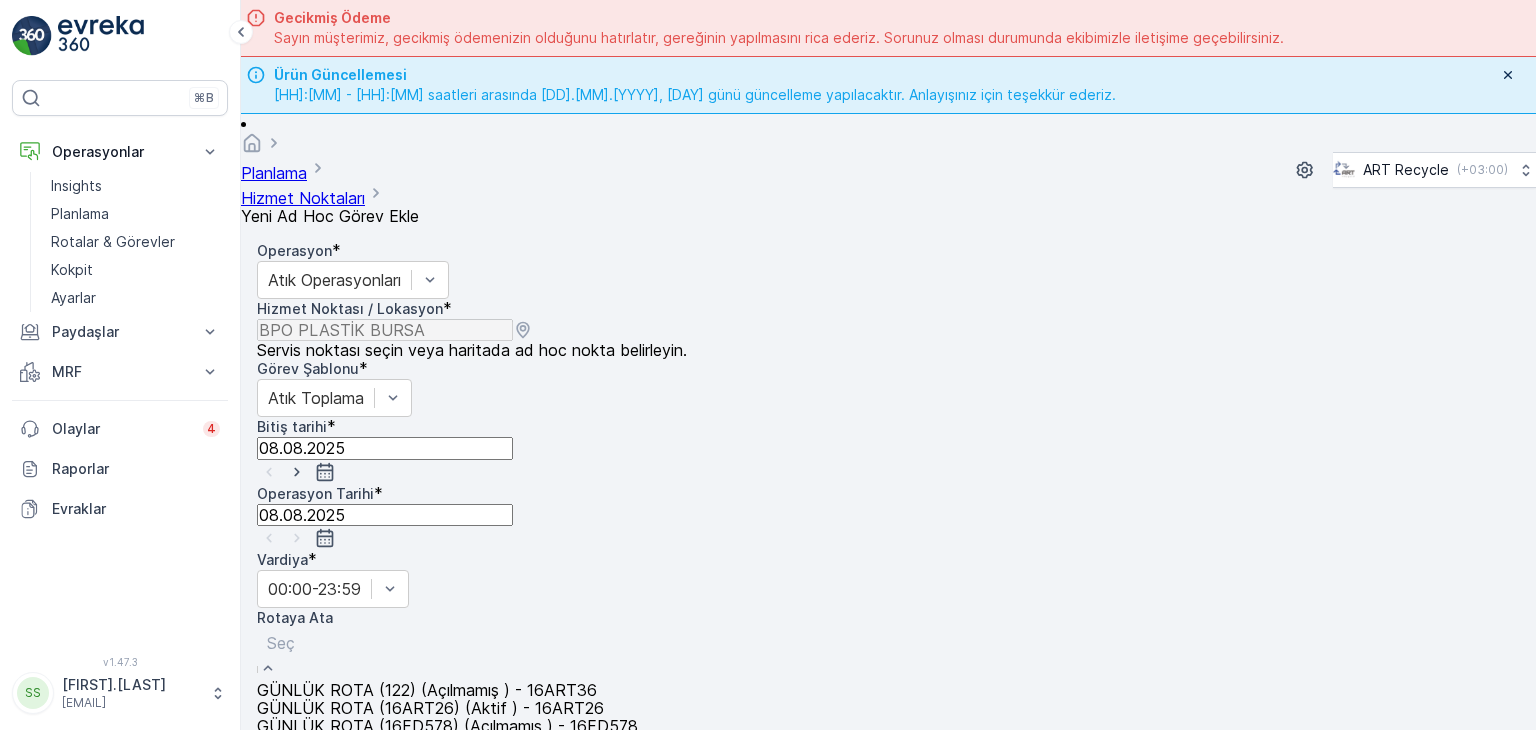 click at bounding box center (460, 643) 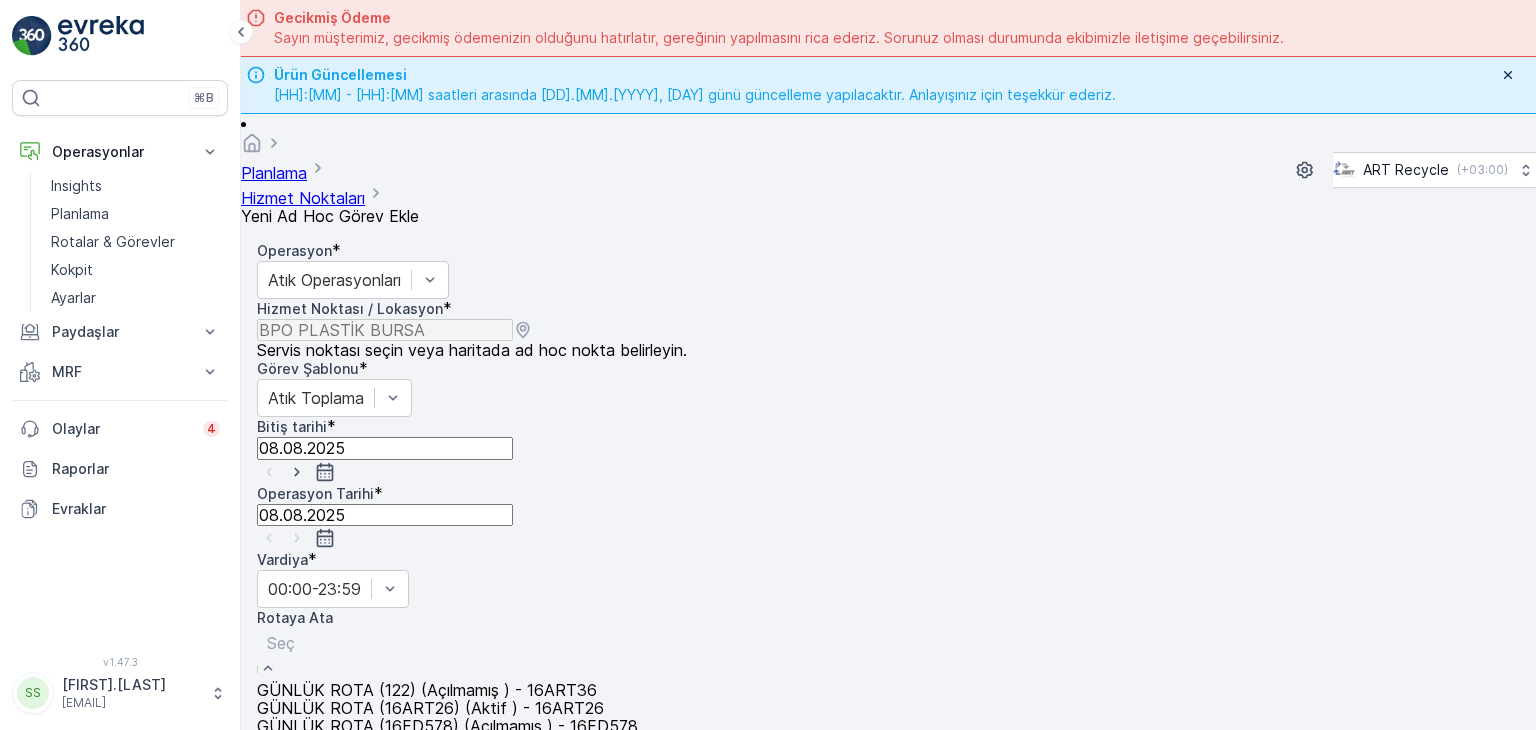 click on "GÜNLÜK ROTA (16 ART 175) (Açılmamış ) - 16ART175" at bounding box center [460, 762] 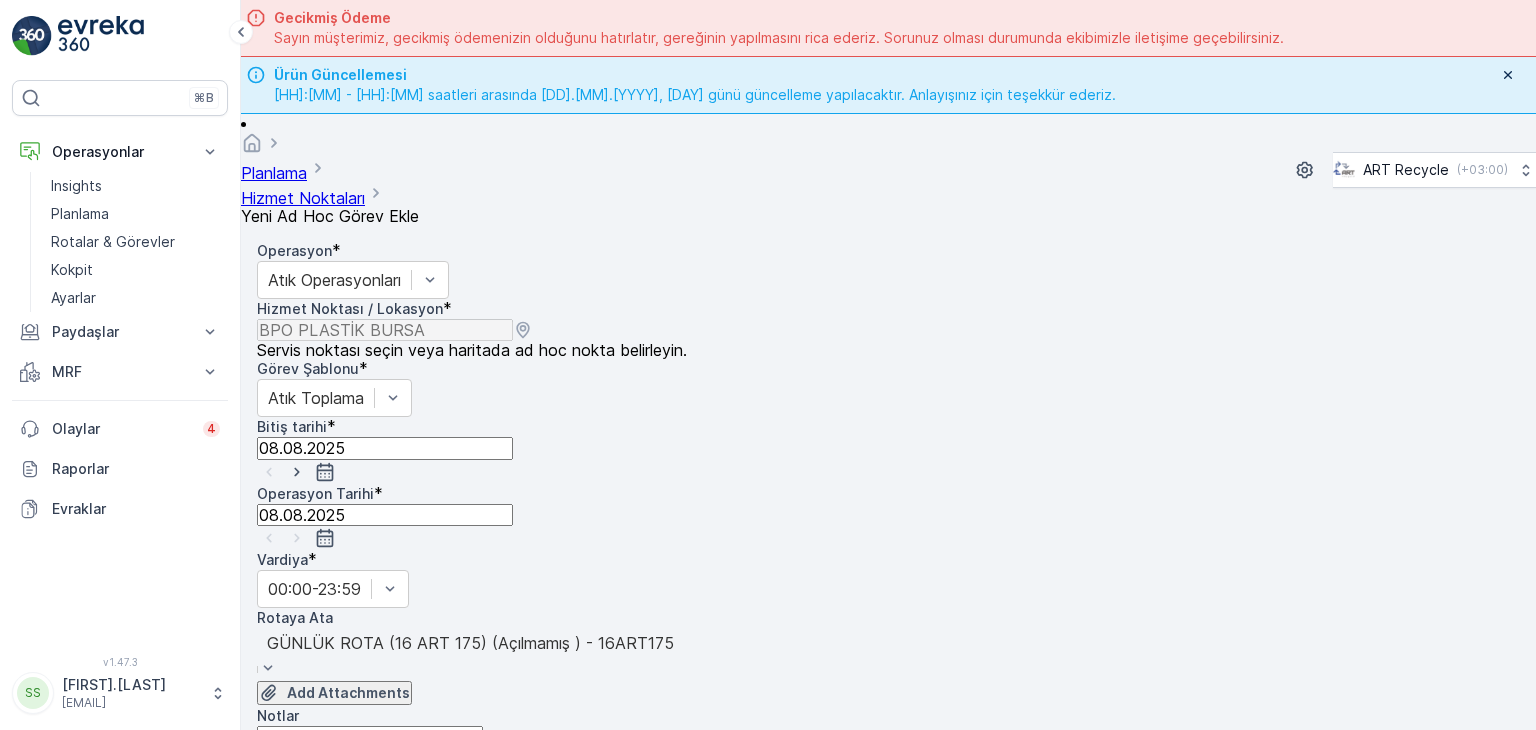 click on "Operasyon * Atık Operasyonları Hizmet Noktası / Lokasyon * Servis noktası seçin veya haritada ad hoc nokta belirleyin. pages.ops_management.service_points.add_task.add.service_point_name BPO PLASTİK BURSA pages.ops_management.service_points.add_task.add.service_point_helper_text pages.ops_management.service_points.add_task.add.location [LATITUDE], [LONGITUDE] pages.ops_management.service_points.add_task.add.location_helper_text Görev Şablonu * Atık Toplama Bitiş tarihi * [DD].[MM].[YYYY] Operasyon Tarihi * [DD].[MM].[YYYY] Vardiya * 00:00-23:59 Rotaya Ata option GÜNLÜK ROTA (16 ART 175) (Açılmamış ) - 16ART175, selected. GÜNLÜK ROTA (16 ART 175) (Açılmamış ) - 16ART175 Add Attachments Notlar 0 / 500 Görev Şablonu Yapılandırması Adım 1: Atık Toplama + Öğe ekle Adım 2: Atık Alım Formu Yapılandırma gerekmez. Adım 3: Atık Alım Formu Yapılandırma gerekmez." at bounding box center [888, 599] 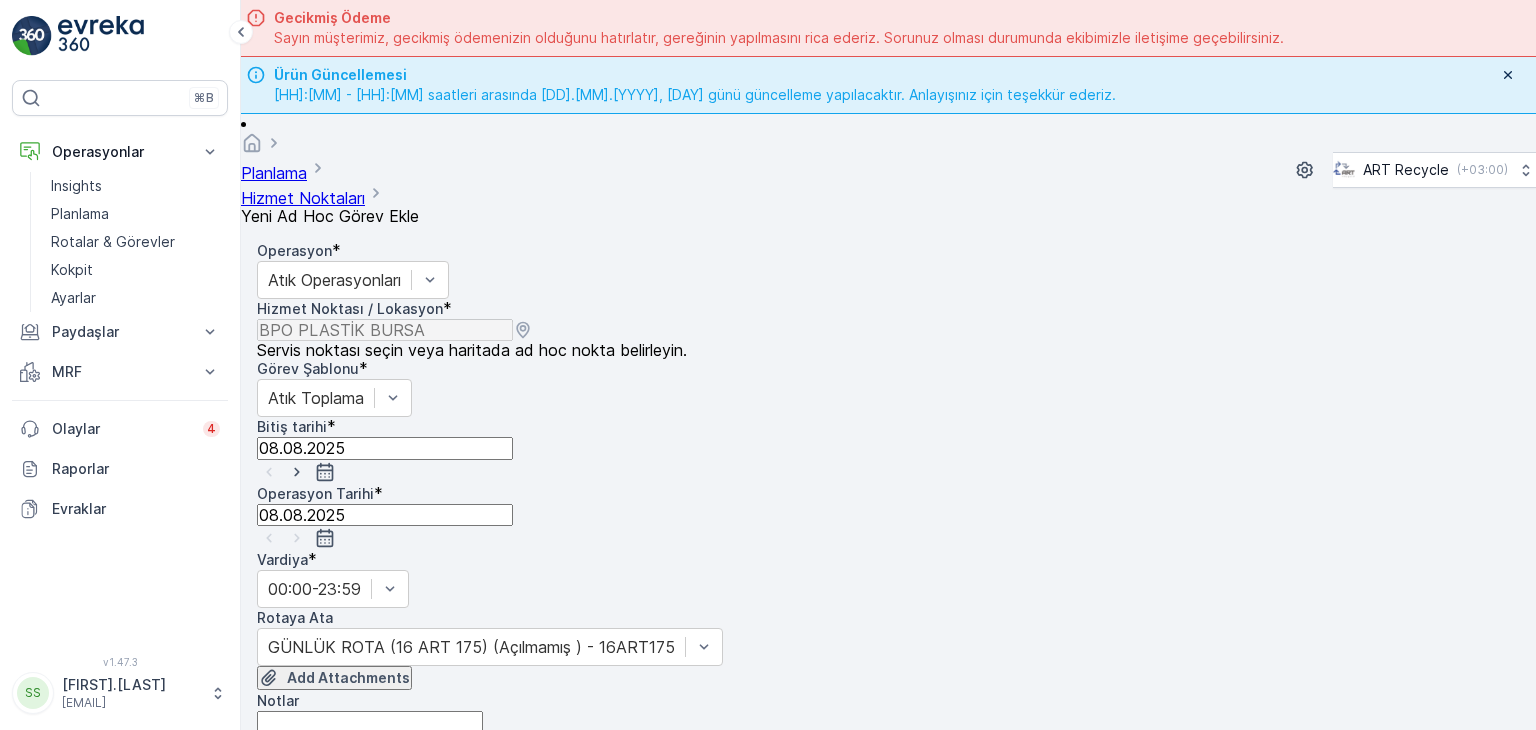 scroll, scrollTop: 68, scrollLeft: 0, axis: vertical 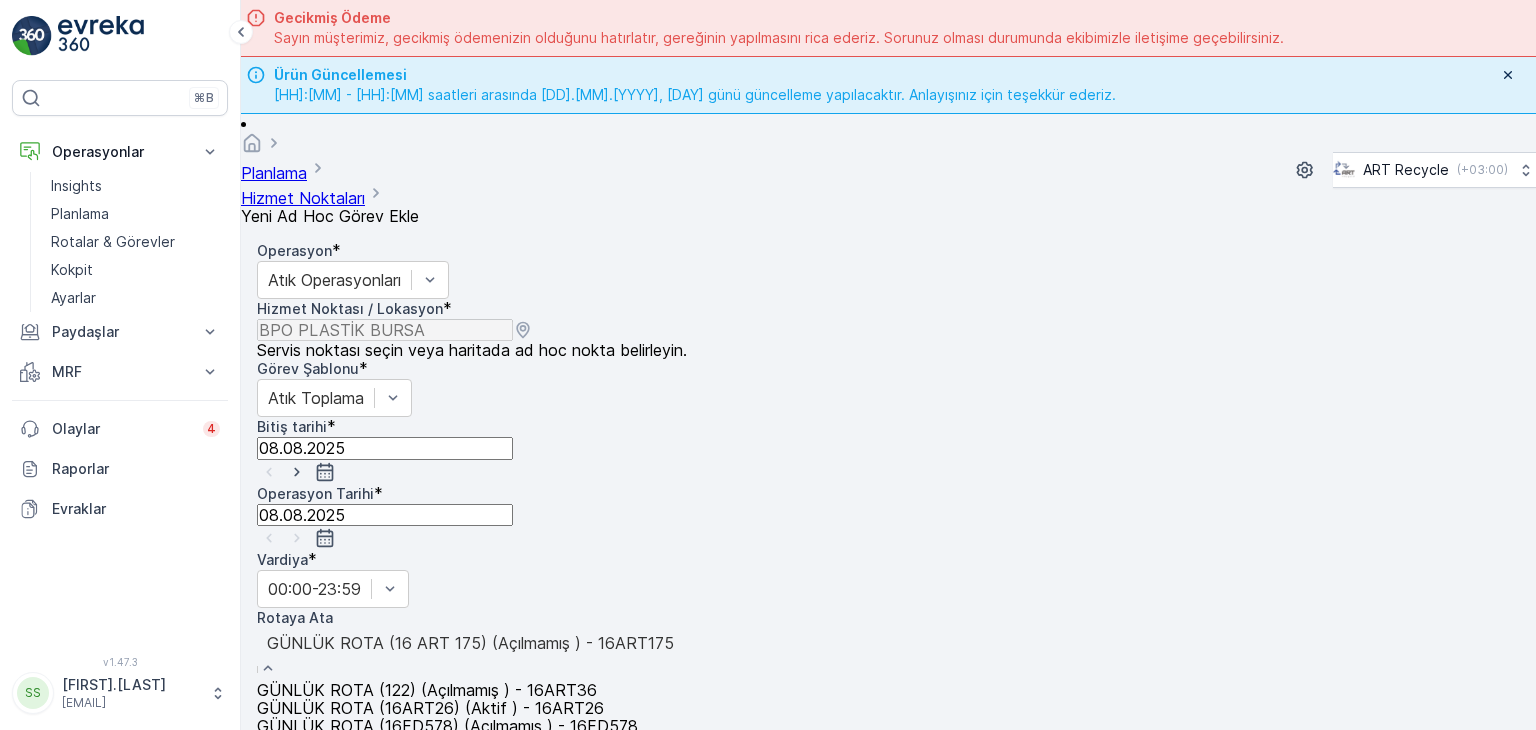 click on "GÜNLÜK ROTA (16 ART 175) (Açılmamış ) - 16ART175" at bounding box center (470, 654) 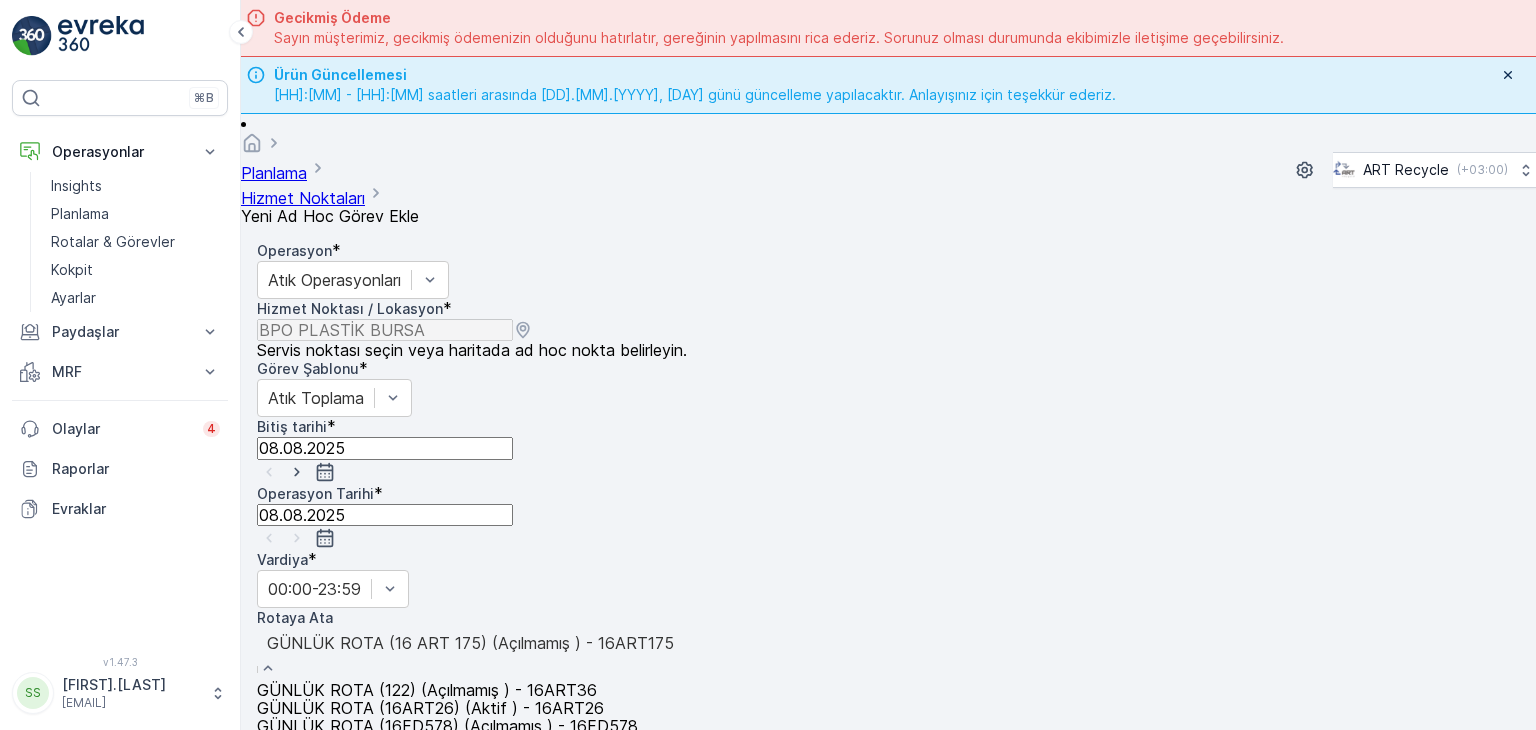 scroll, scrollTop: 48, scrollLeft: 0, axis: vertical 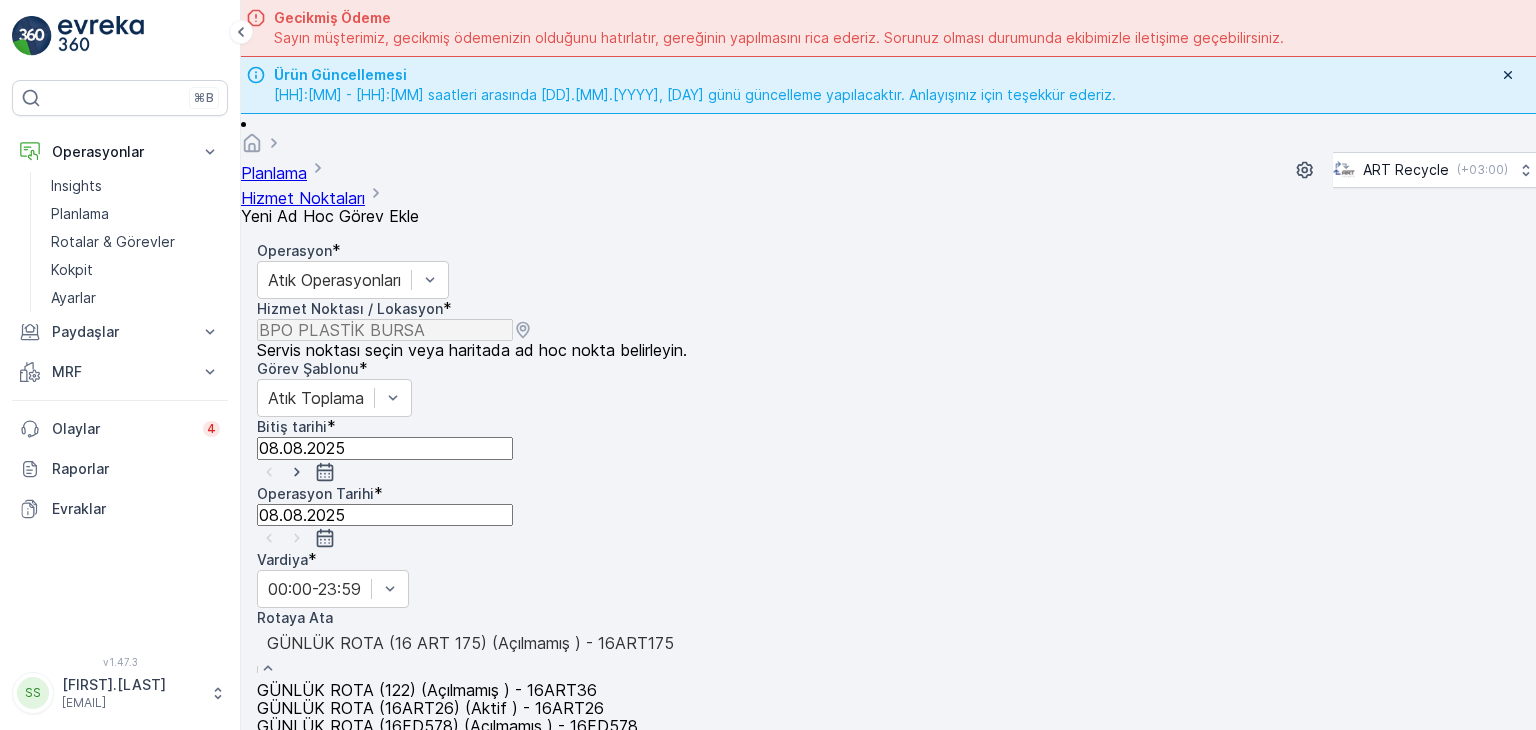 click on "GÜNLÜK ROTA (16ART26) (Aktif ) - 16ART26" at bounding box center [430, 708] 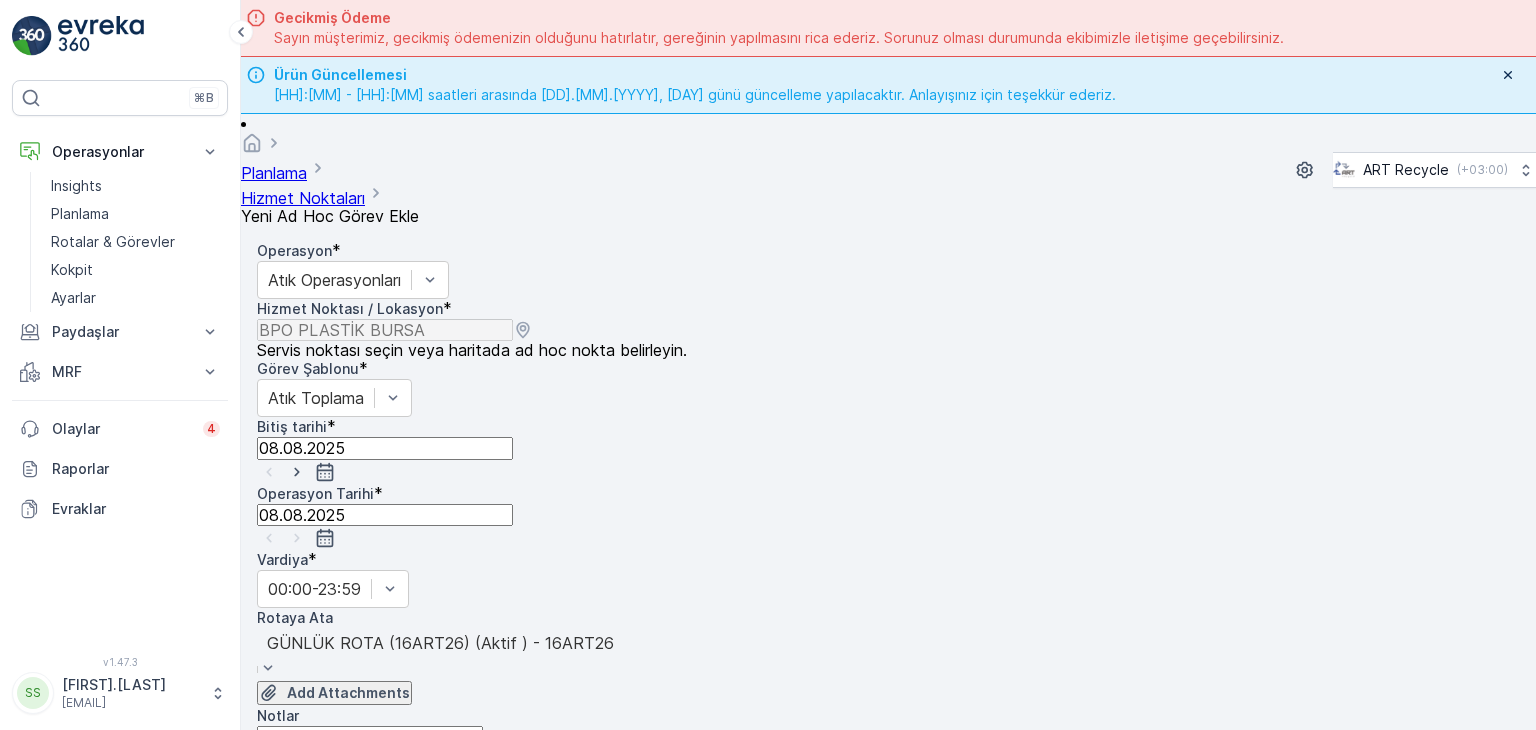 click on "Add Attachments" at bounding box center [888, 693] 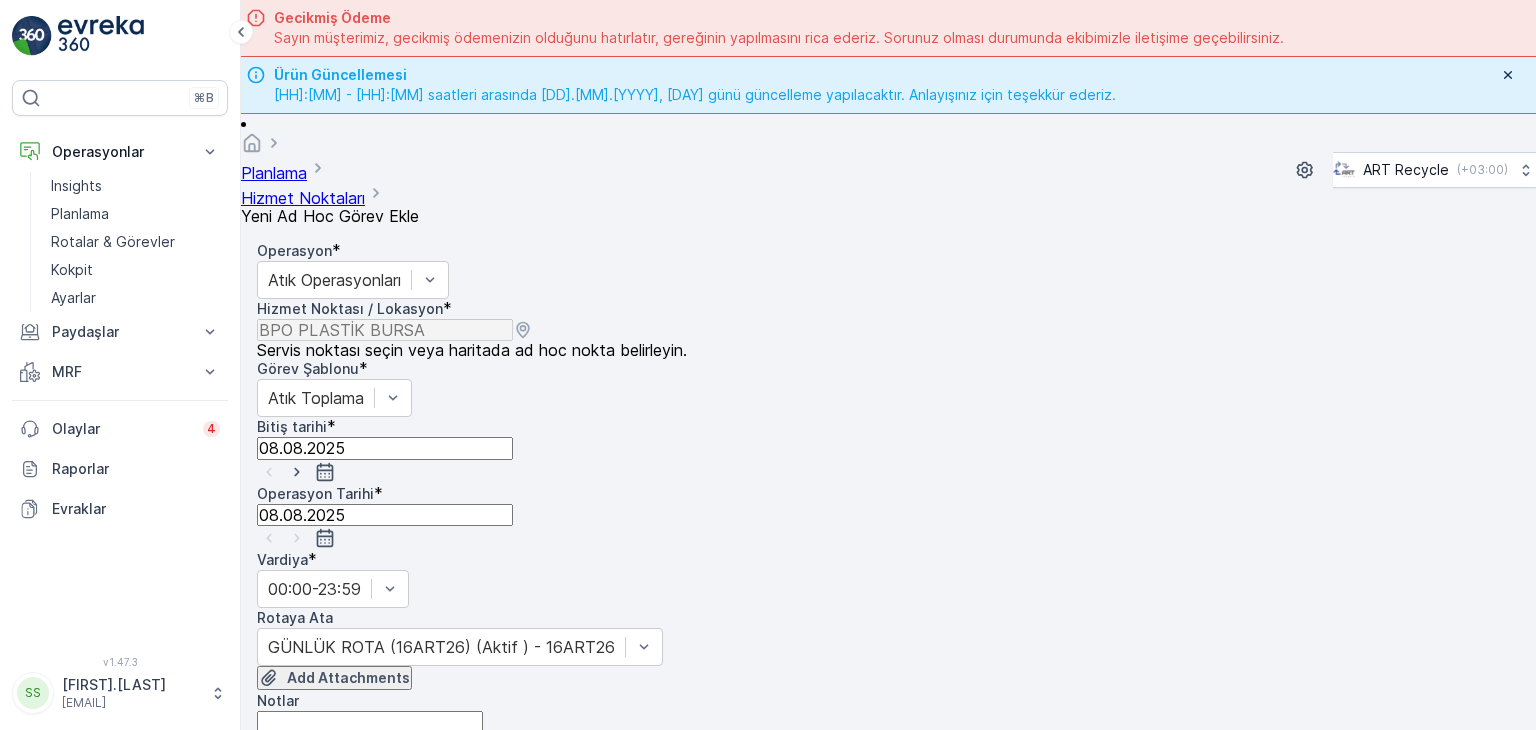 scroll, scrollTop: 368, scrollLeft: 0, axis: vertical 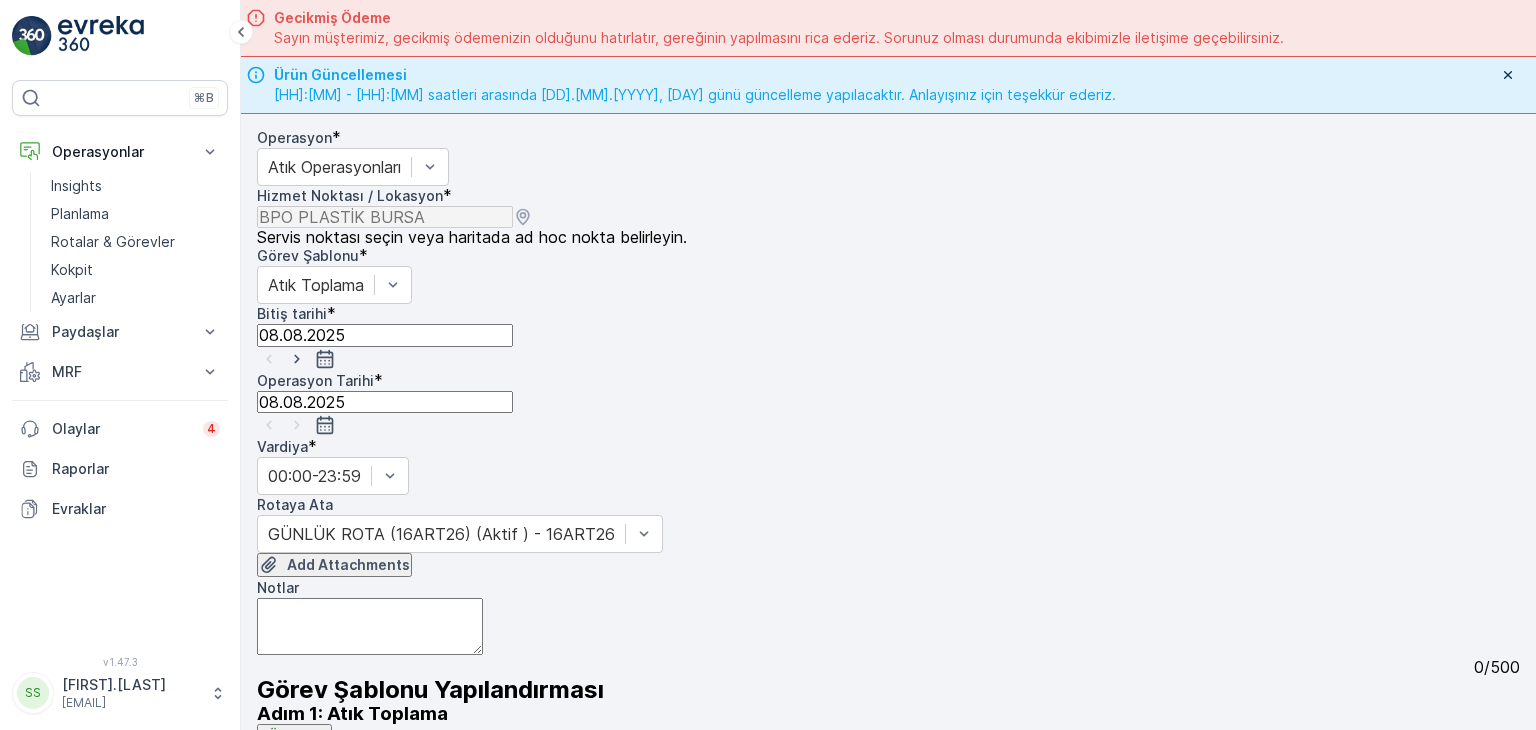 click on "Gönder" at bounding box center (360, 845) 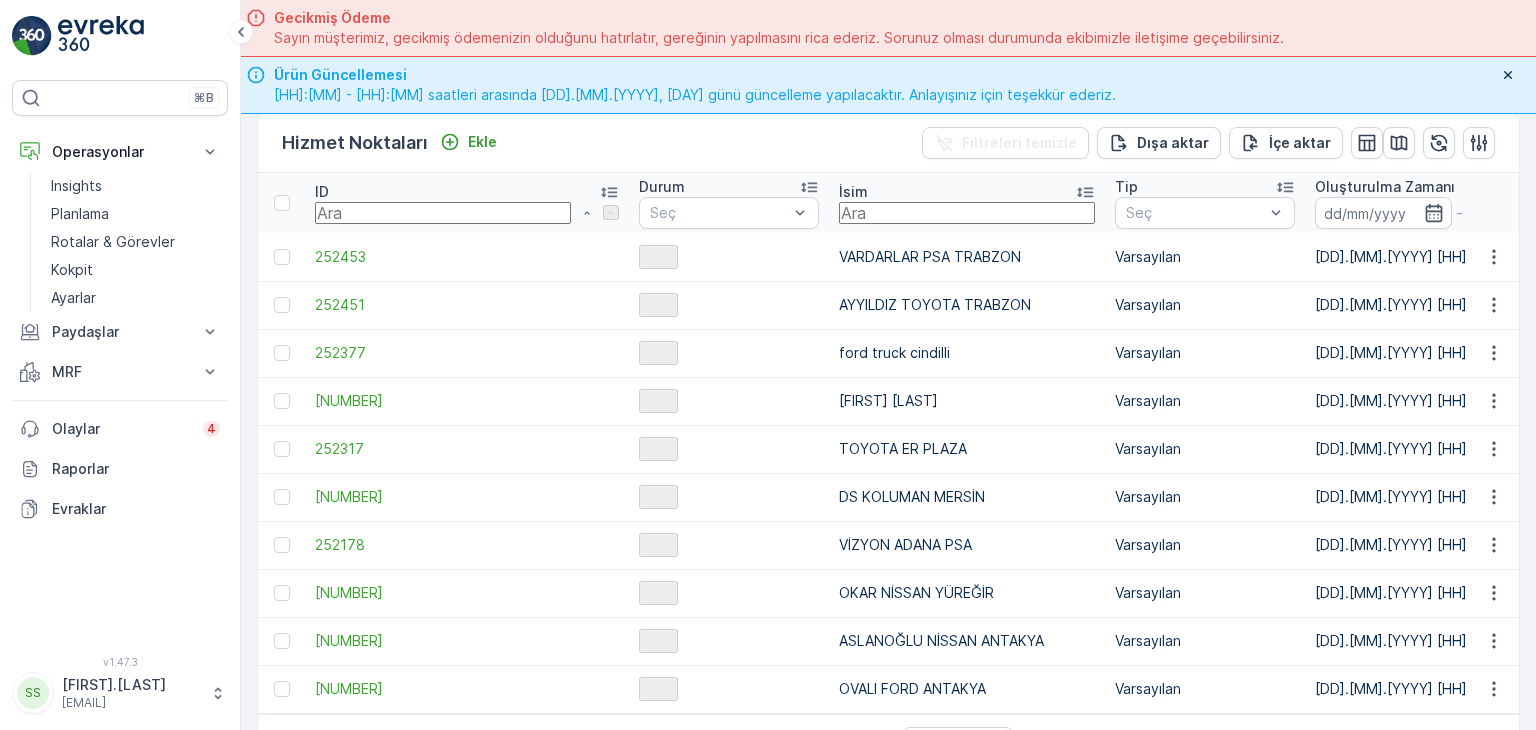 click at bounding box center (967, 213) 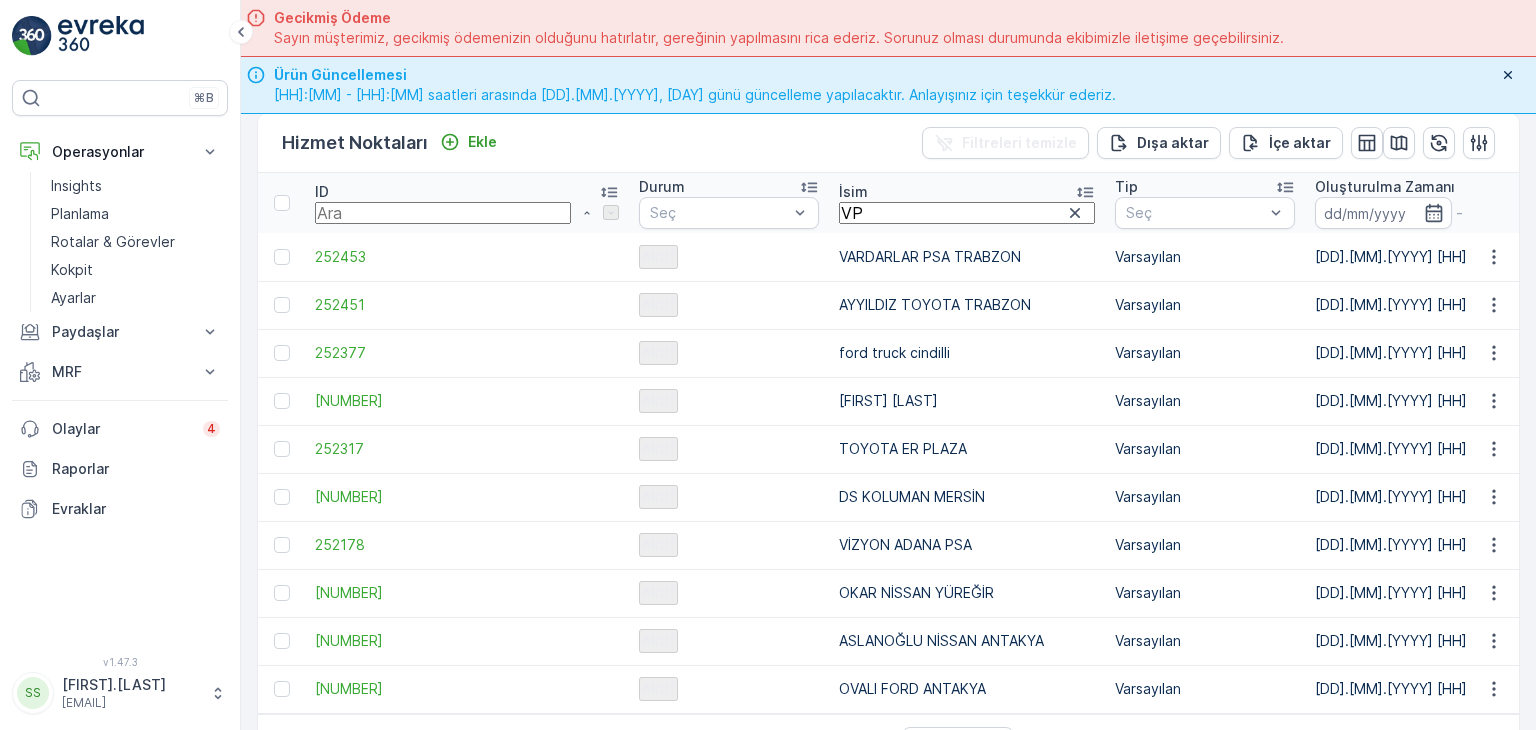 type on "V" 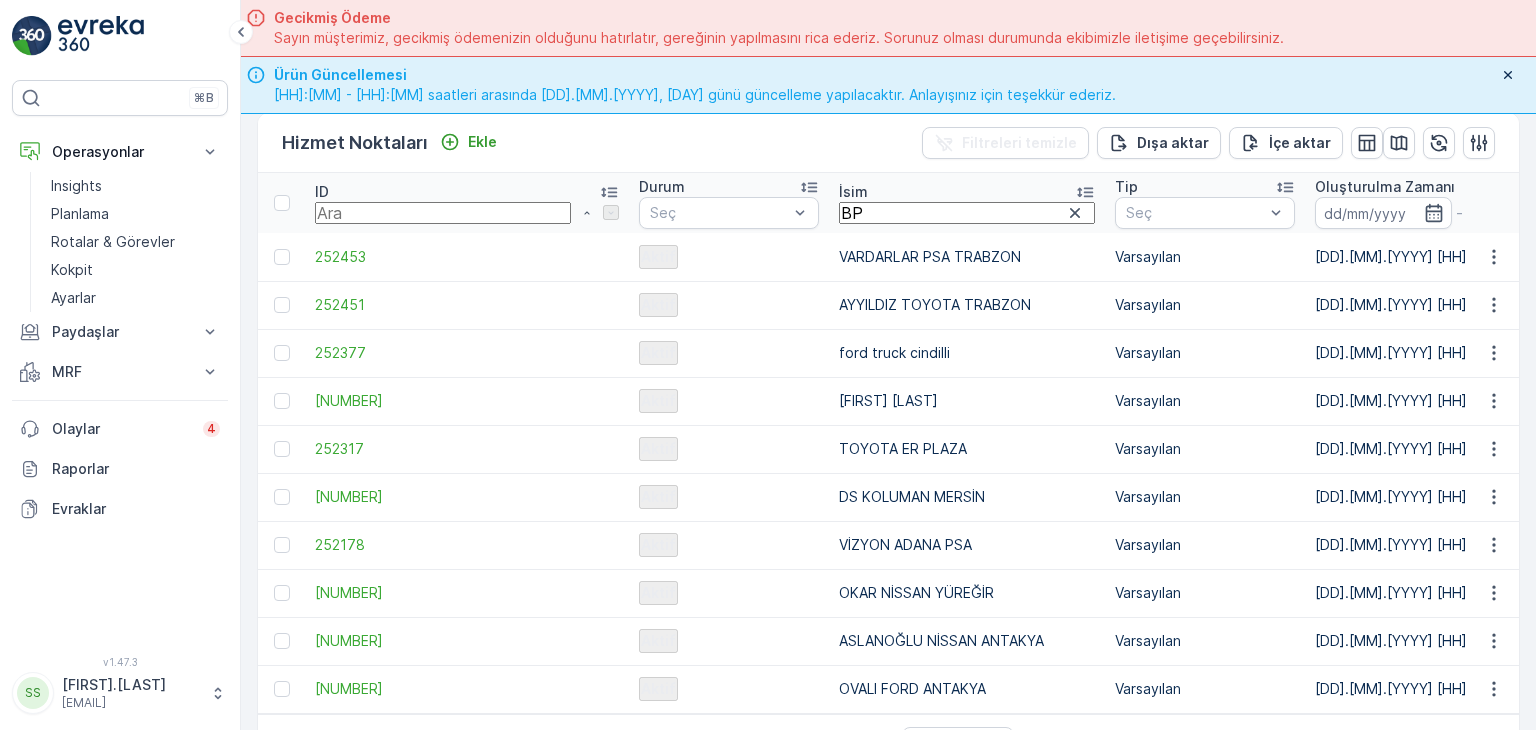 type on "BPO" 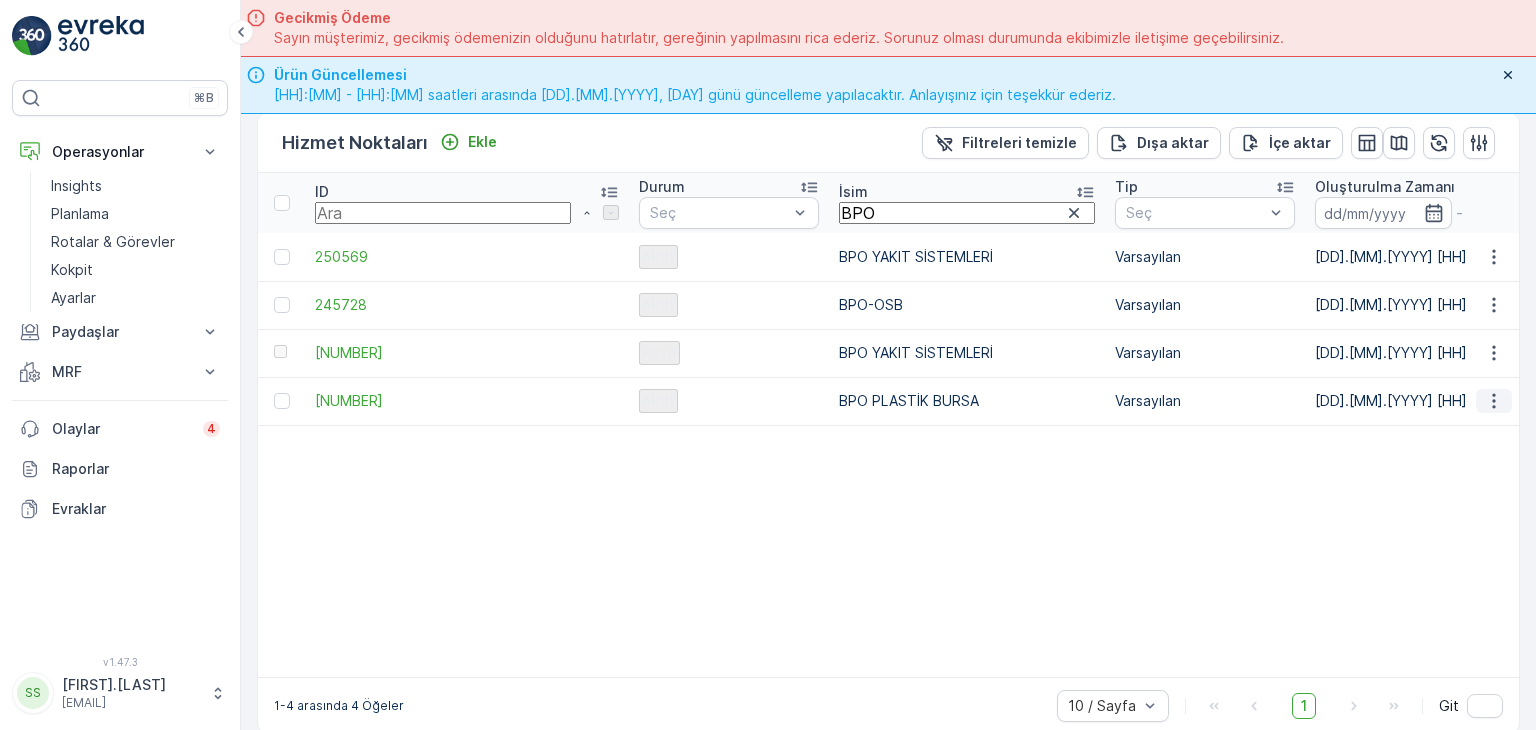 click 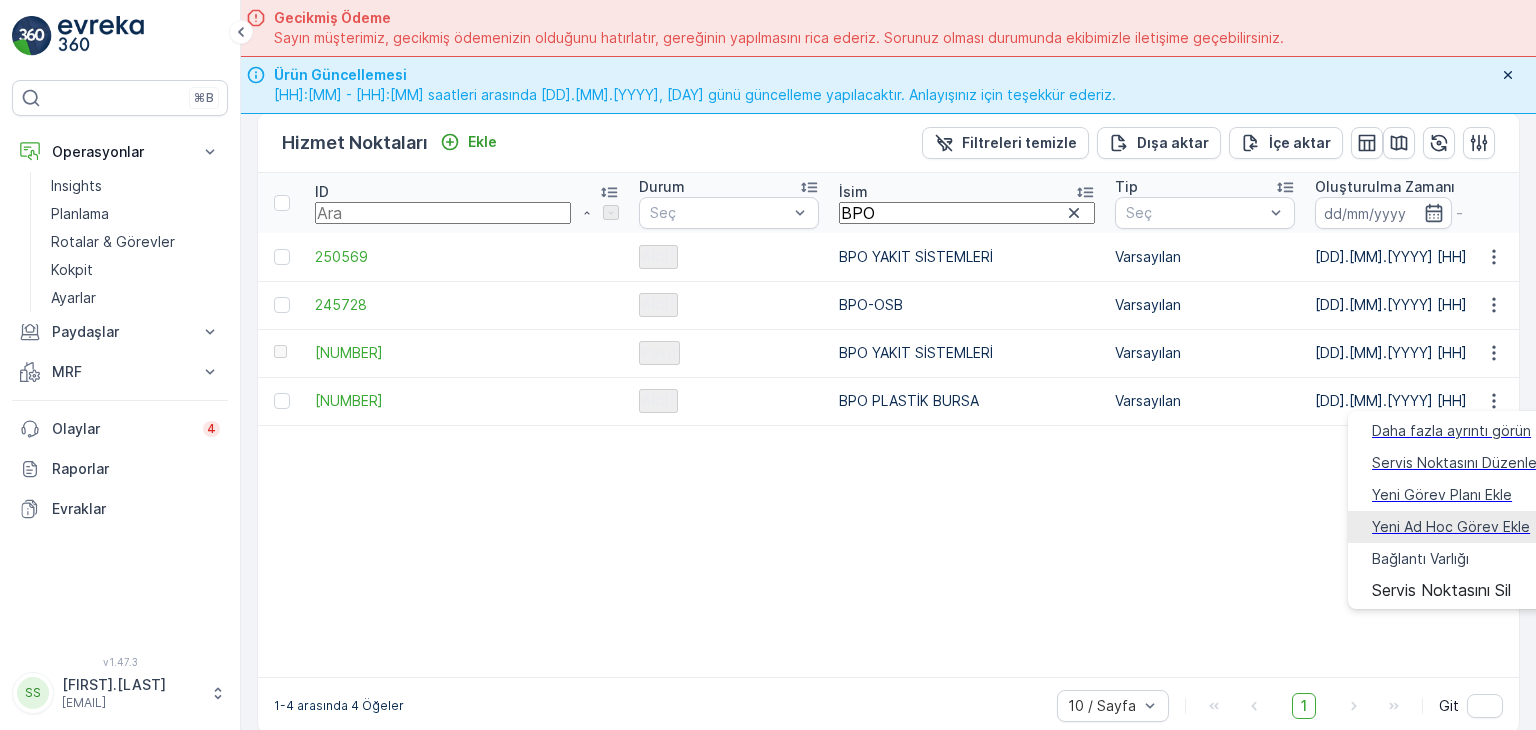 click on "Yeni Ad Hoc Görev Ekle" at bounding box center (1451, 527) 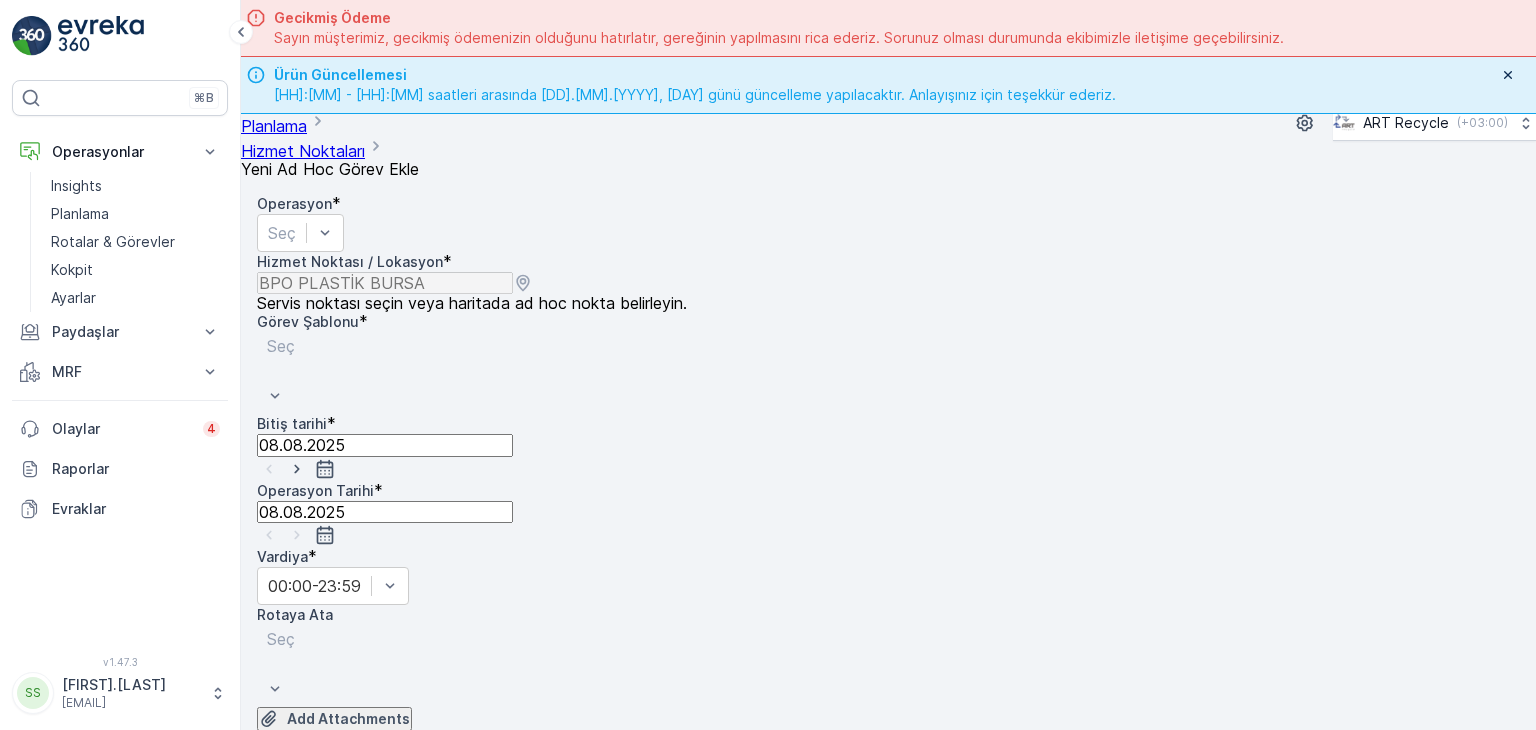 scroll, scrollTop: 0, scrollLeft: 0, axis: both 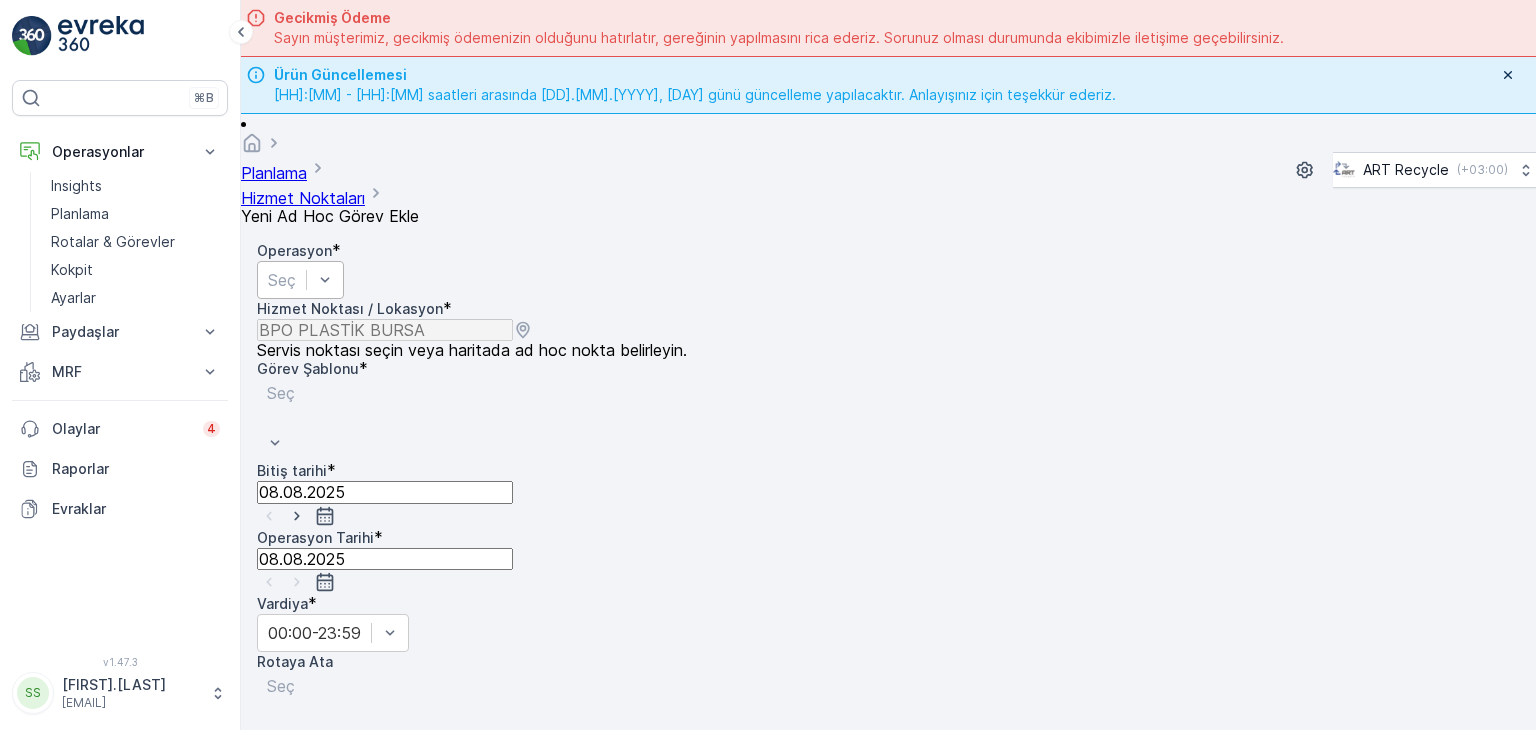 click at bounding box center (282, 280) 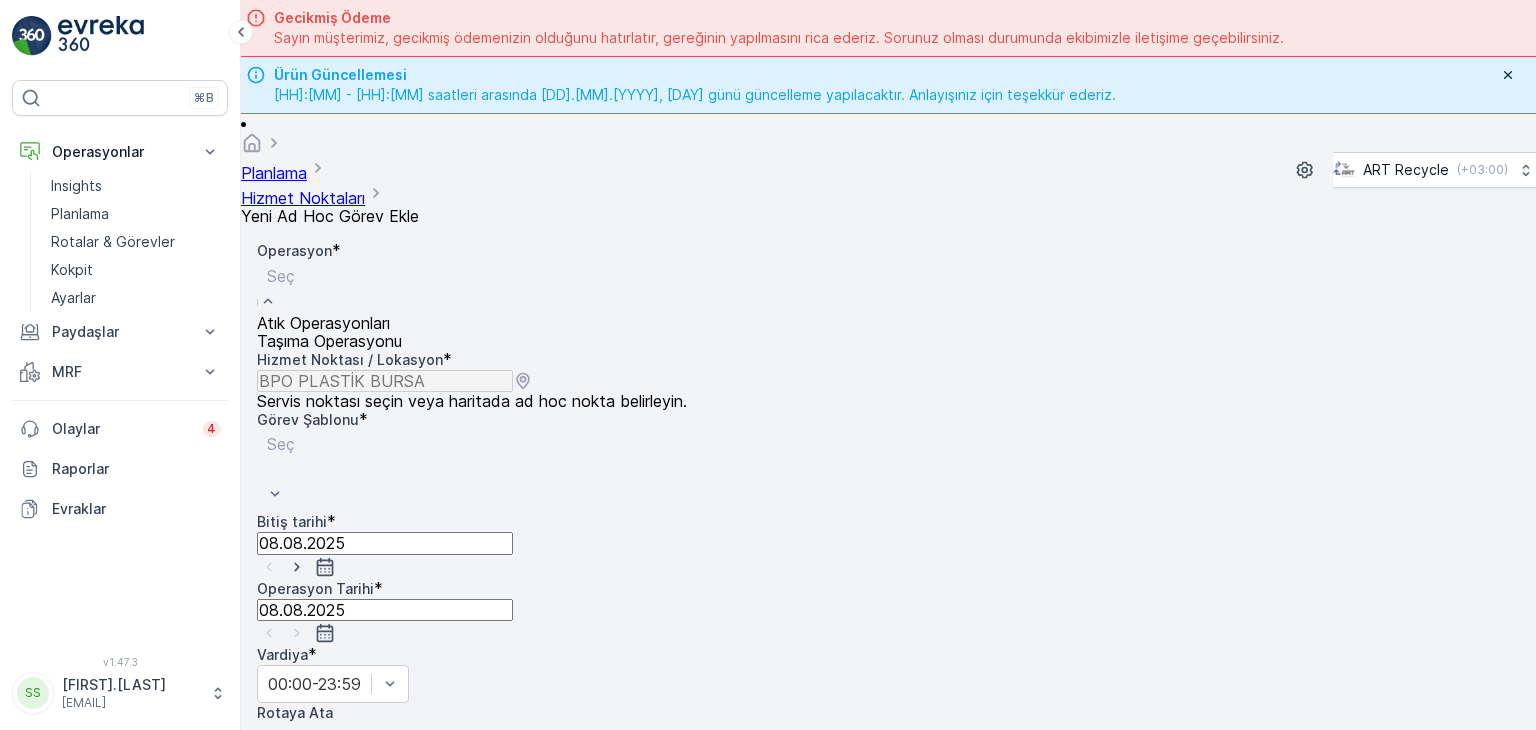 click on "Atık Operasyonları" at bounding box center (323, 323) 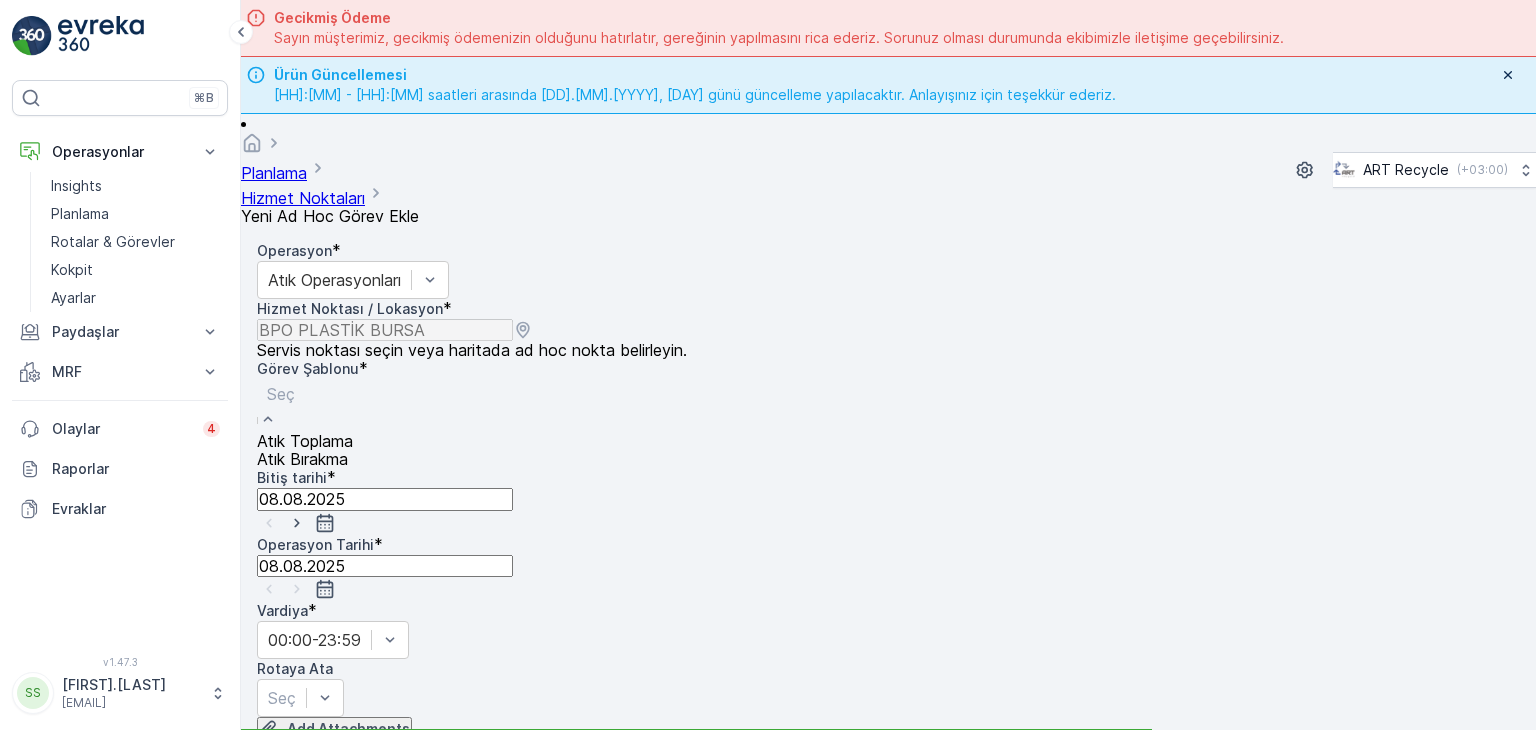 click at bounding box center (305, 394) 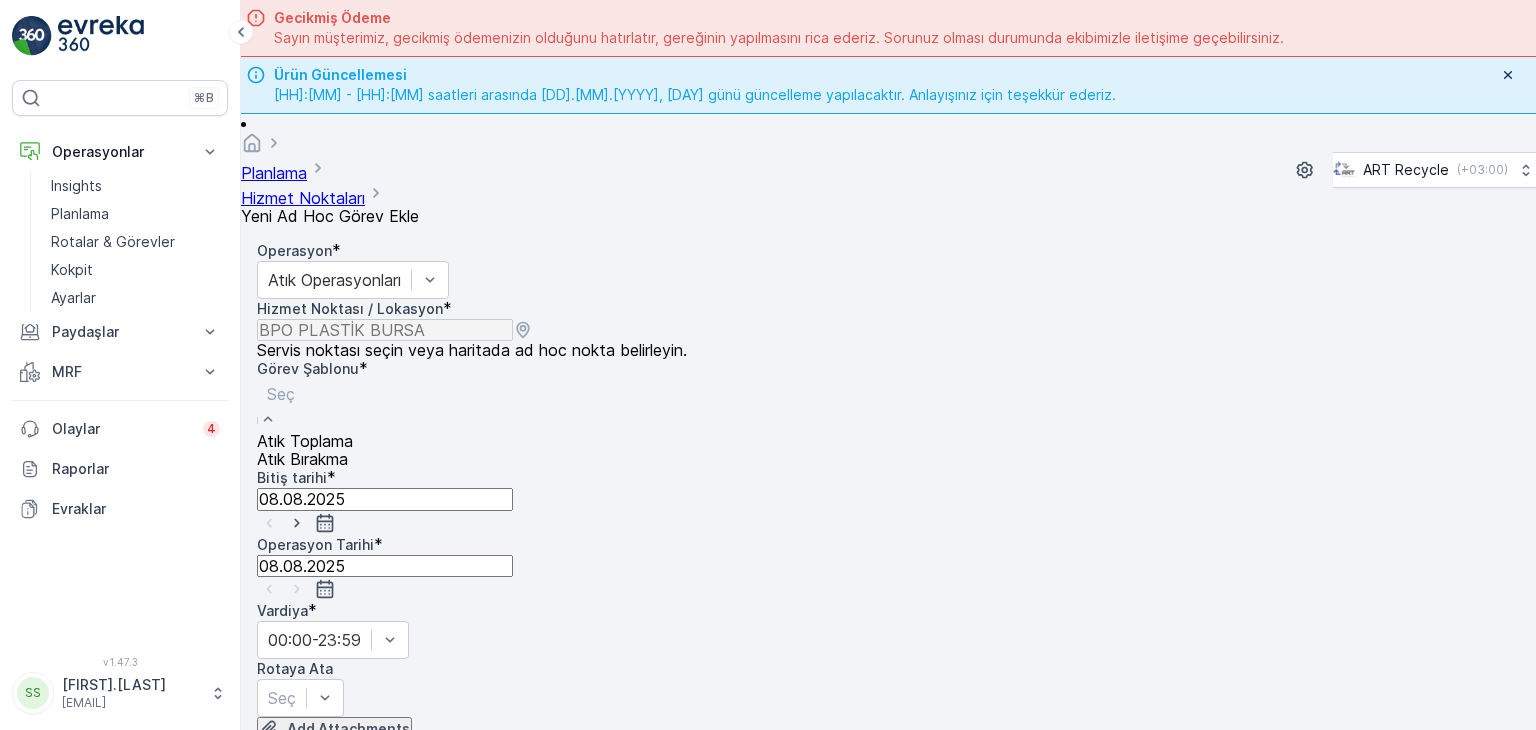 click on "Atık Toplama" at bounding box center (305, 441) 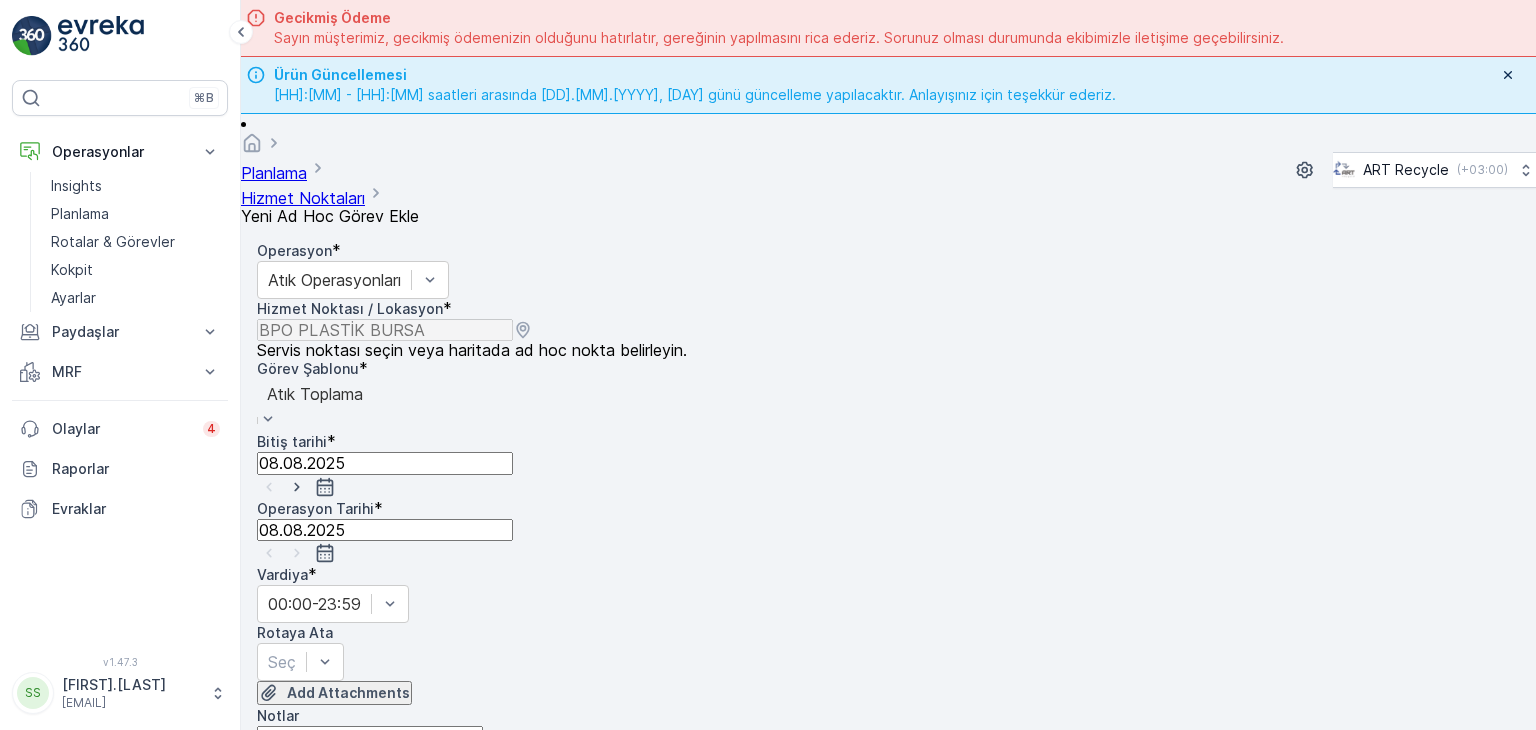 scroll, scrollTop: 100, scrollLeft: 0, axis: vertical 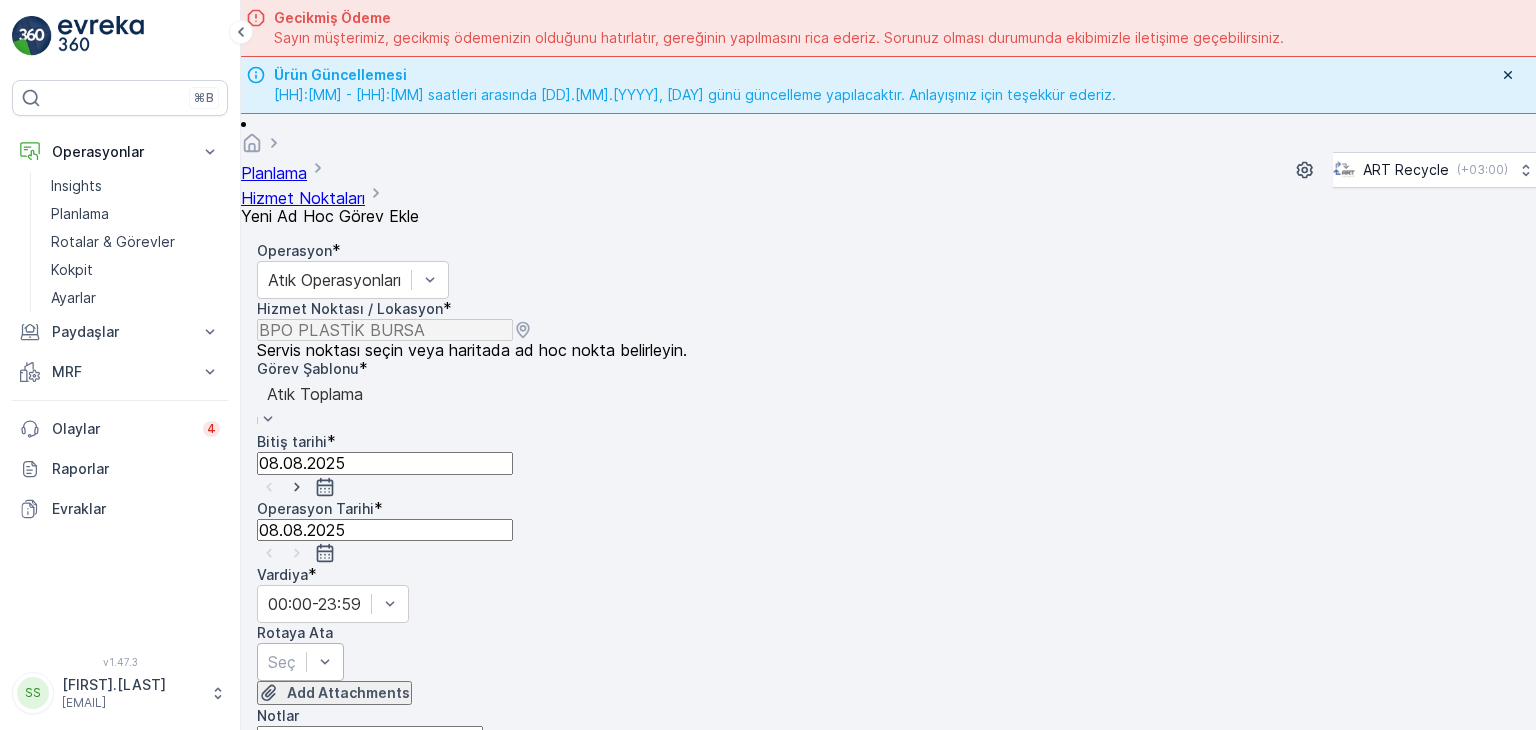 click at bounding box center (282, 662) 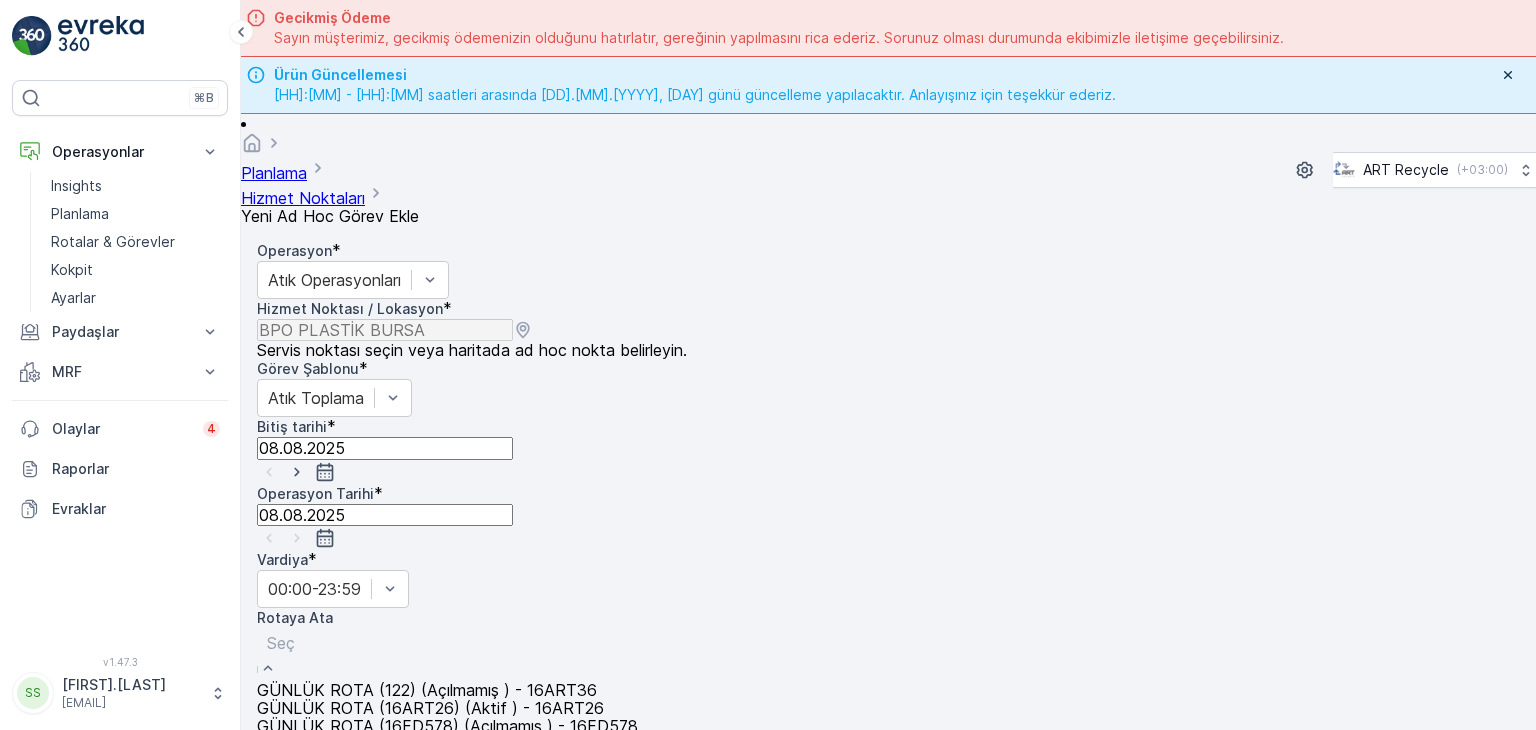click on "GÜNLÜK ROTA (16ART26) (Aktif ) - 16ART26" at bounding box center (430, 708) 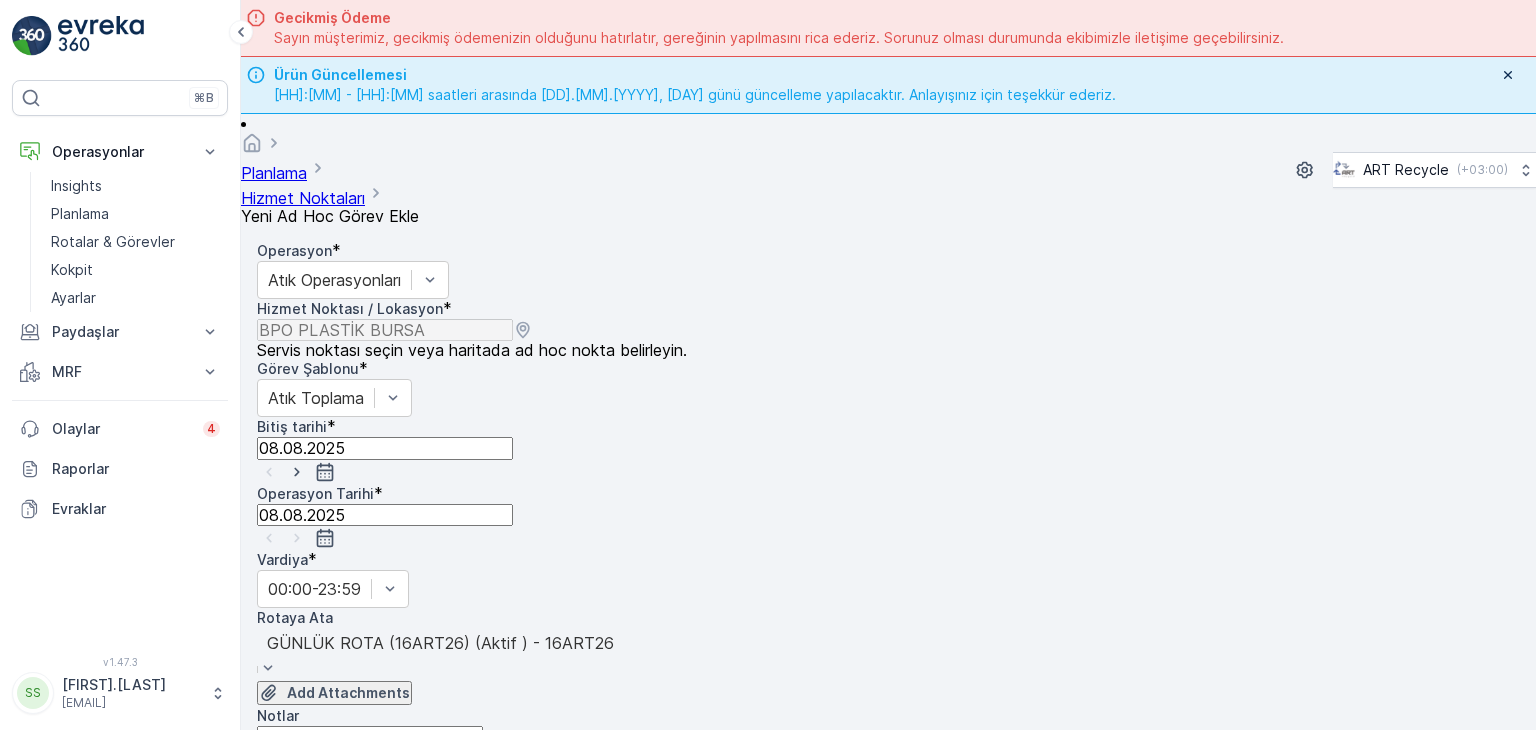 click on "Add Attachments" at bounding box center [888, 693] 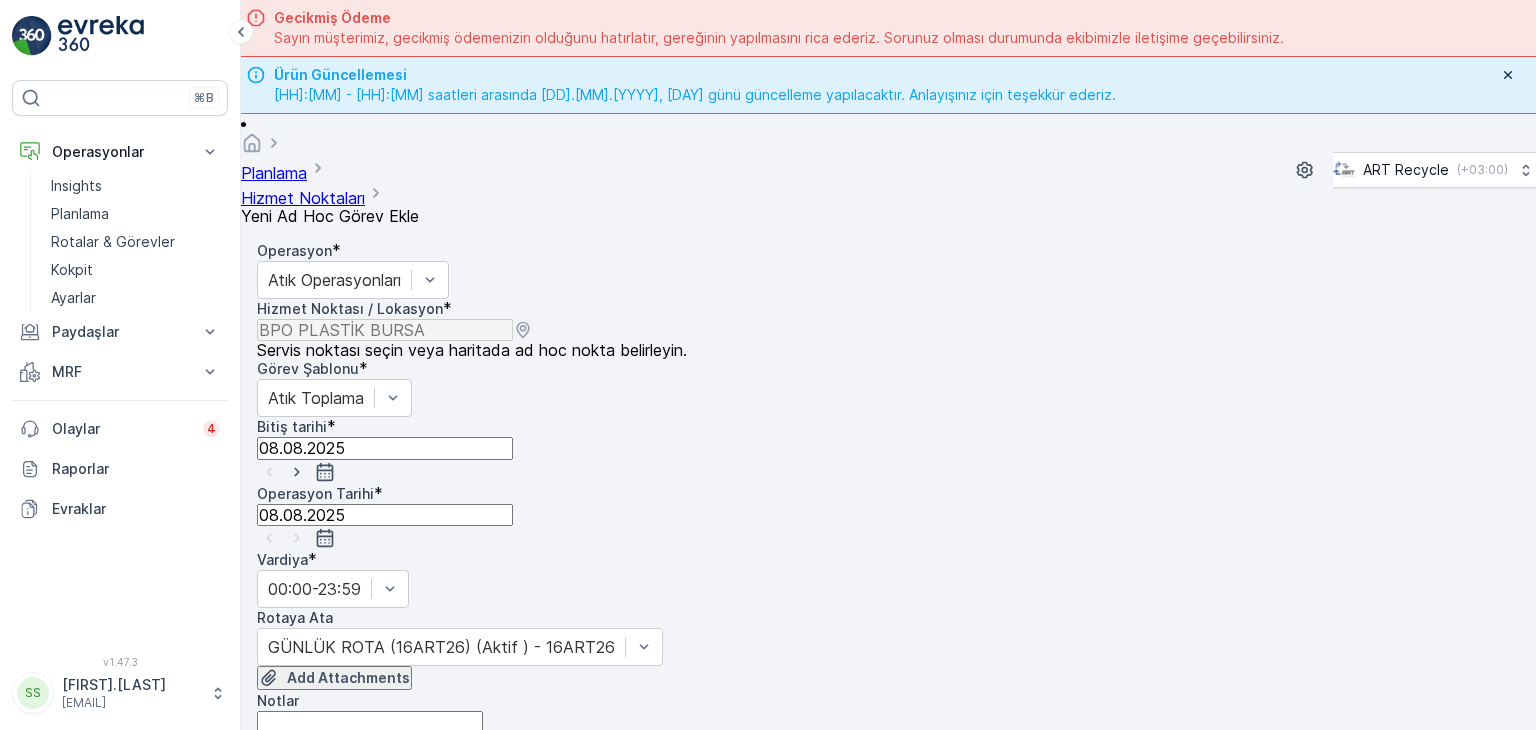 scroll, scrollTop: 368, scrollLeft: 0, axis: vertical 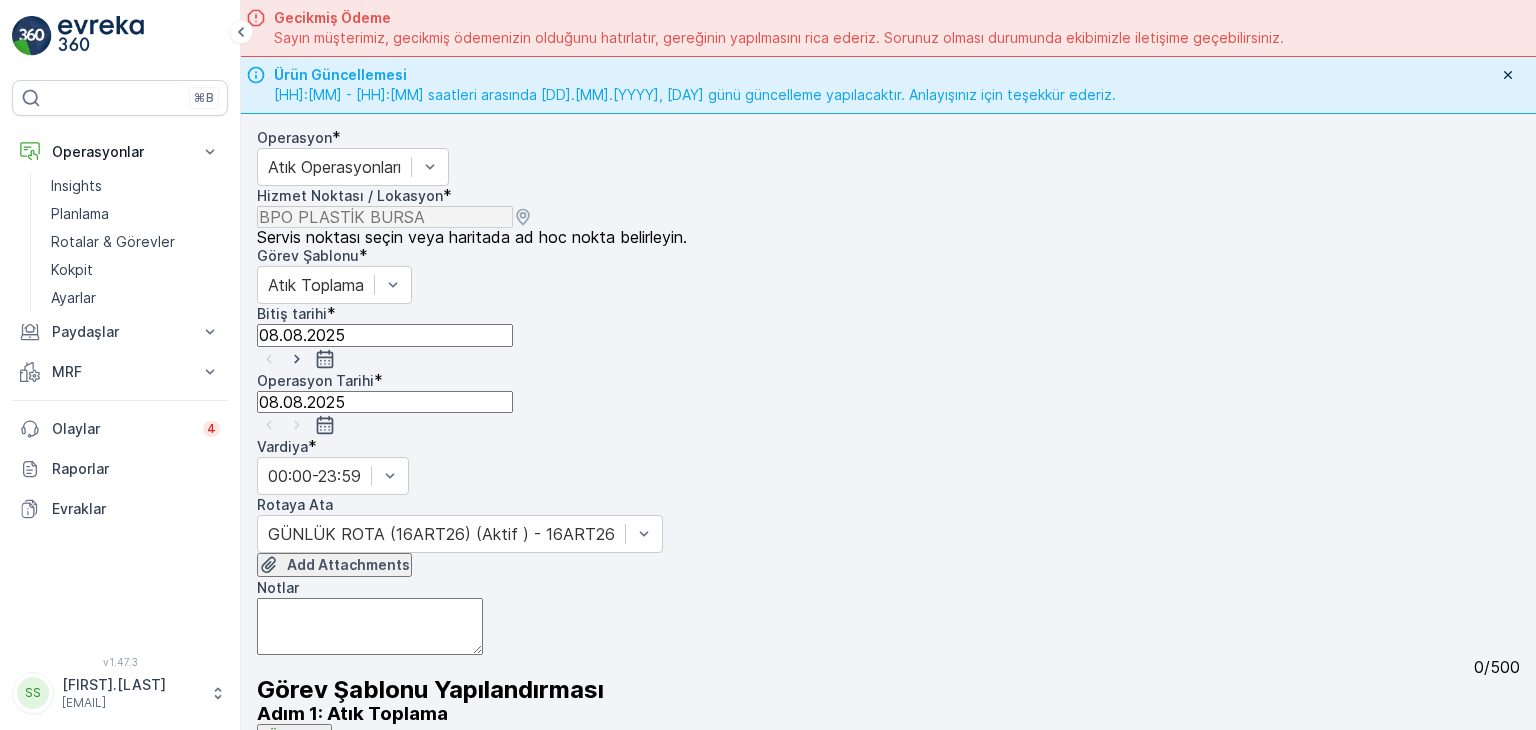 click on "Gönder" at bounding box center [360, 845] 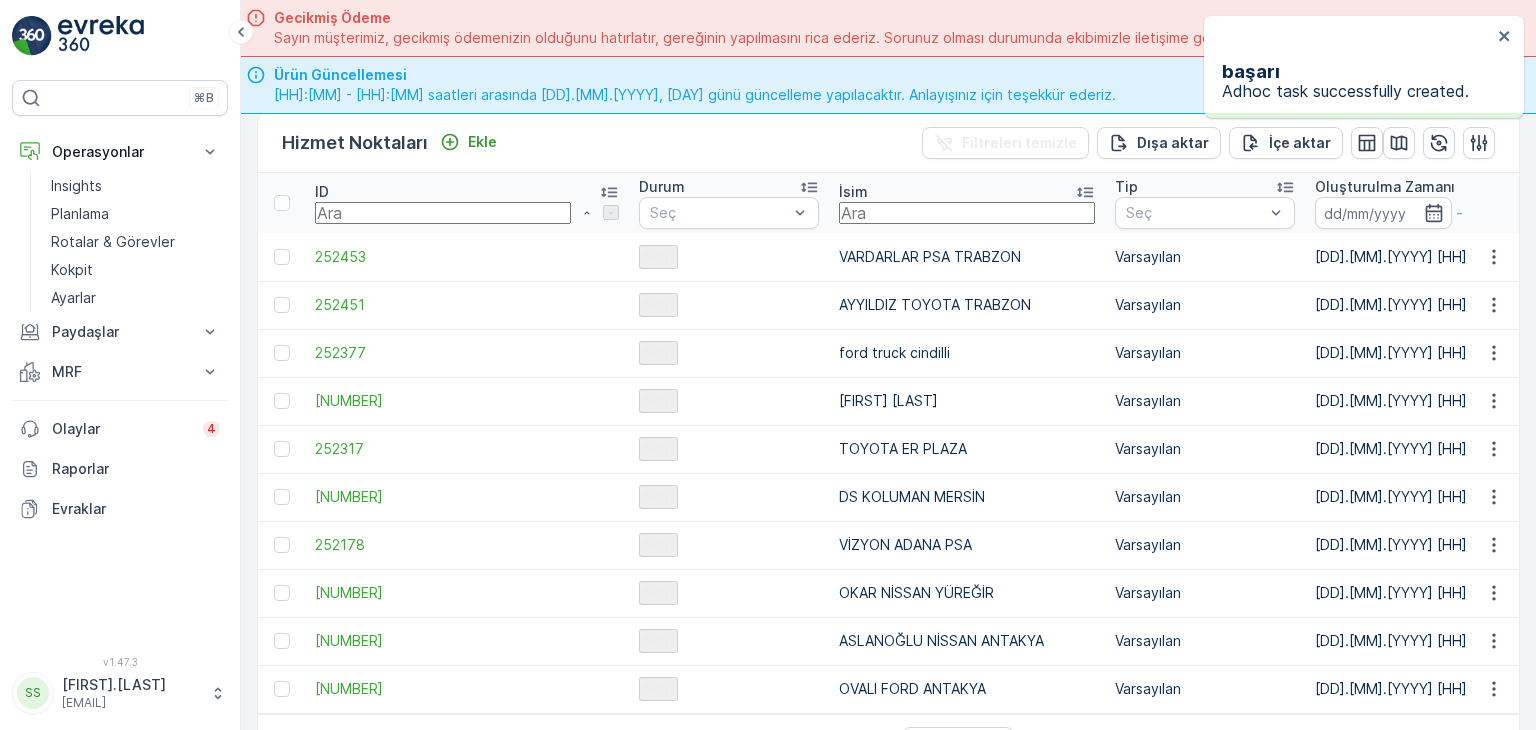 click at bounding box center (967, 213) 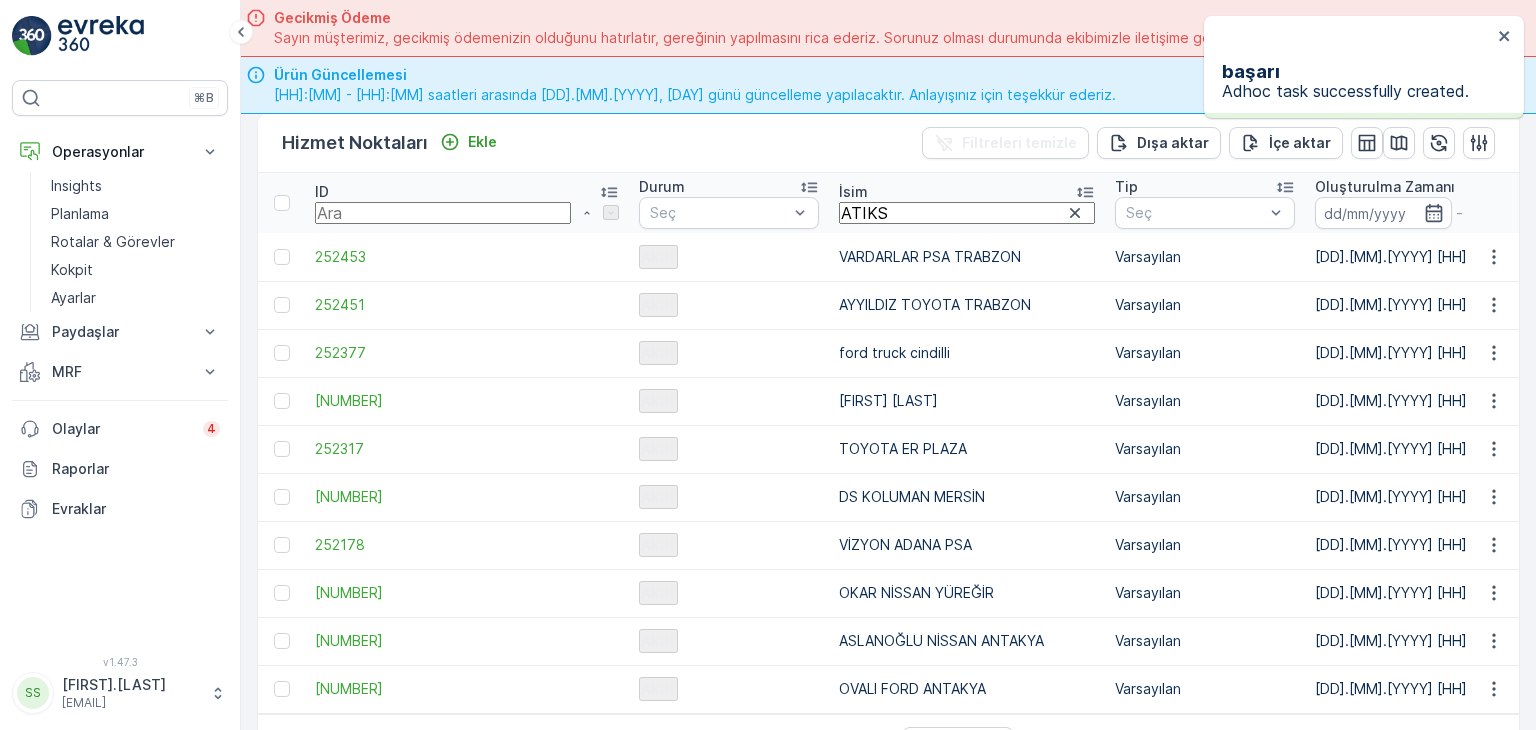 type on "ATIKSA" 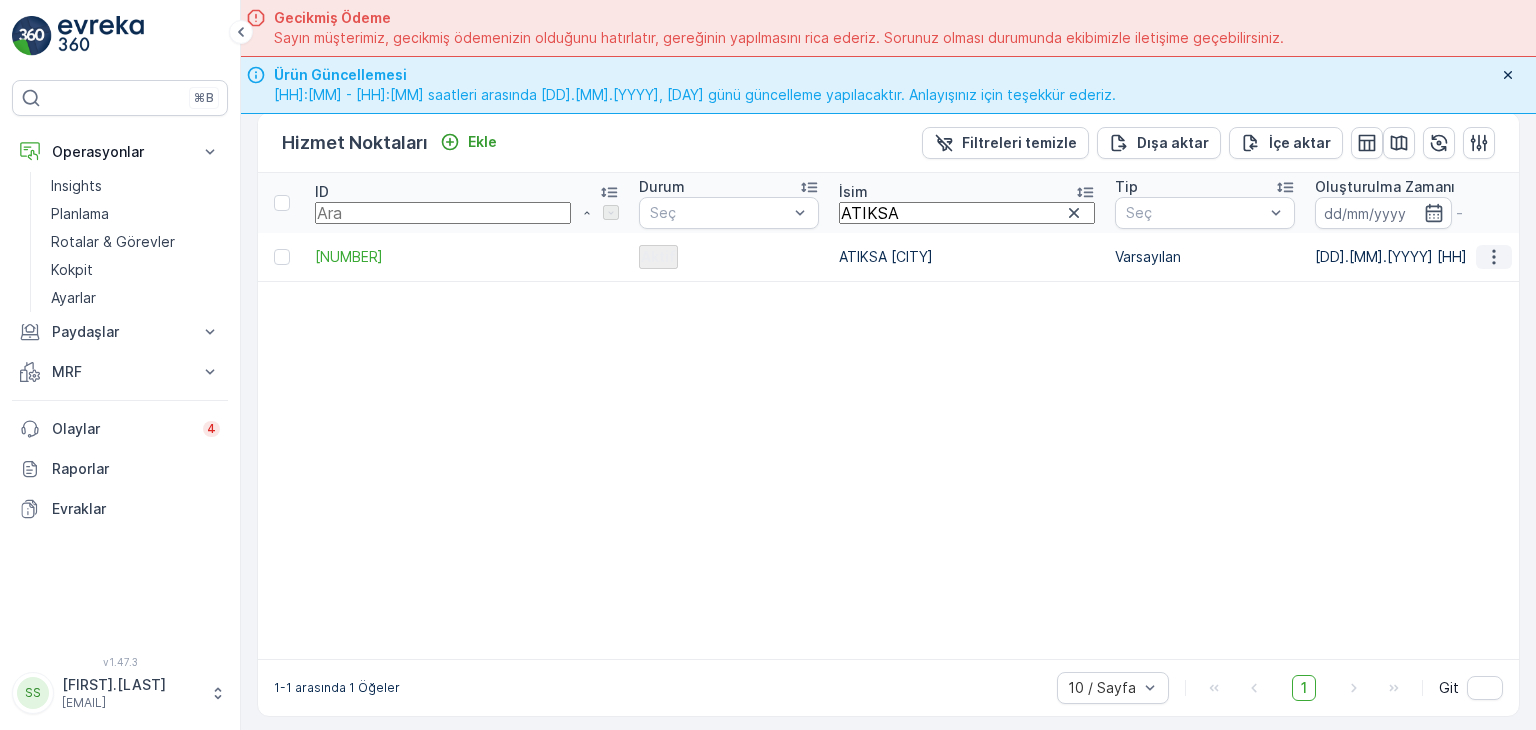 click 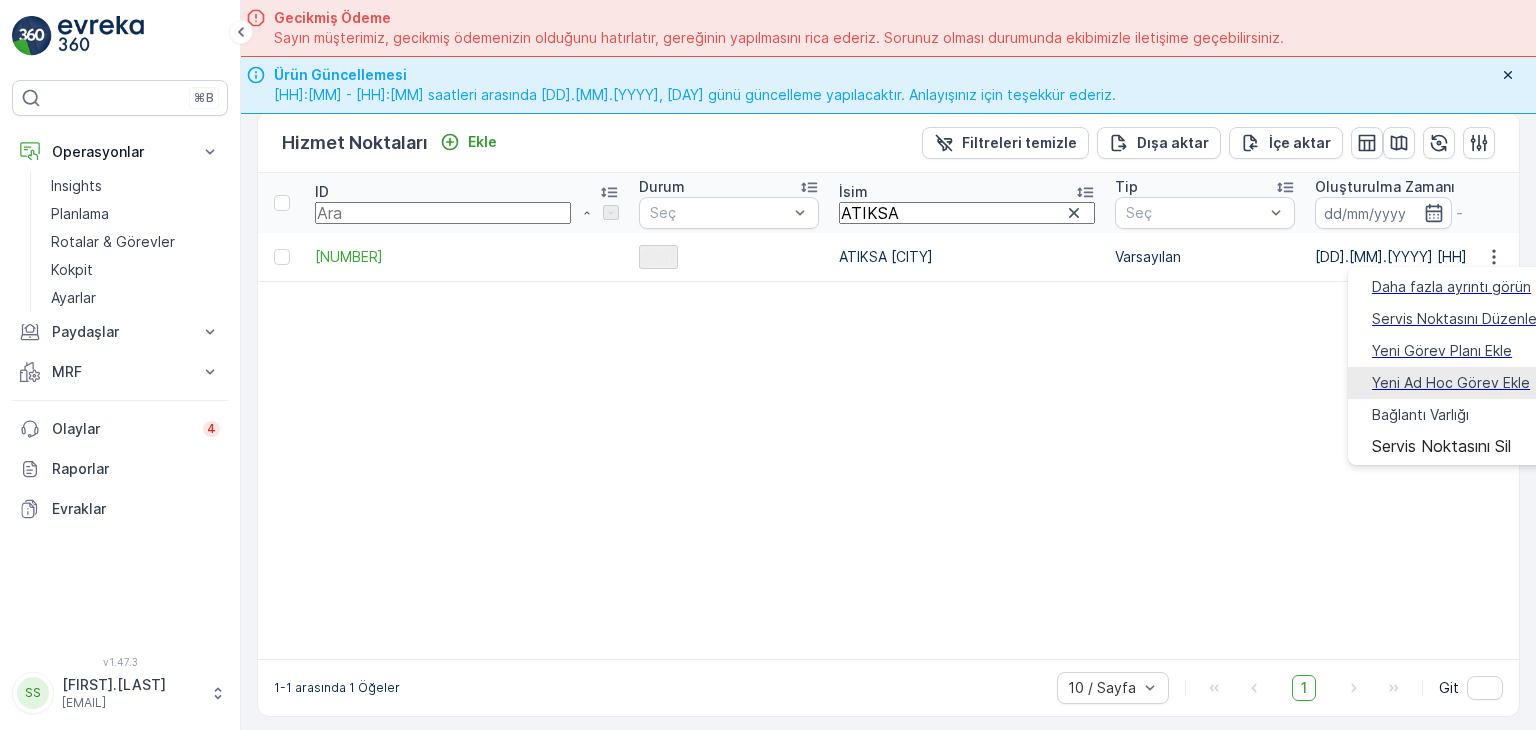 click on "Yeni Ad Hoc Görev Ekle" at bounding box center [1451, 383] 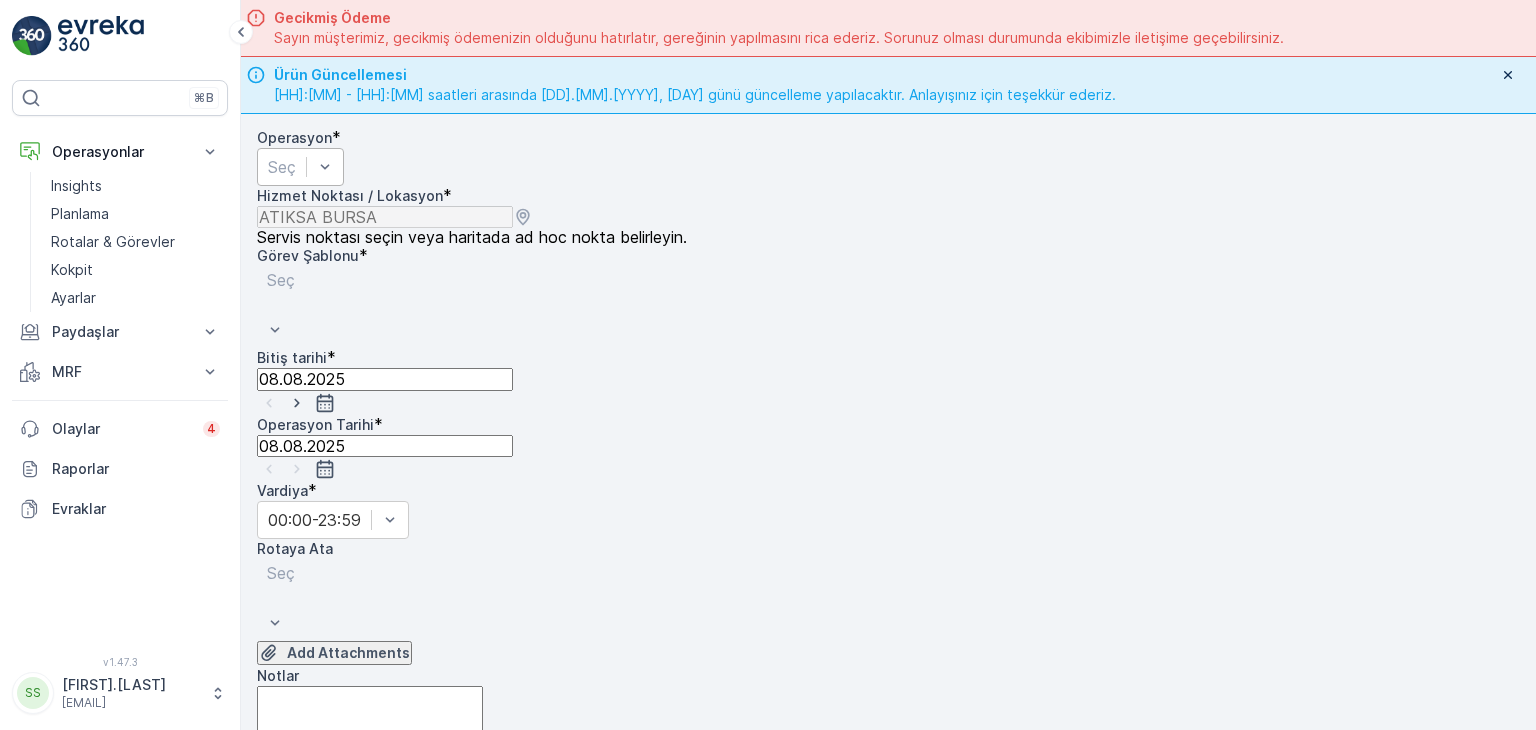 scroll, scrollTop: 0, scrollLeft: 0, axis: both 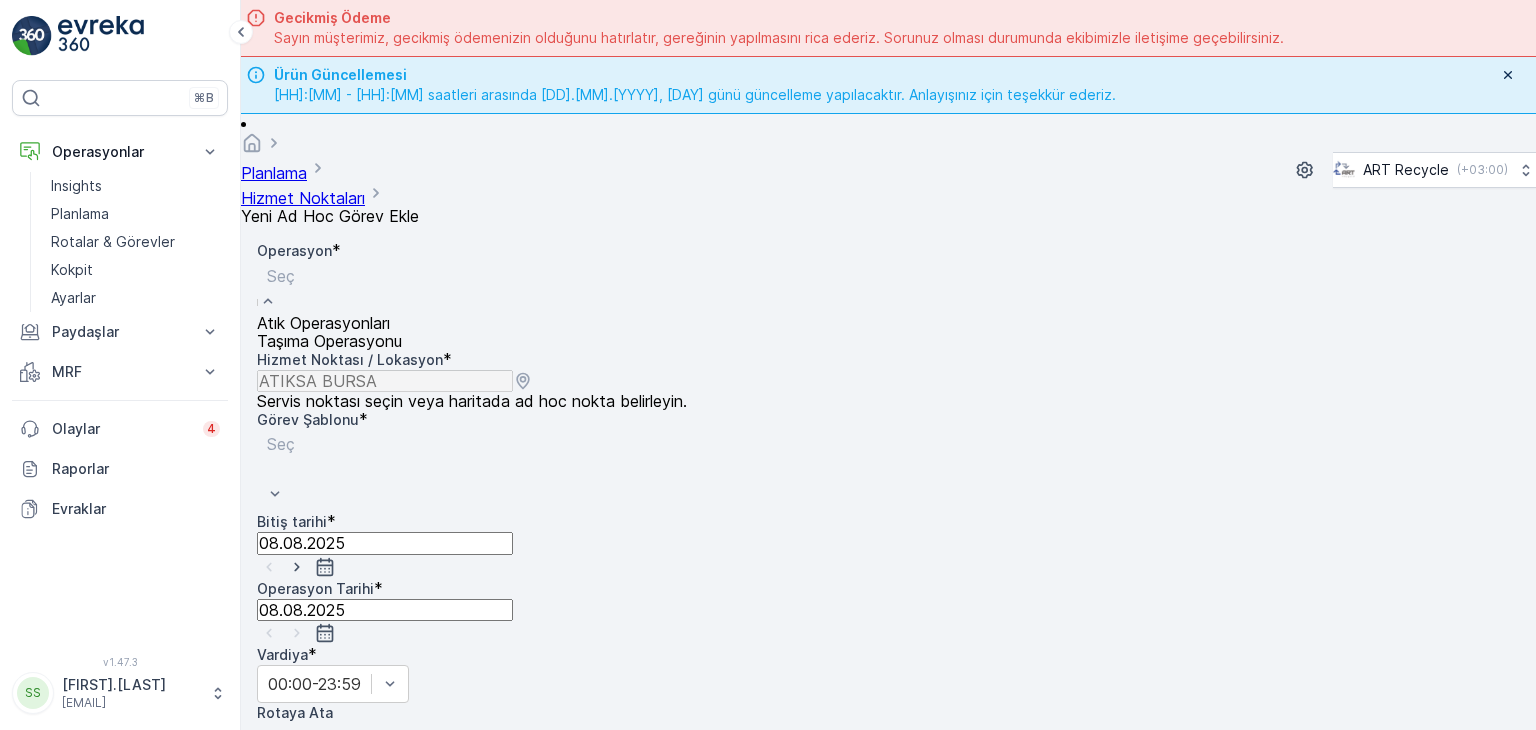 click at bounding box center [329, 276] 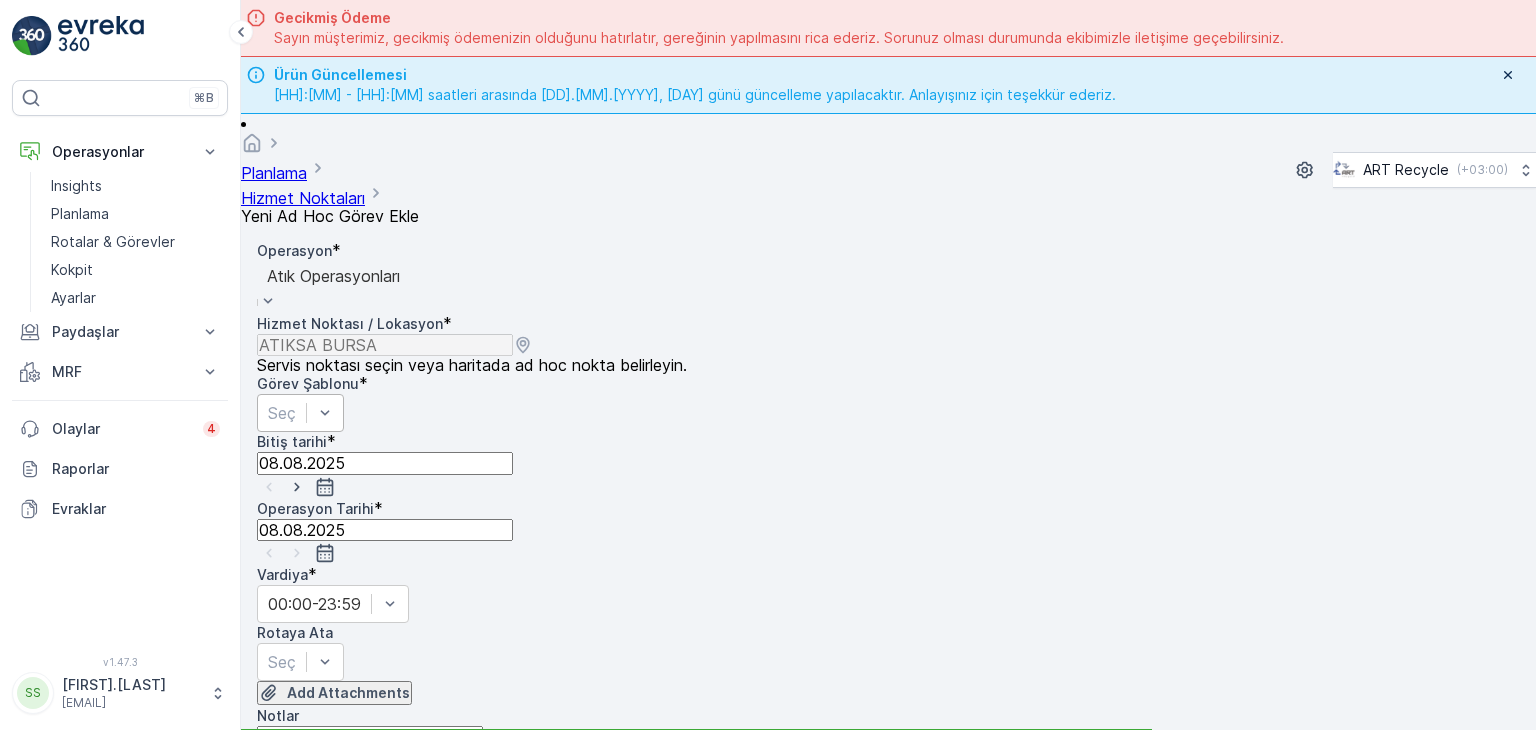 click at bounding box center (282, 413) 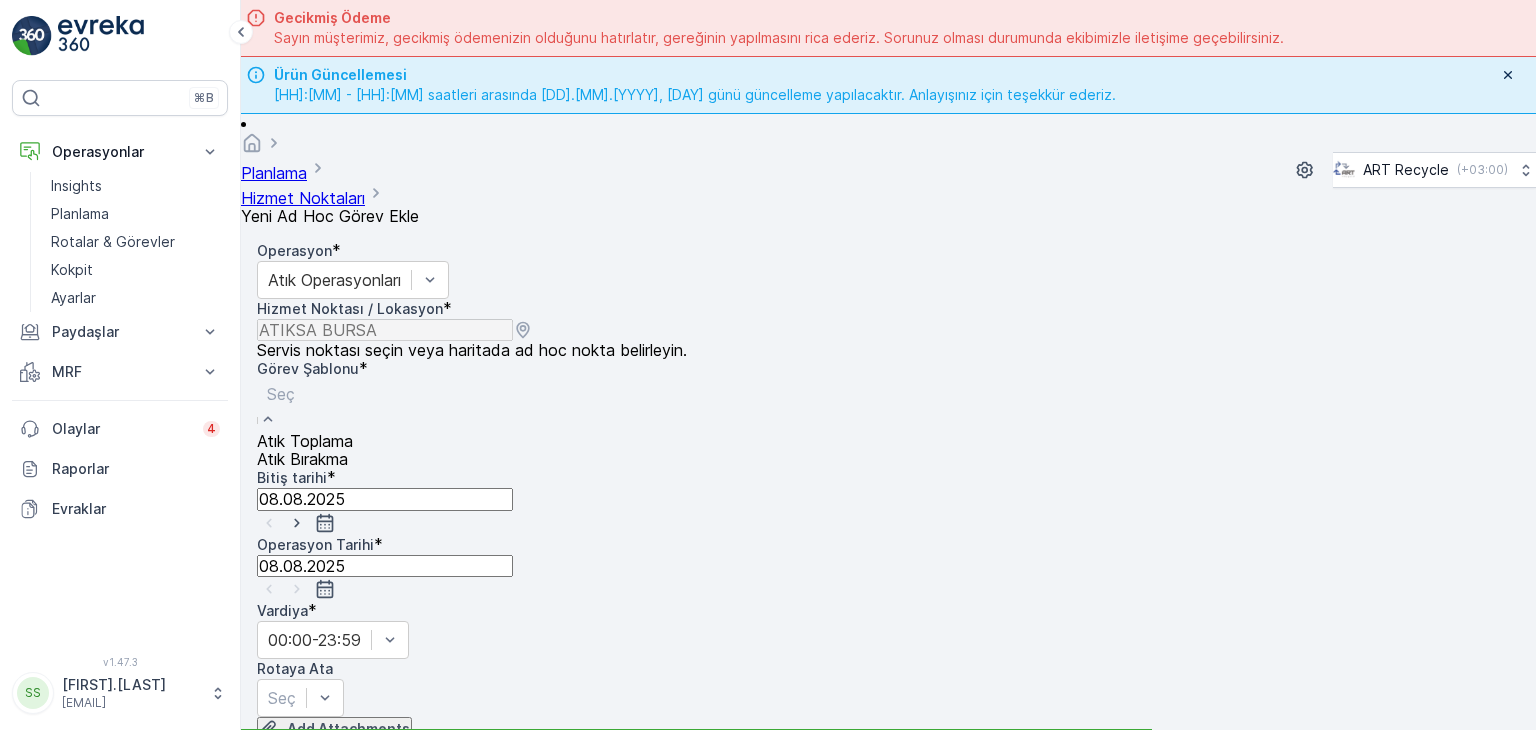 click on "Atık Bırakma" at bounding box center [302, 459] 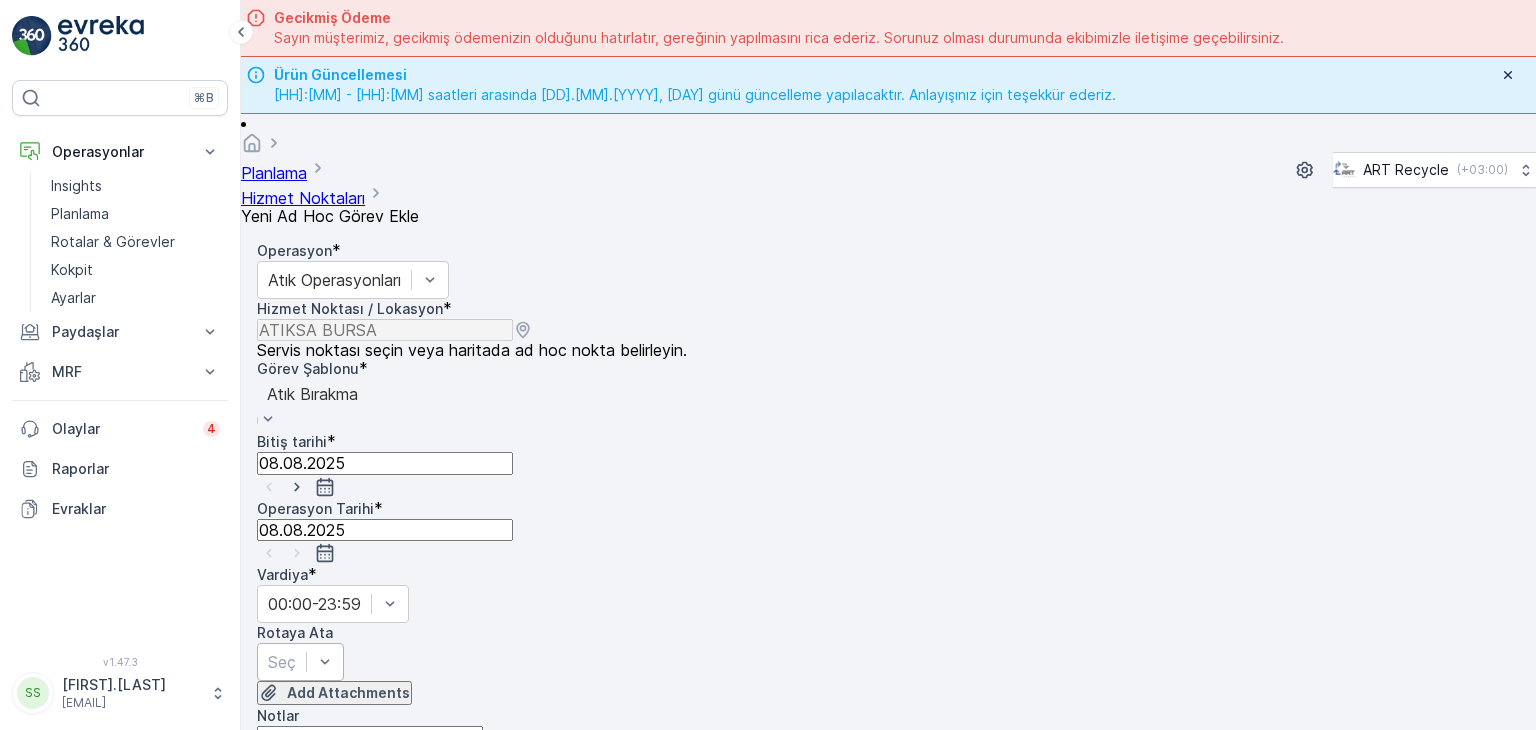 click at bounding box center [282, 662] 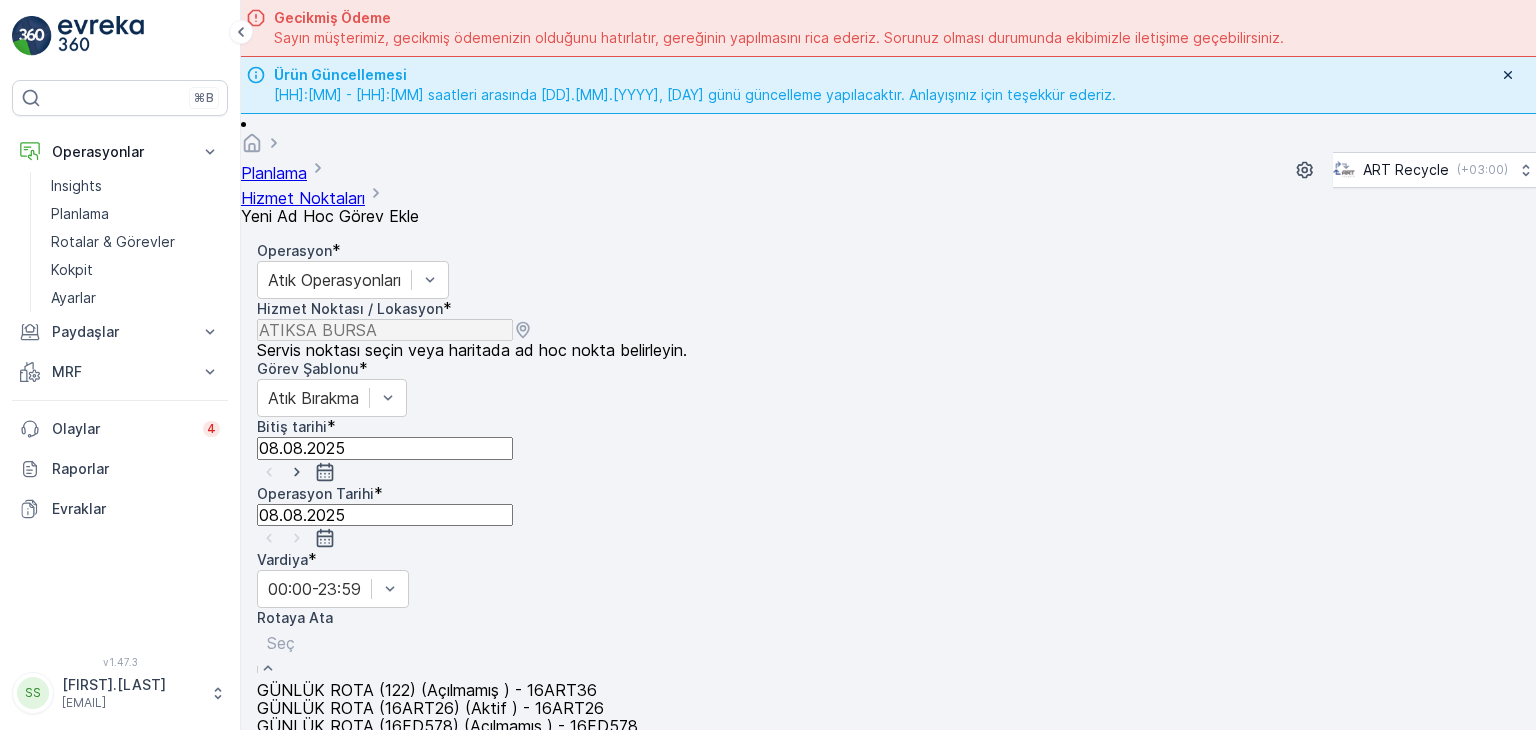 click on "GÜNLÜK ROTA (16ART26) (Aktif ) - 16ART26" at bounding box center [430, 708] 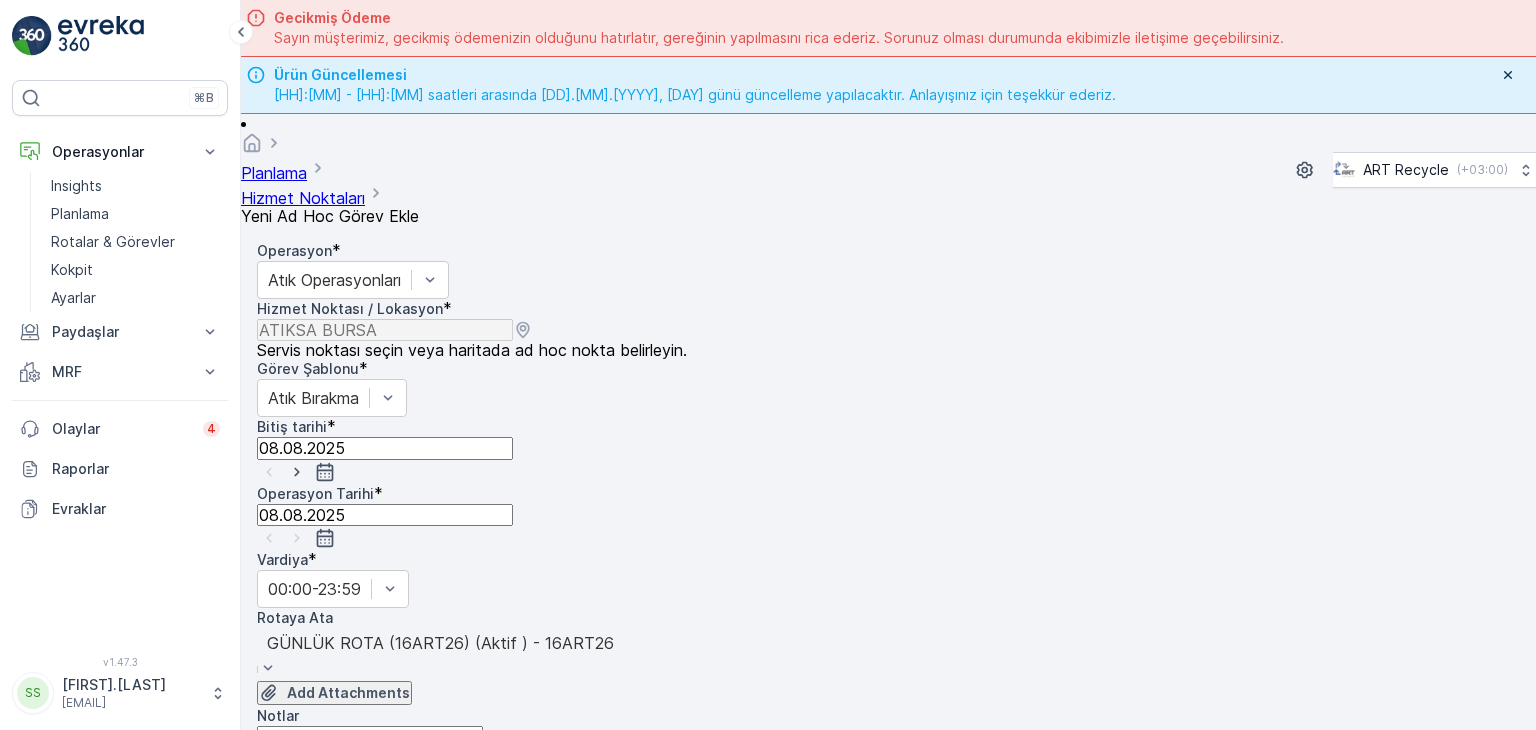 click on "Add Attachments" at bounding box center (888, 693) 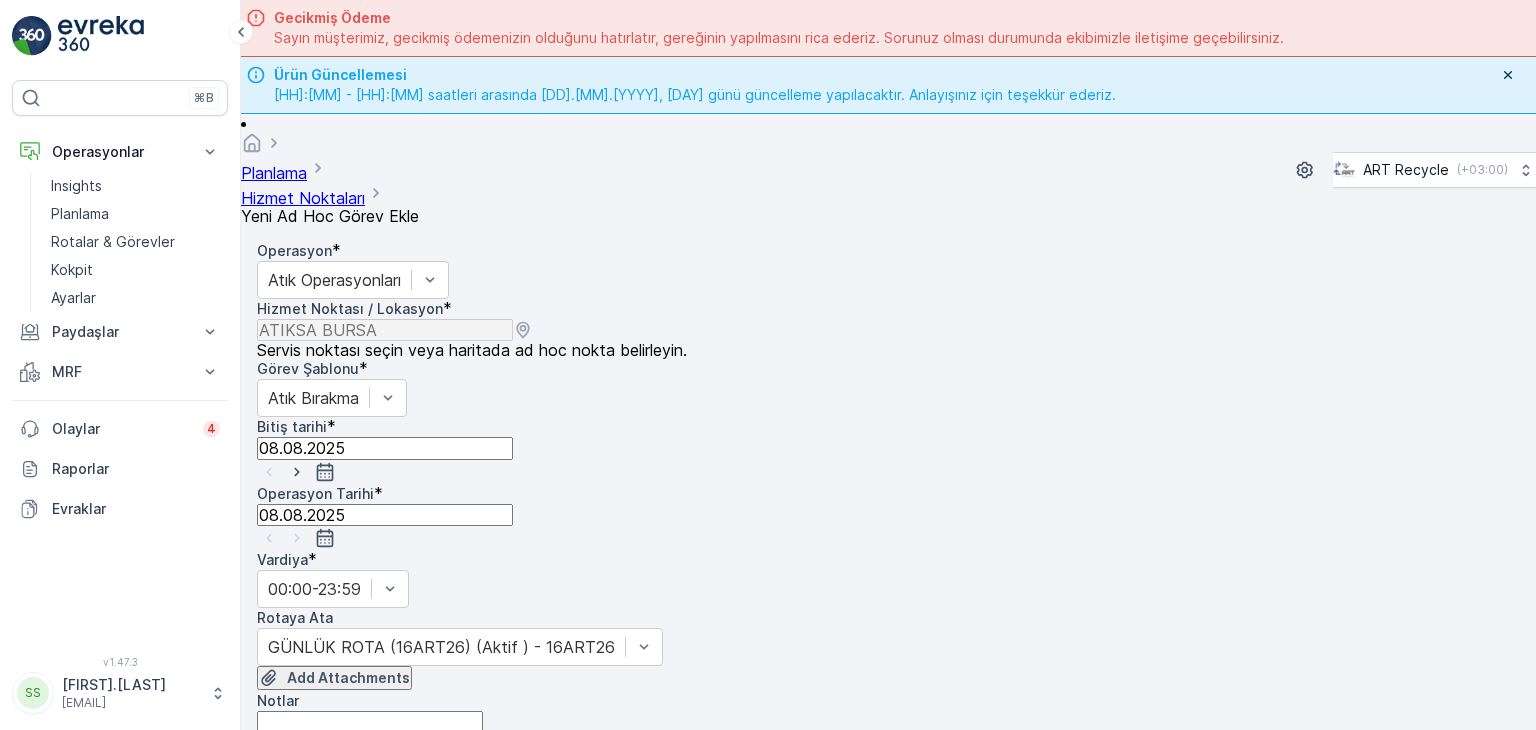 scroll, scrollTop: 184, scrollLeft: 0, axis: vertical 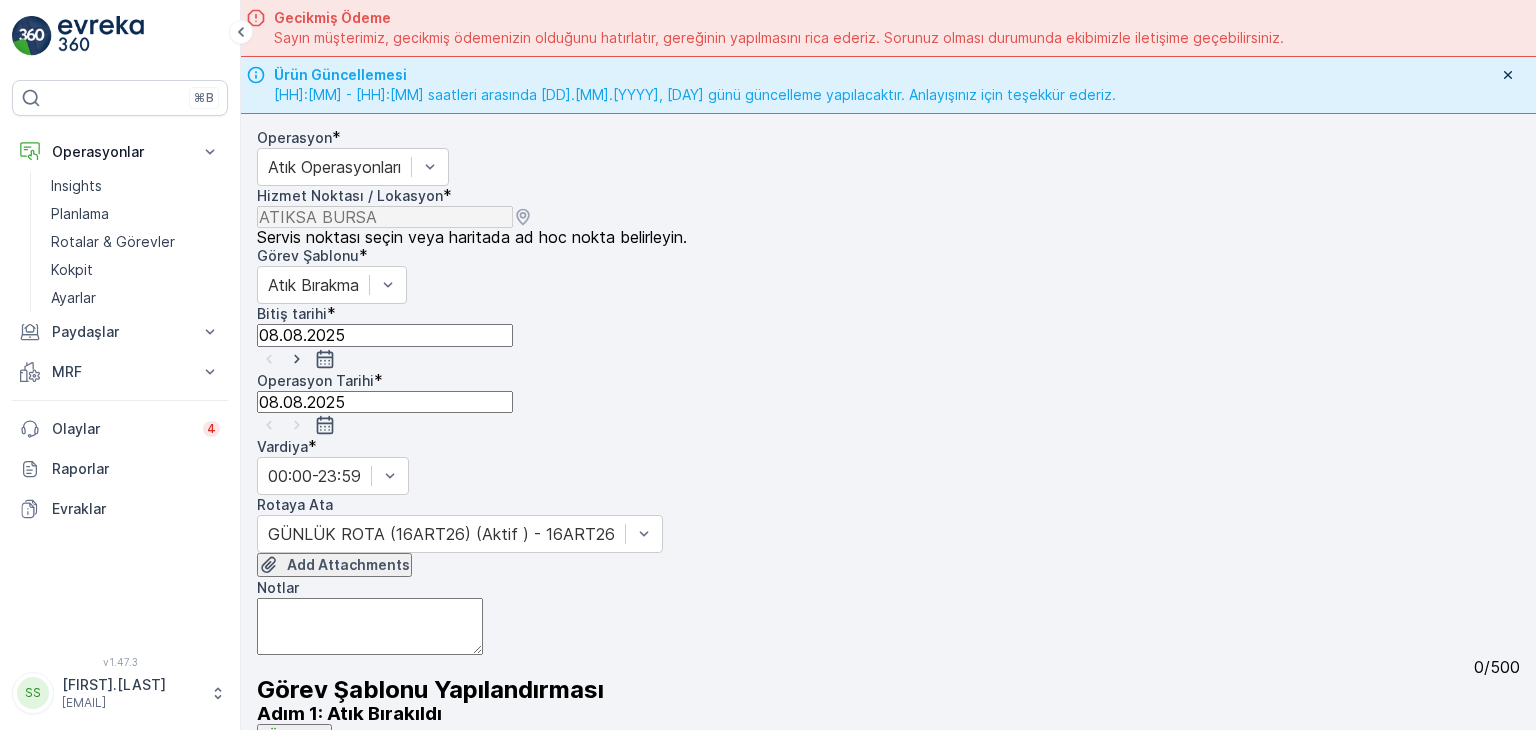click on "Gönder" at bounding box center [360, 763] 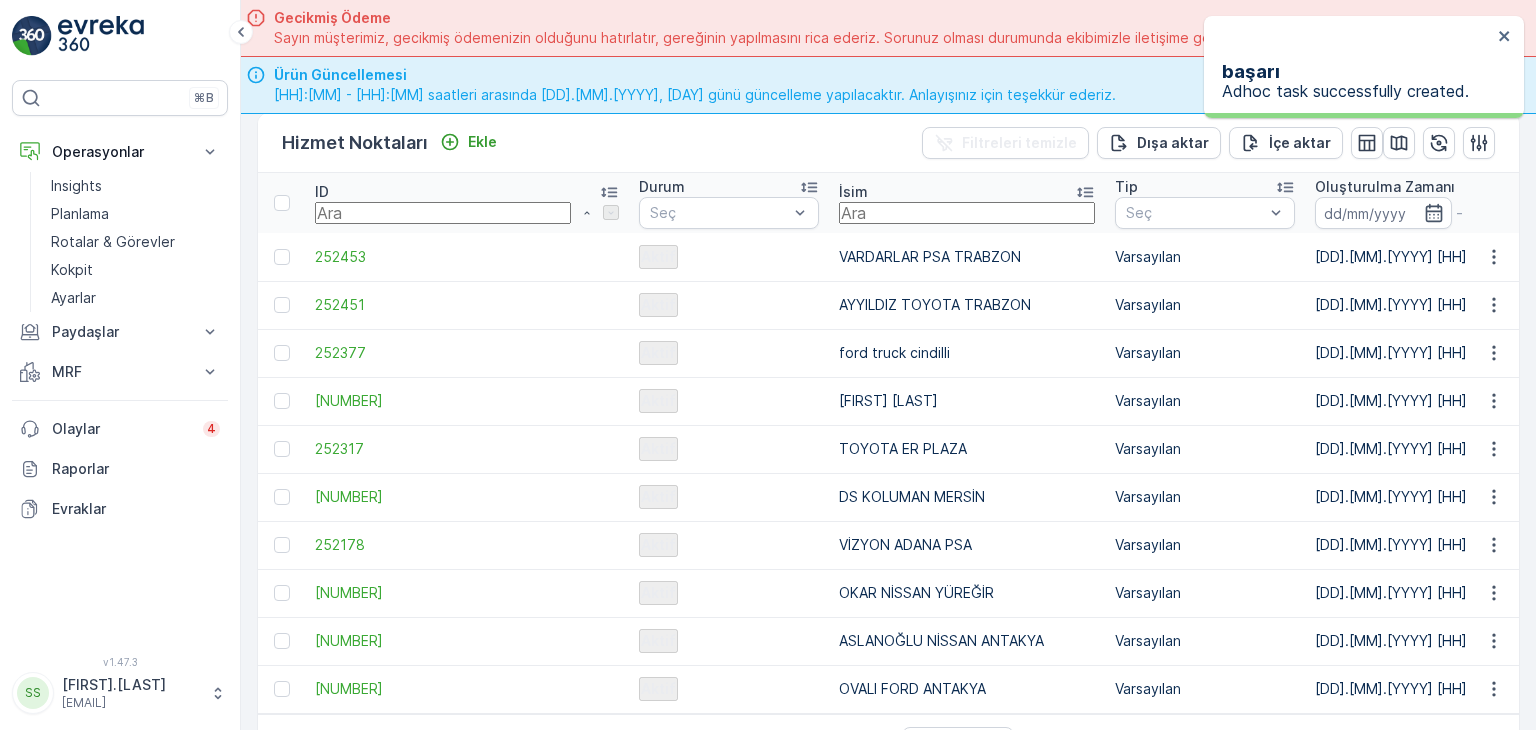 click at bounding box center [967, 213] 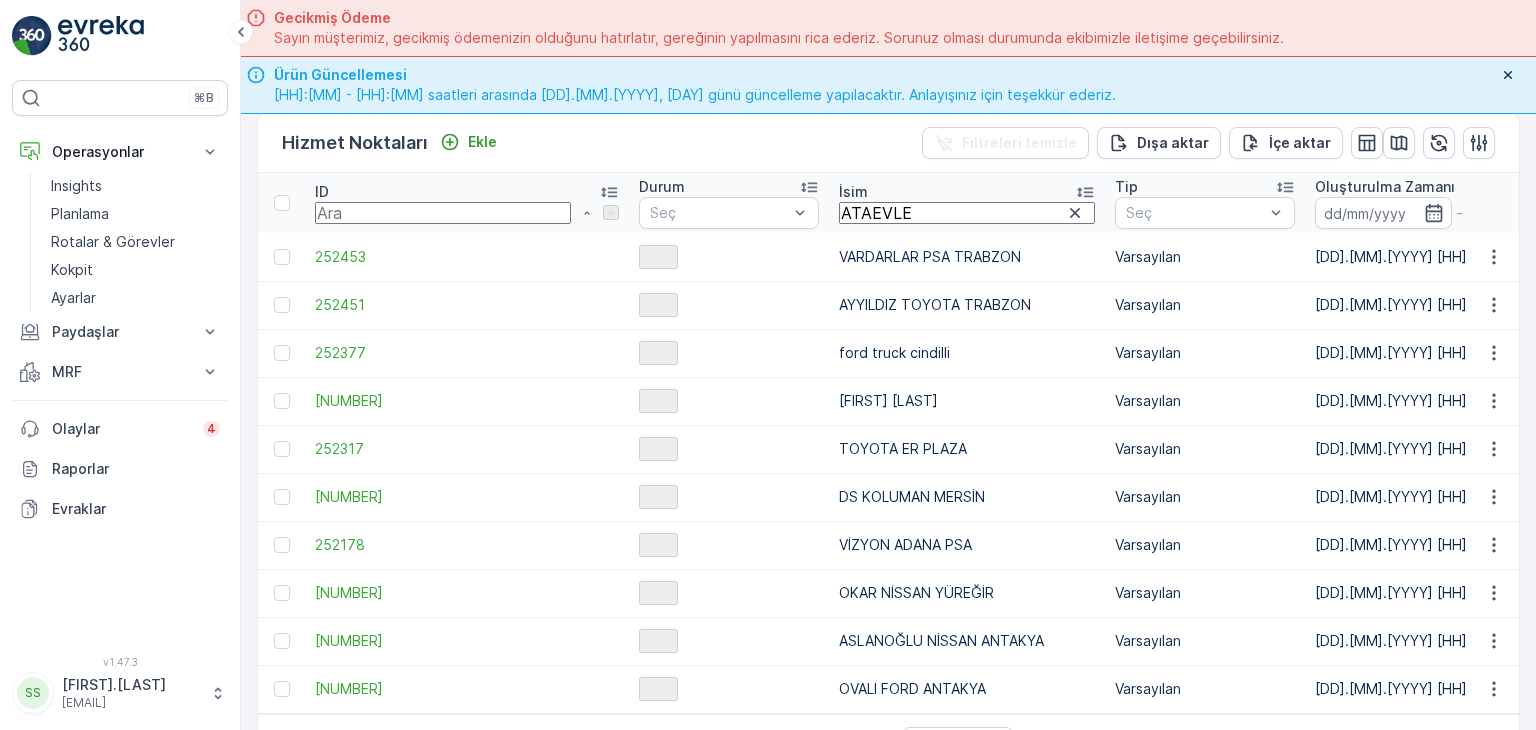 type on "ATAEVLER" 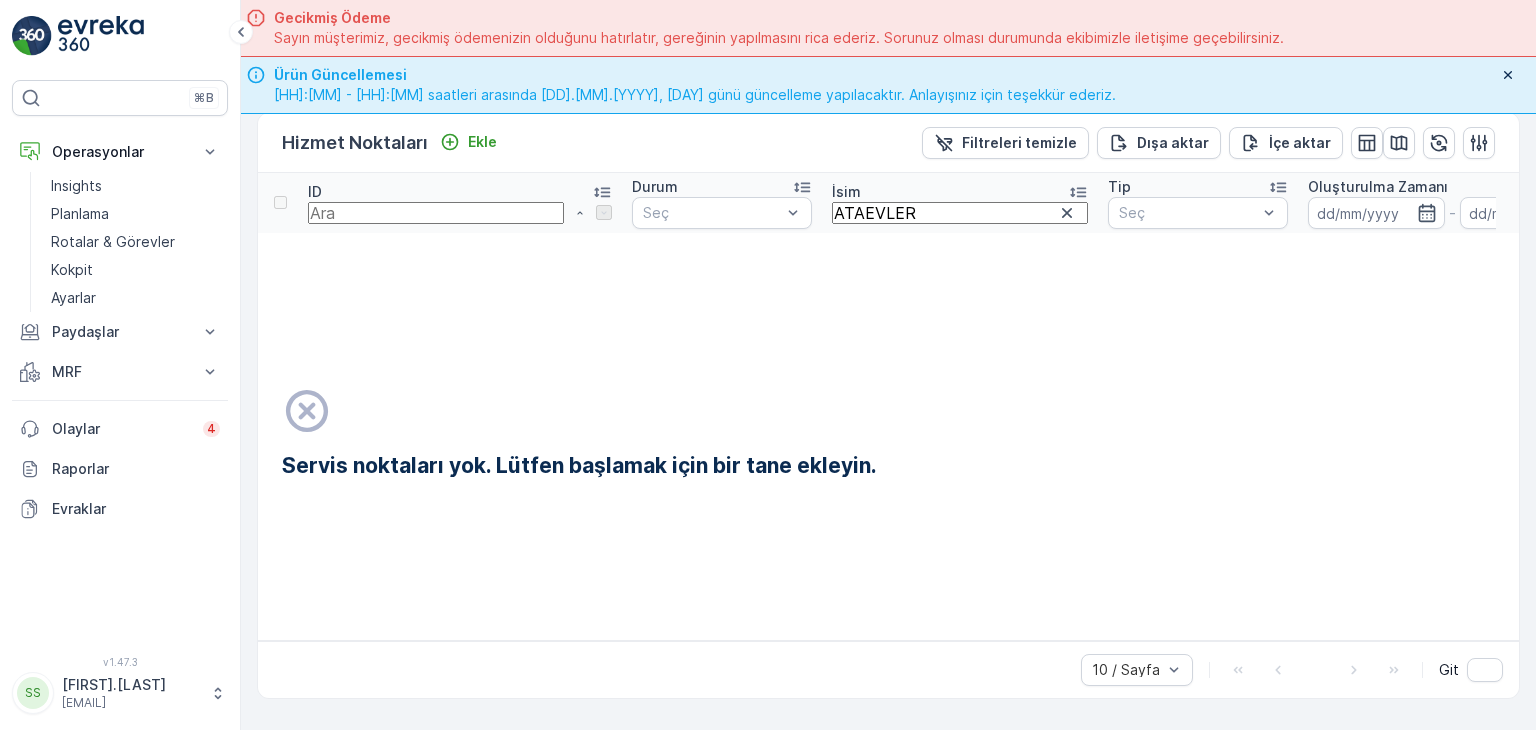 click on "ID Durum Seç İsim ATAEVLER Tip Seç Oluşturulma Zamanı - Operasyonlar Seç Koordinatlar Adres Bölgeler Seç Son Güncellenme Zamanı - Lokasyon Geçmişi Zaman Çerçevesi Varsayılan Kalemler Şehir Bilgisi Seç Marka Bilgisi Seç" at bounding box center (1998, 203) 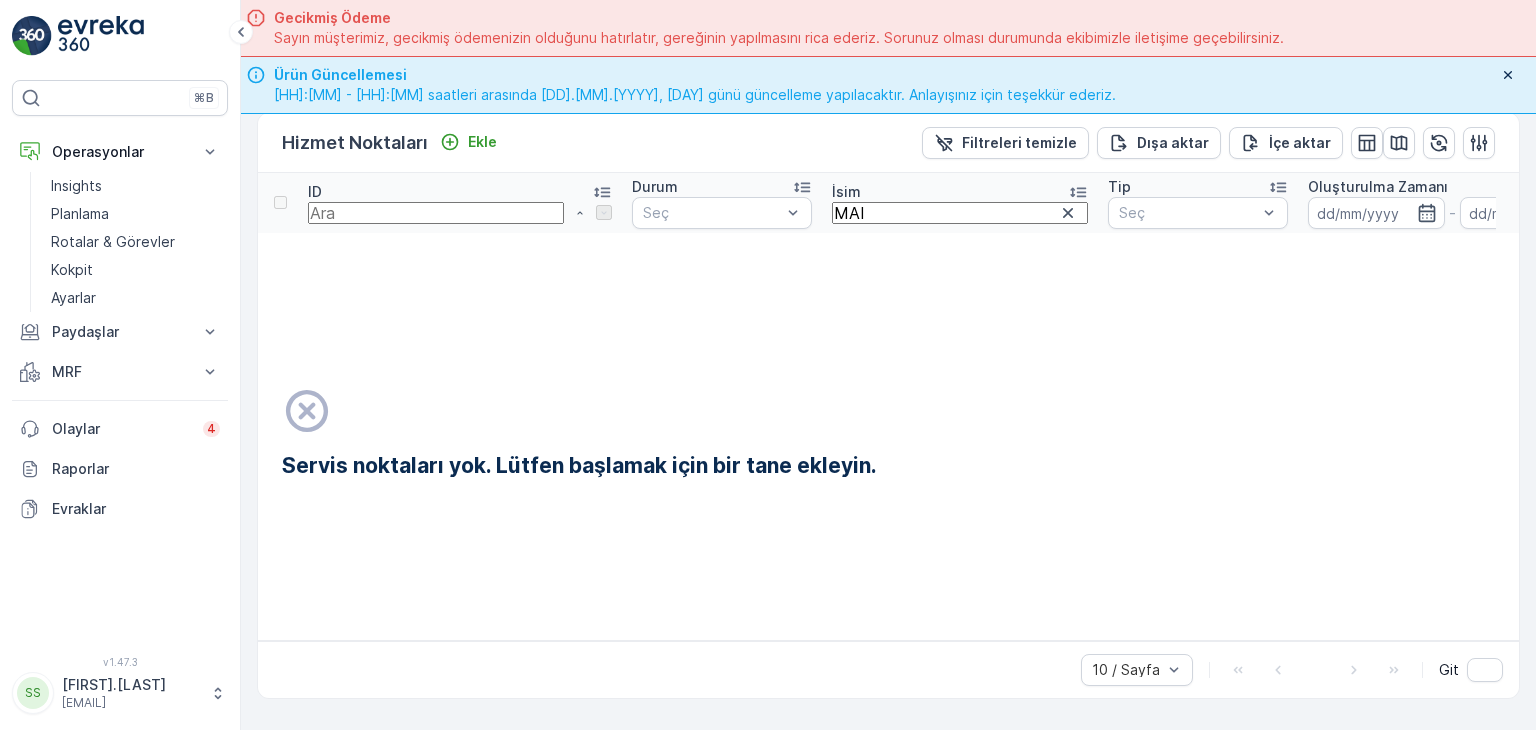 type on "MAIS" 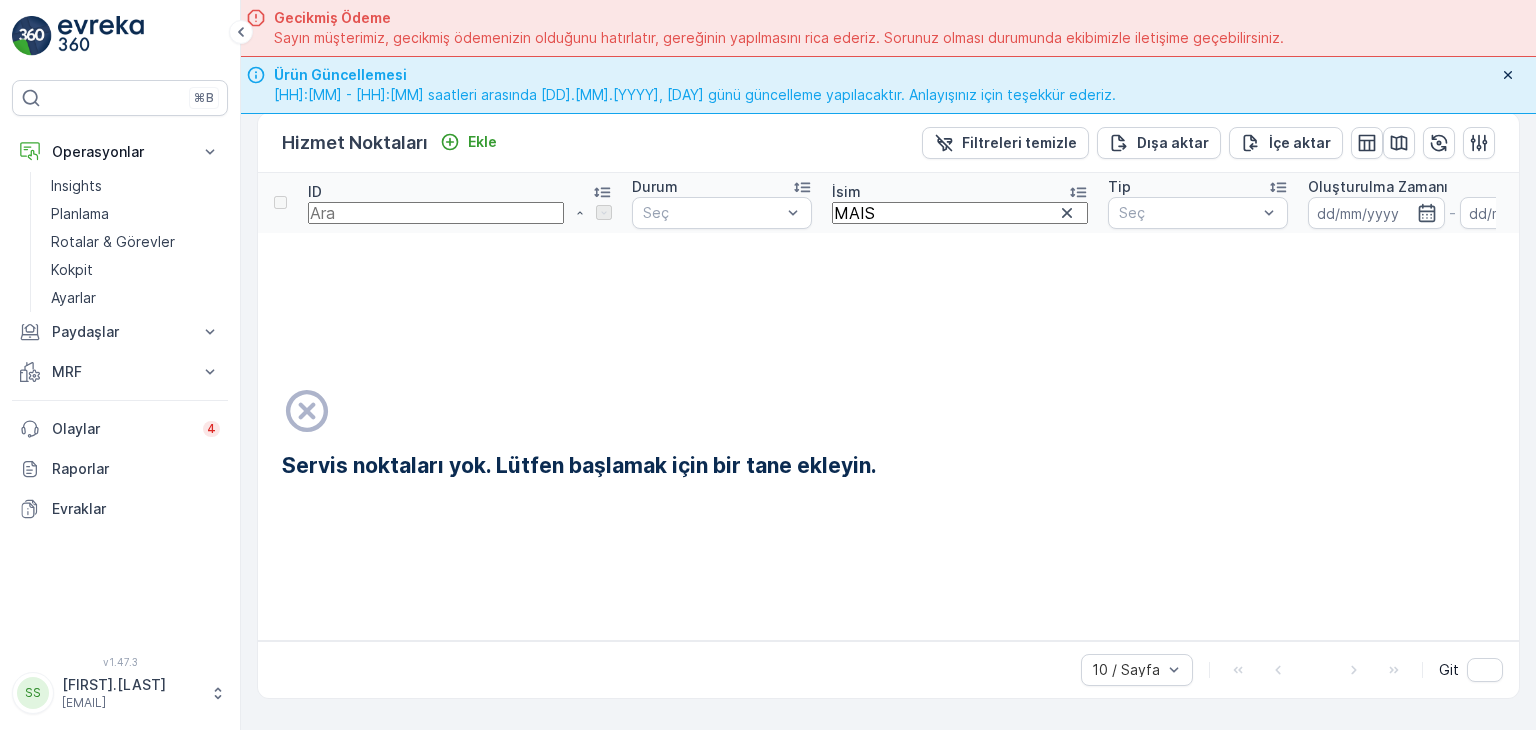 click on "ID Durum Seç İsim MAIS Tip Seç Oluşturulma Zamanı - Operasyonlar Seç Koordinatlar Adres Bölgeler Seç Son Güncellenme Zamanı - Lokasyon Geçmişi Zaman Çerçevesi Varsayılan Kalemler Şehir Bilgisi Seç Marka Bilgisi Seç" at bounding box center [1998, 203] 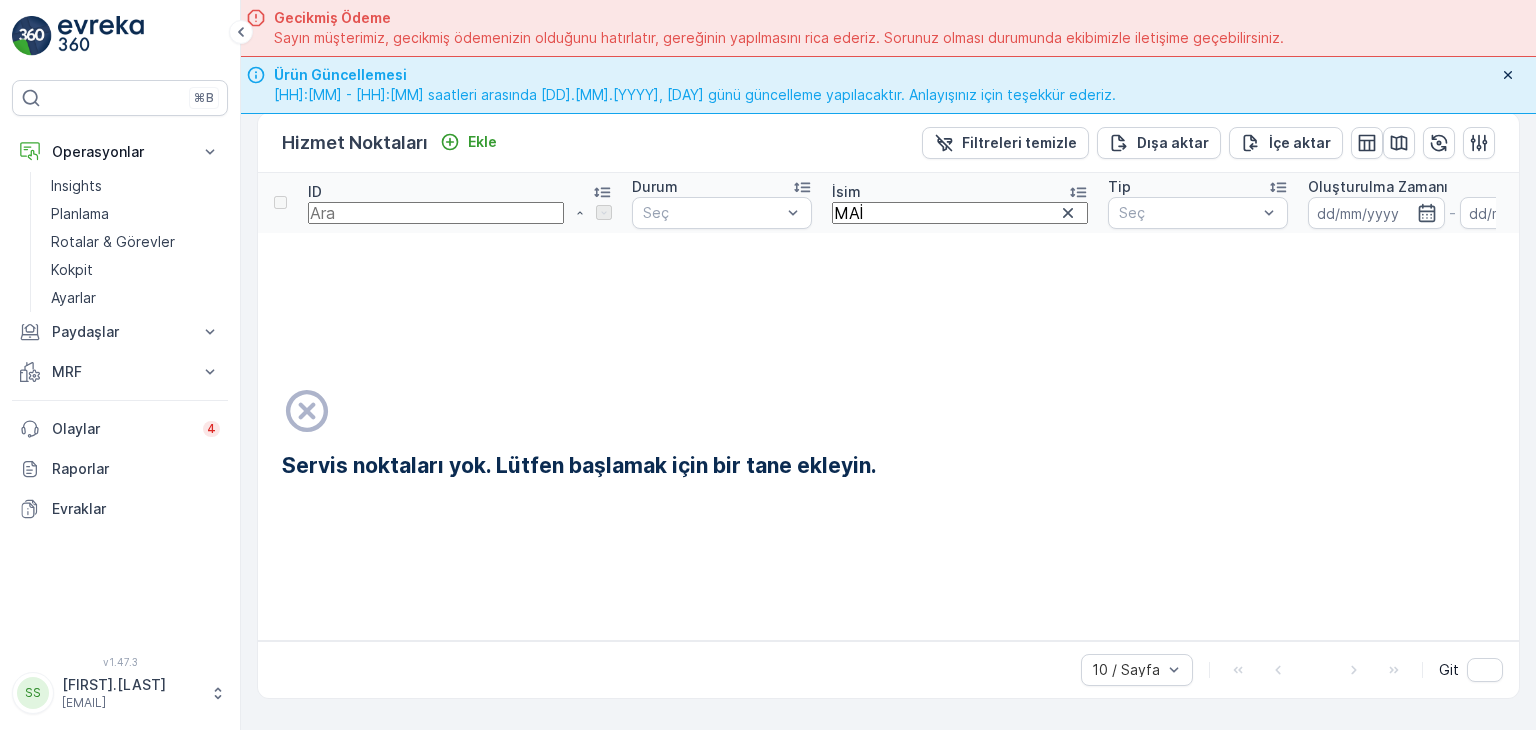 type on "MAİS" 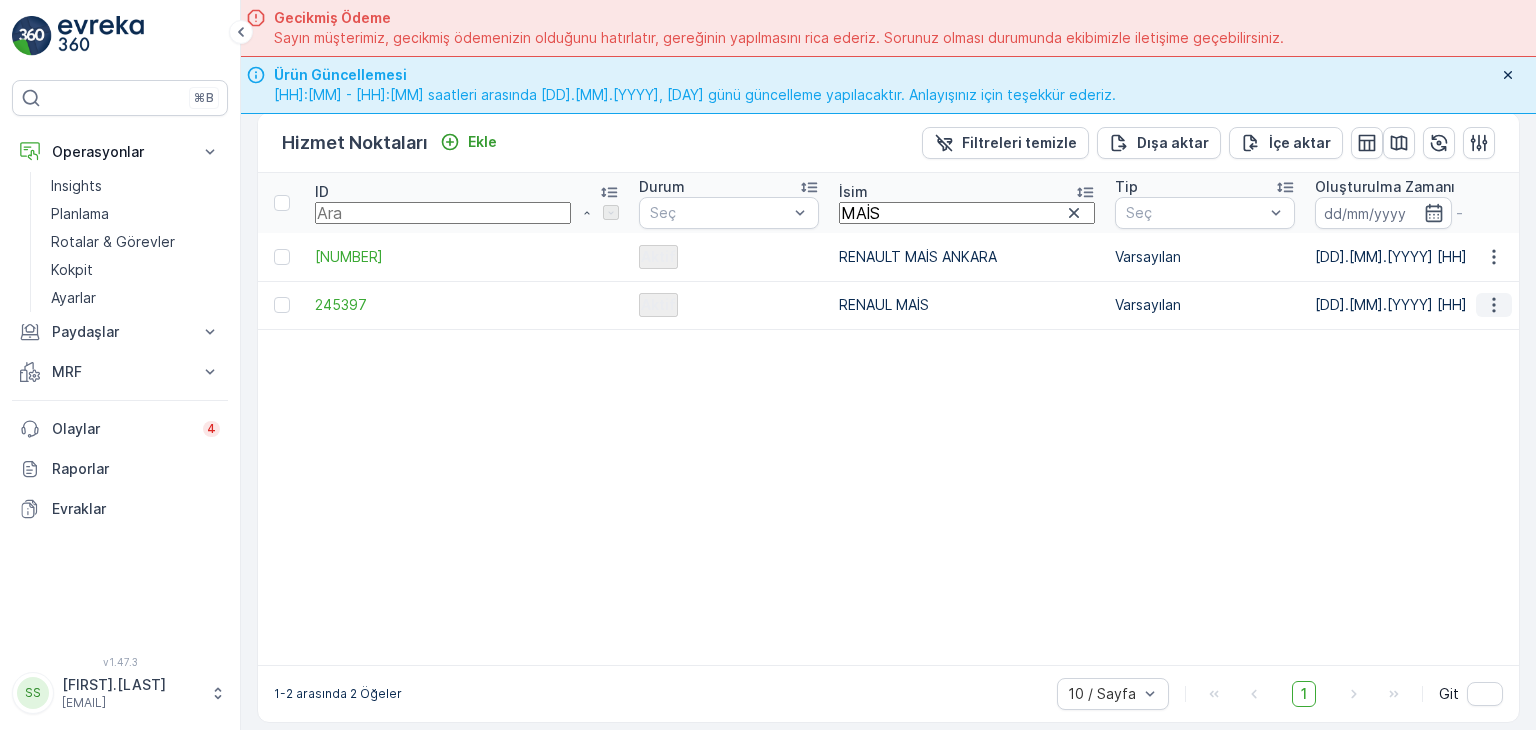click 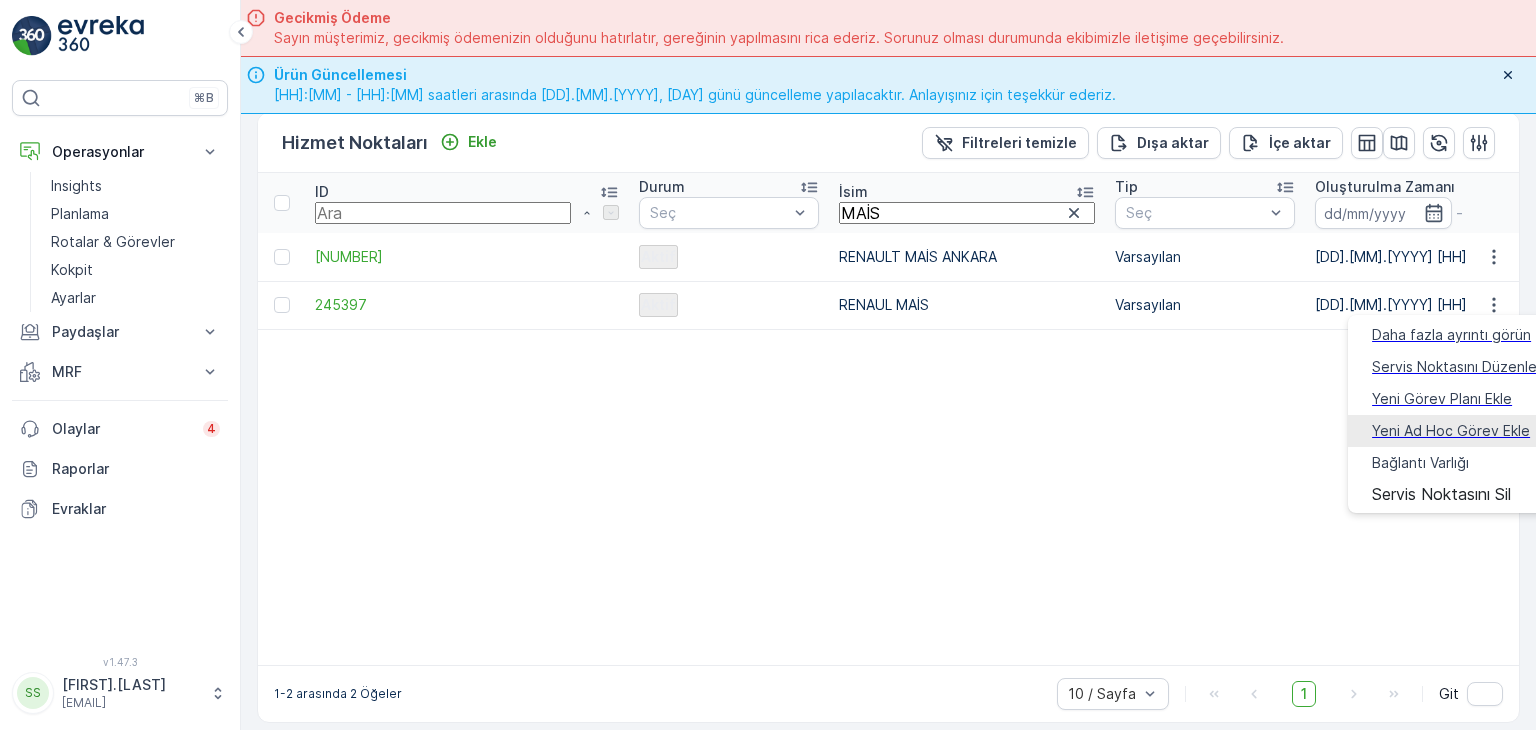 click on "Yeni Ad Hoc Görev Ekle" at bounding box center (1451, 431) 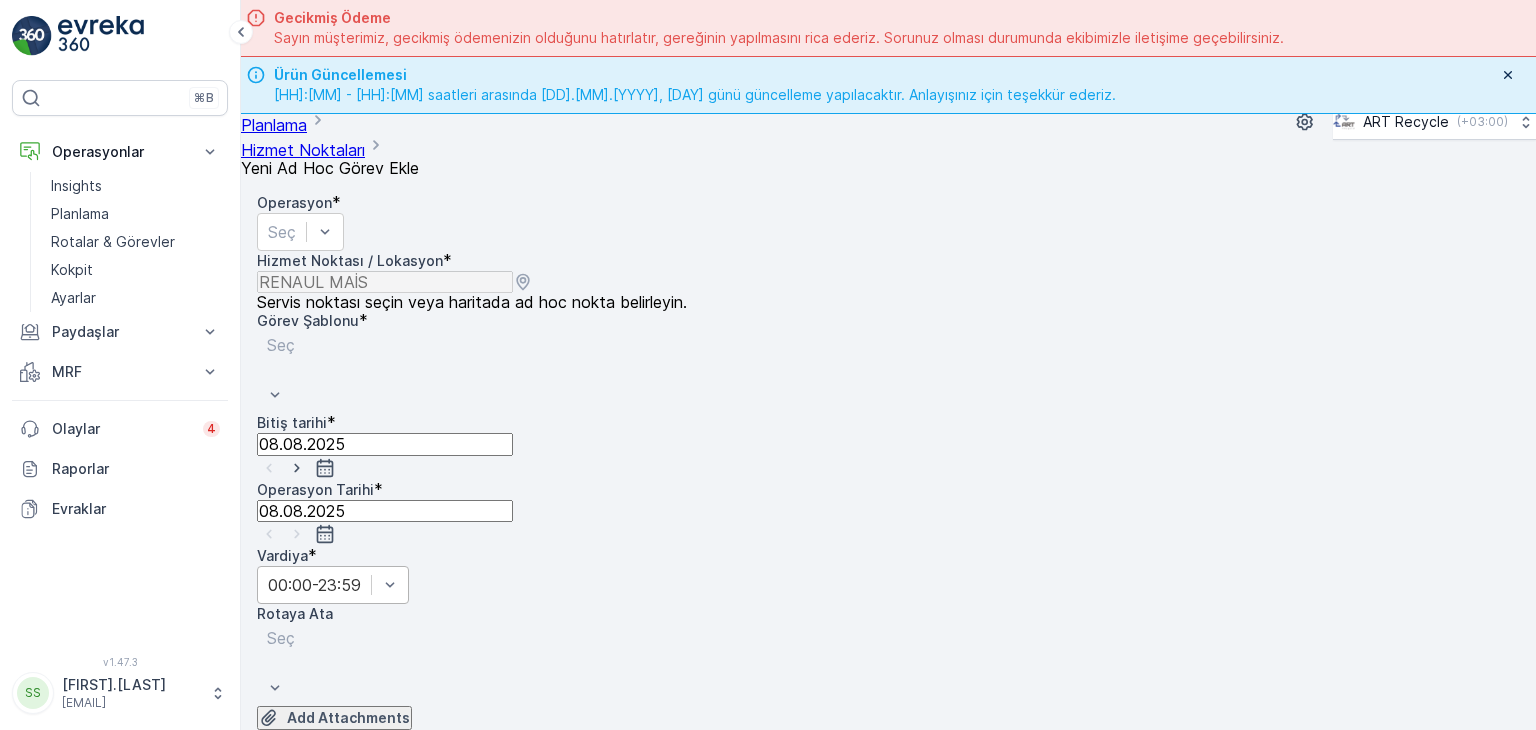 scroll, scrollTop: 0, scrollLeft: 0, axis: both 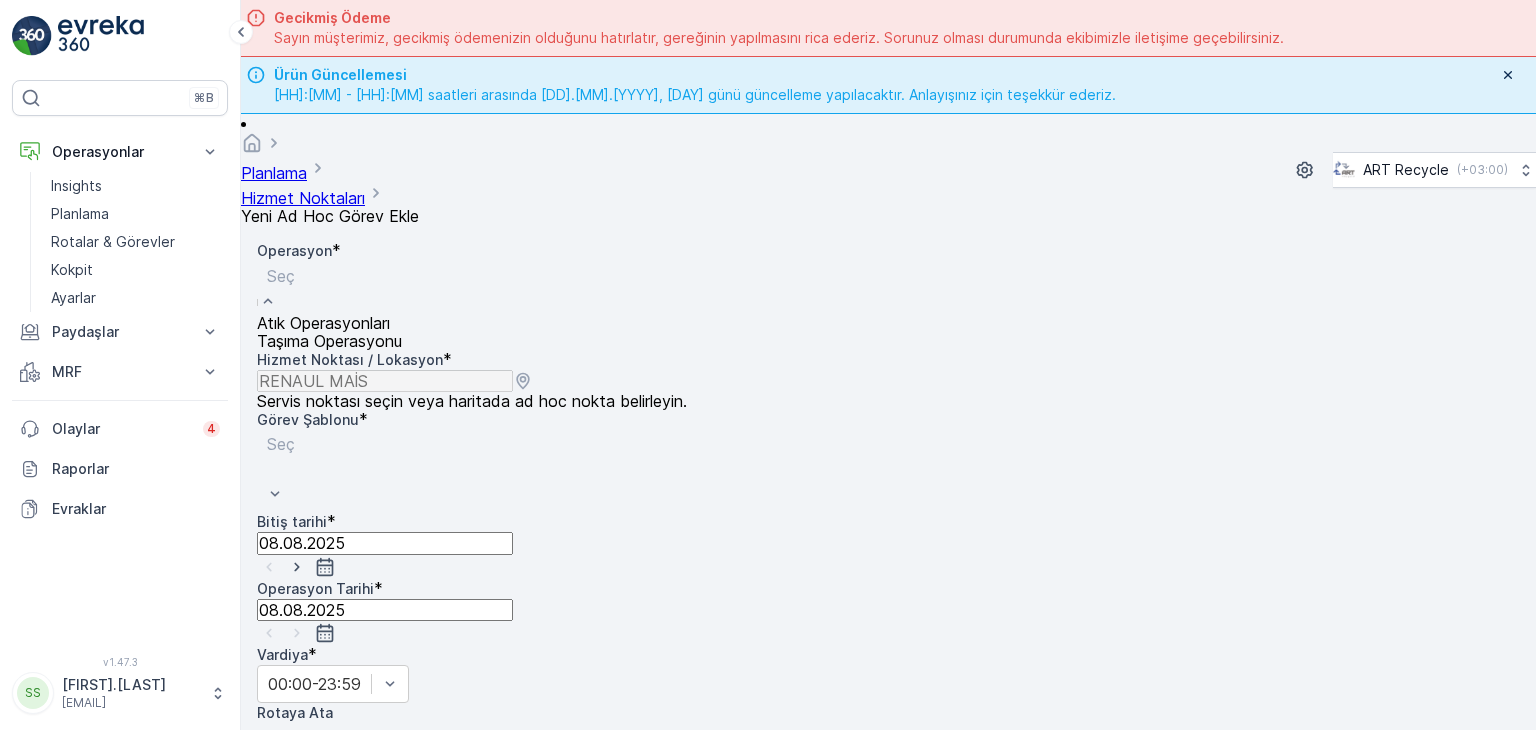 click on "Atık Operasyonları" at bounding box center (323, 323) 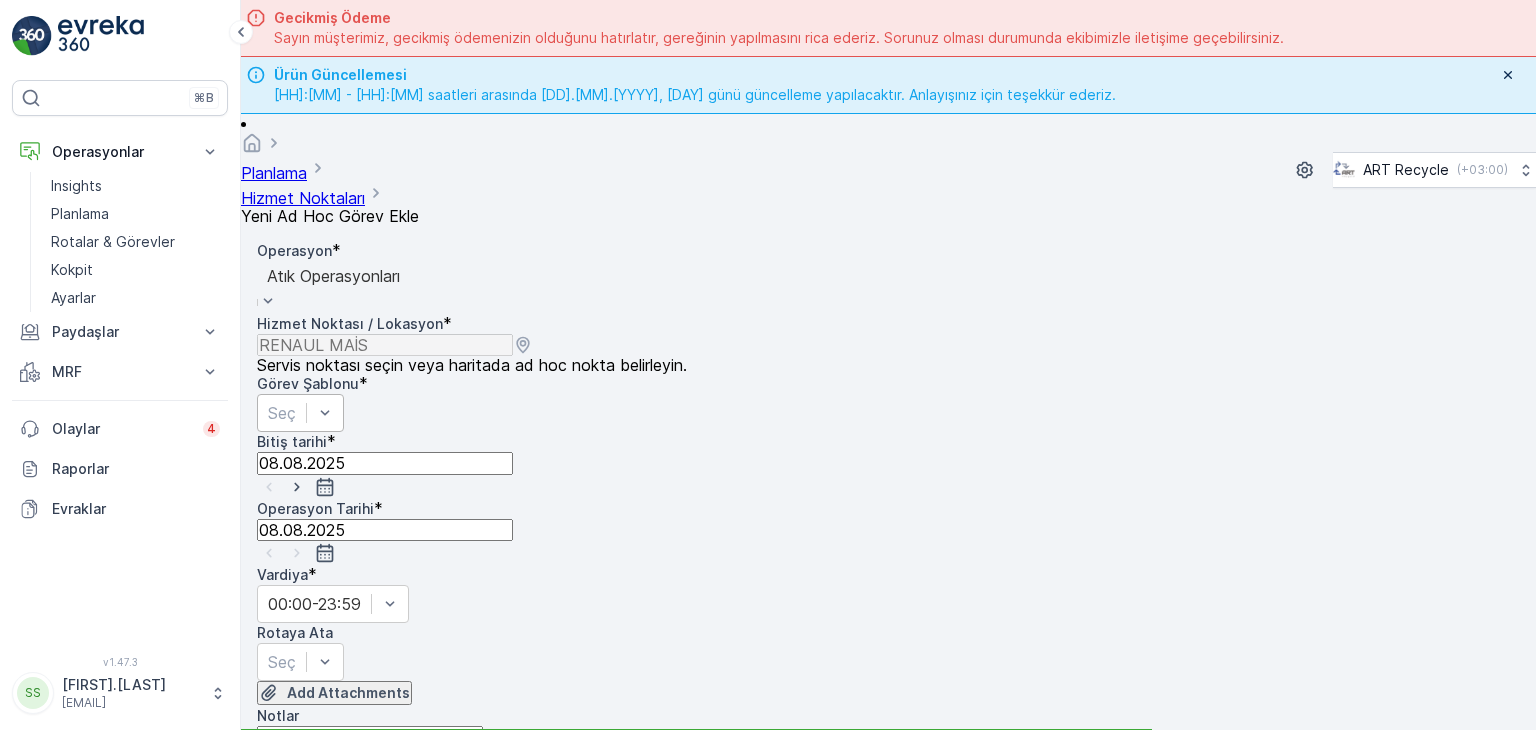 click at bounding box center [282, 413] 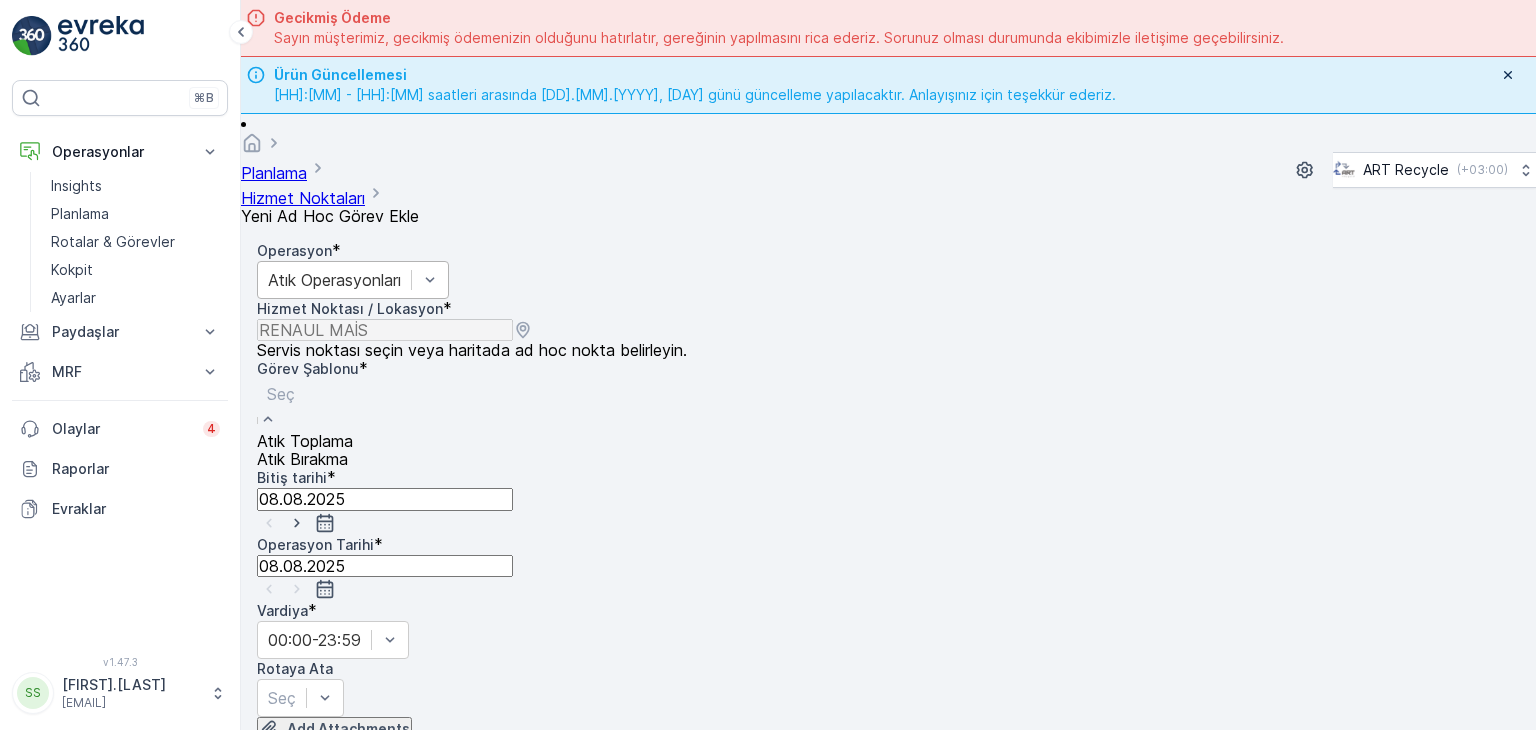 click on "Atık Toplama" at bounding box center (305, 441) 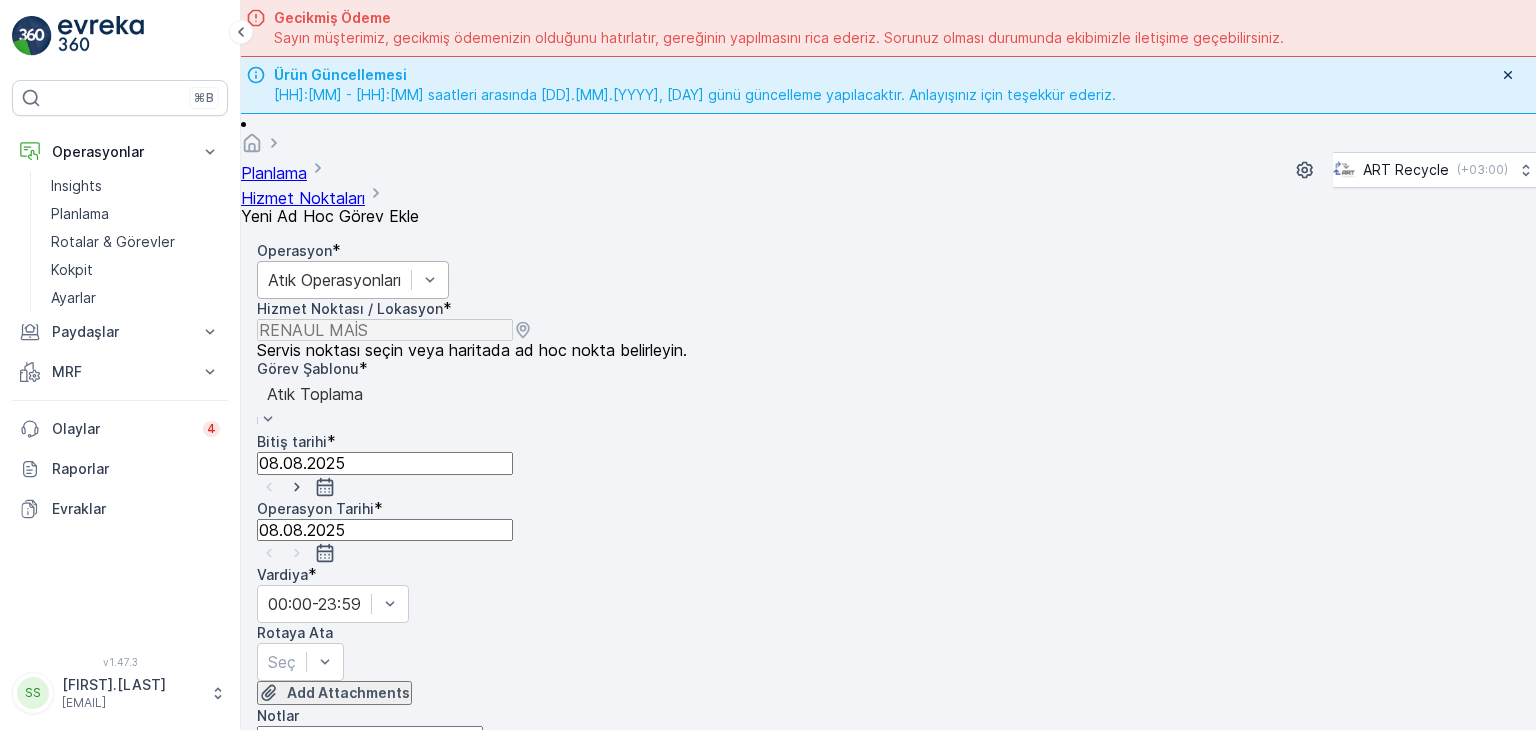 click on "Operasyon * Atık Operasyonları Hizmet Noktası / Lokasyon * Servis noktası seçin veya haritada ad hoc nokta belirleyin. pages.ops_management.service_points.add_task.add.service_point_name RENAUL MAİS pages.ops_management.service_points.add_task.add.service_point_helper_text pages.ops_management.service_points.add_task.add.location [LATITUDE], [LONGITUDE] pages.ops_management.service_points.add_task.add.location_helper_text Görev Şablonu * option Atık Toplama, selected. Atık Toplama Bitiş tarihi * [DD].[MM].[YYYY] Operasyon Tarihi * [DD].[MM].[YYYY] Vardiya * 00:00-23:59 Rotaya Ata Seç Add Attachments Notlar 0 / 500 Görev Şablonu Yapılandırması Adım 1: Atık Toplama + Öğe ekle Adım 2: Atık Alım Formu Yapılandırma gerekmez. Adım 3: Atık Alım Formu Yapılandırma gerekmez." at bounding box center (888, 599) 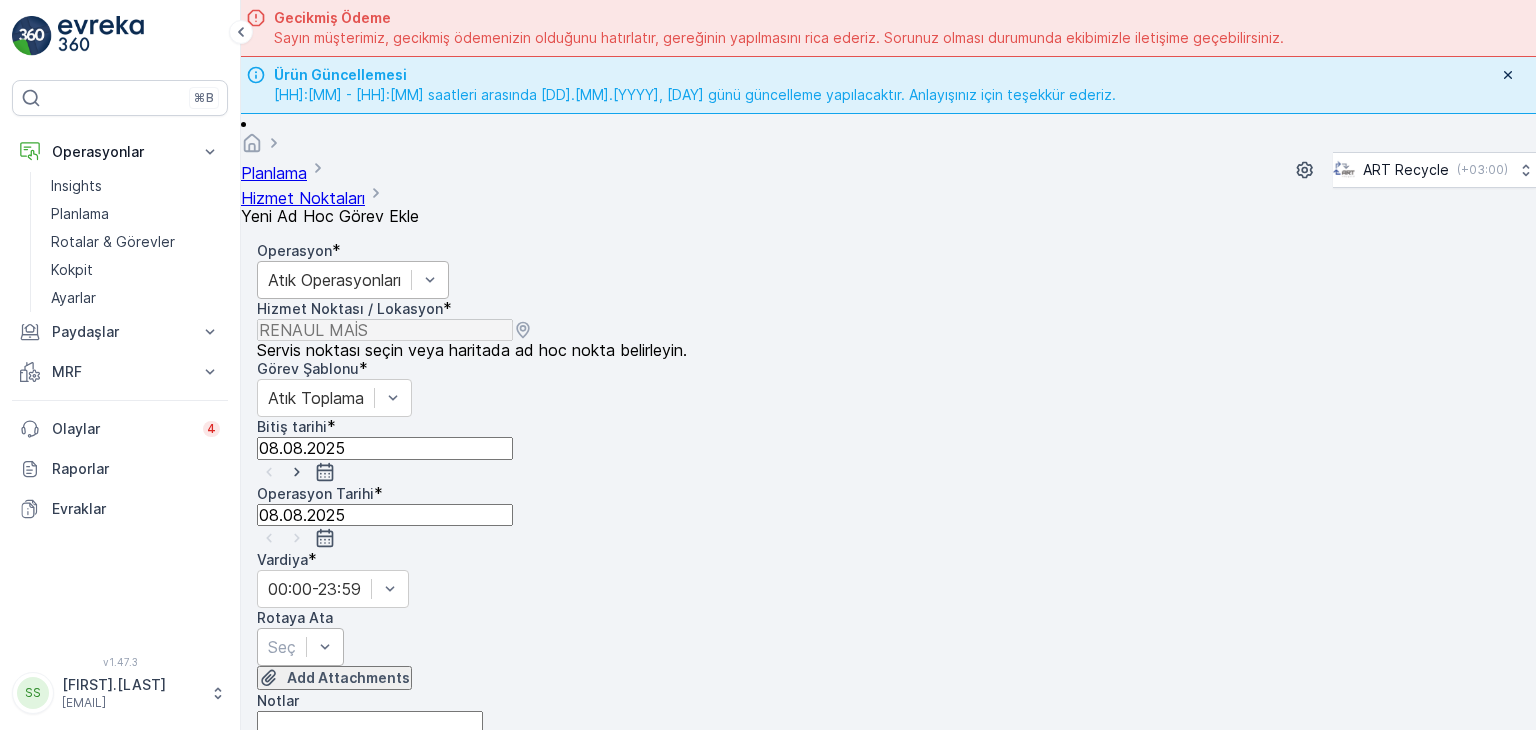 click on "Seç" at bounding box center (300, 647) 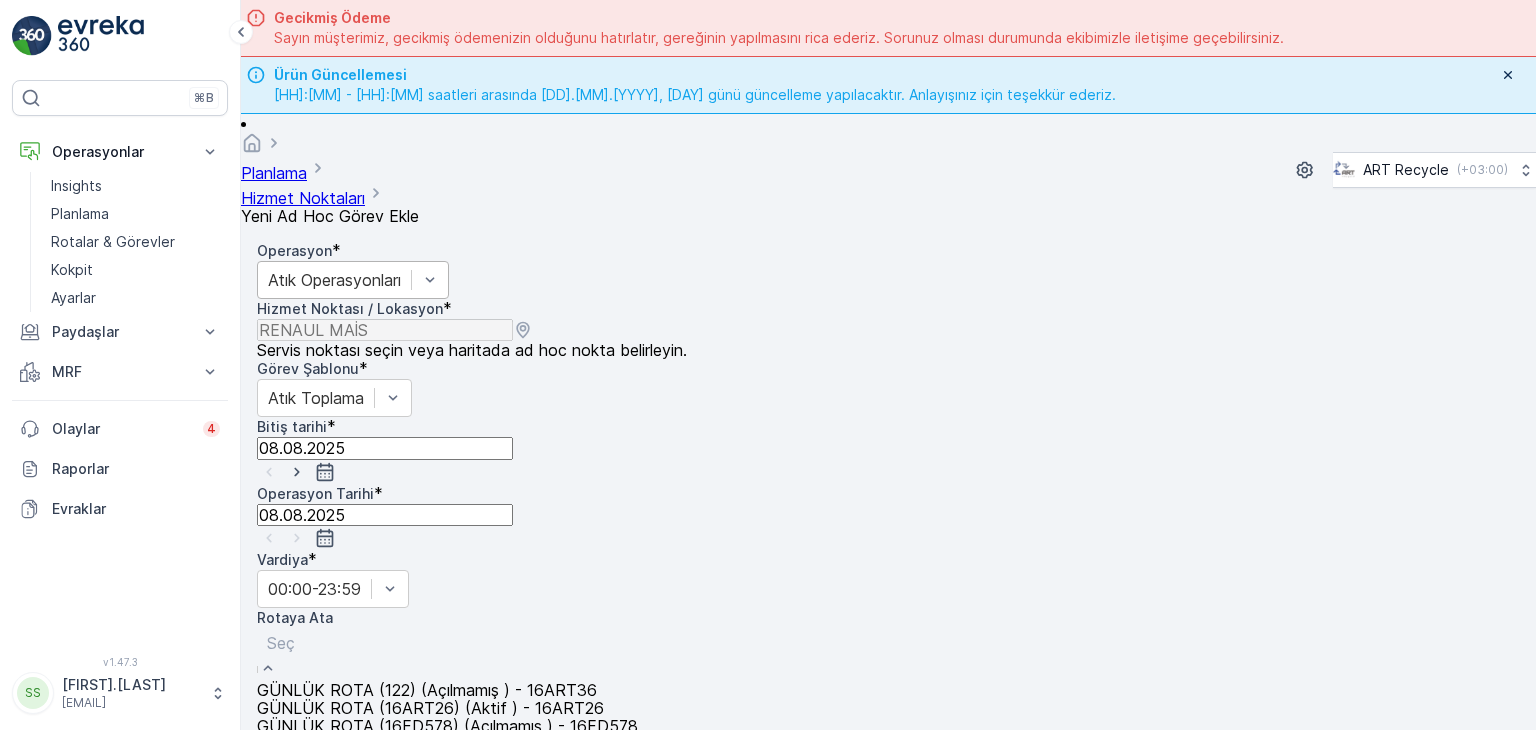 scroll, scrollTop: 0, scrollLeft: 0, axis: both 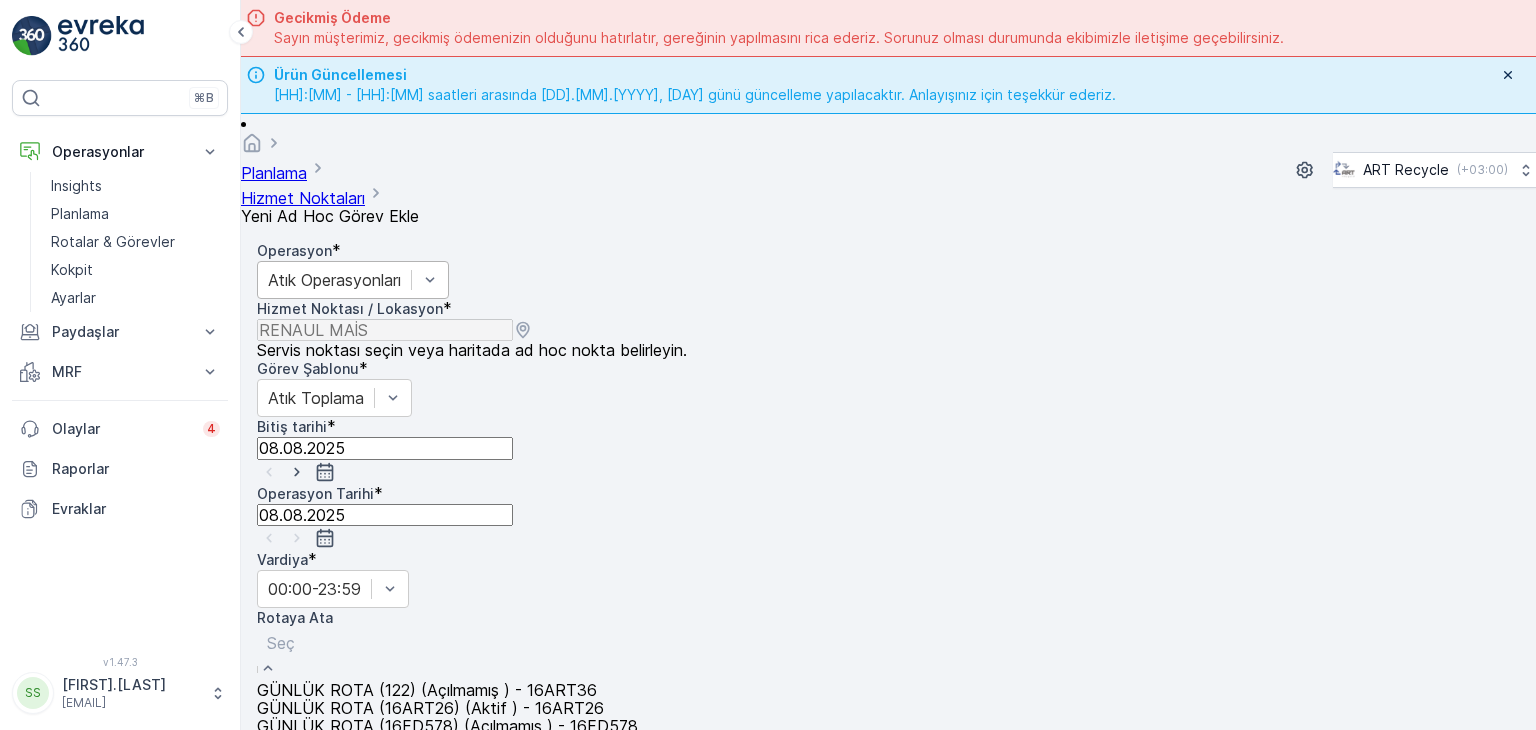 click on "GÜNLÜK ROTA (16FD578) (Açılmamış ) - 16FD578" at bounding box center (447, 726) 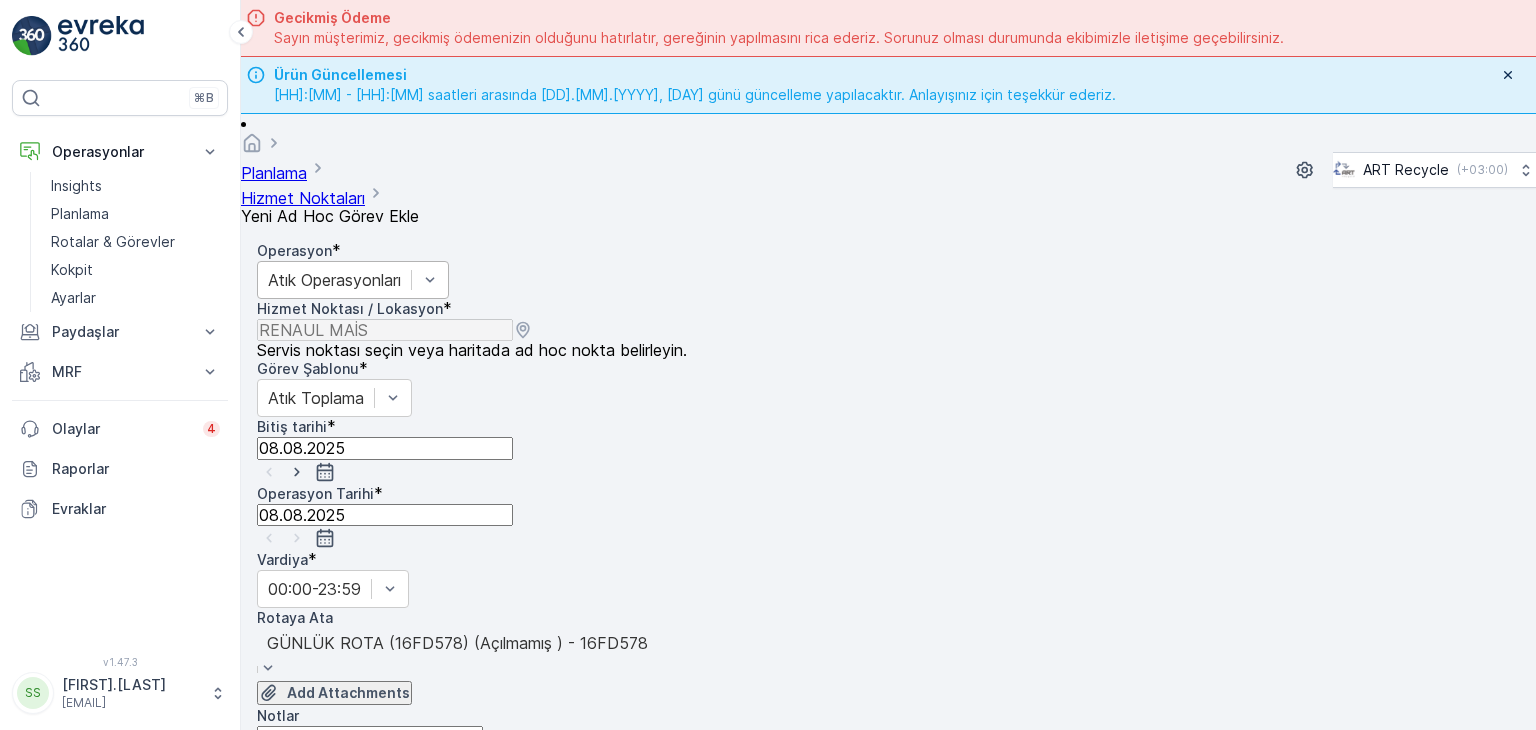 click on "Add Attachments" at bounding box center (888, 693) 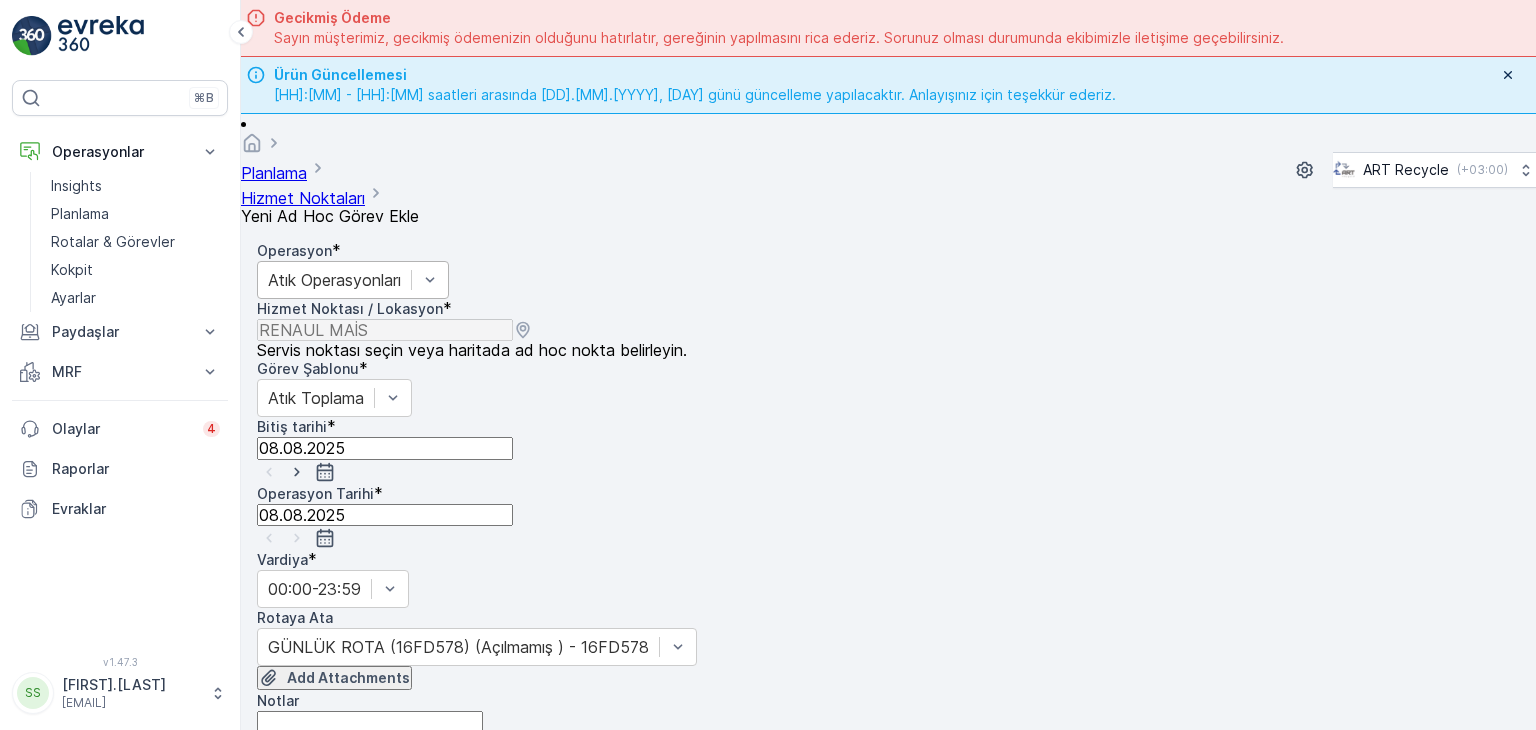 scroll, scrollTop: 368, scrollLeft: 0, axis: vertical 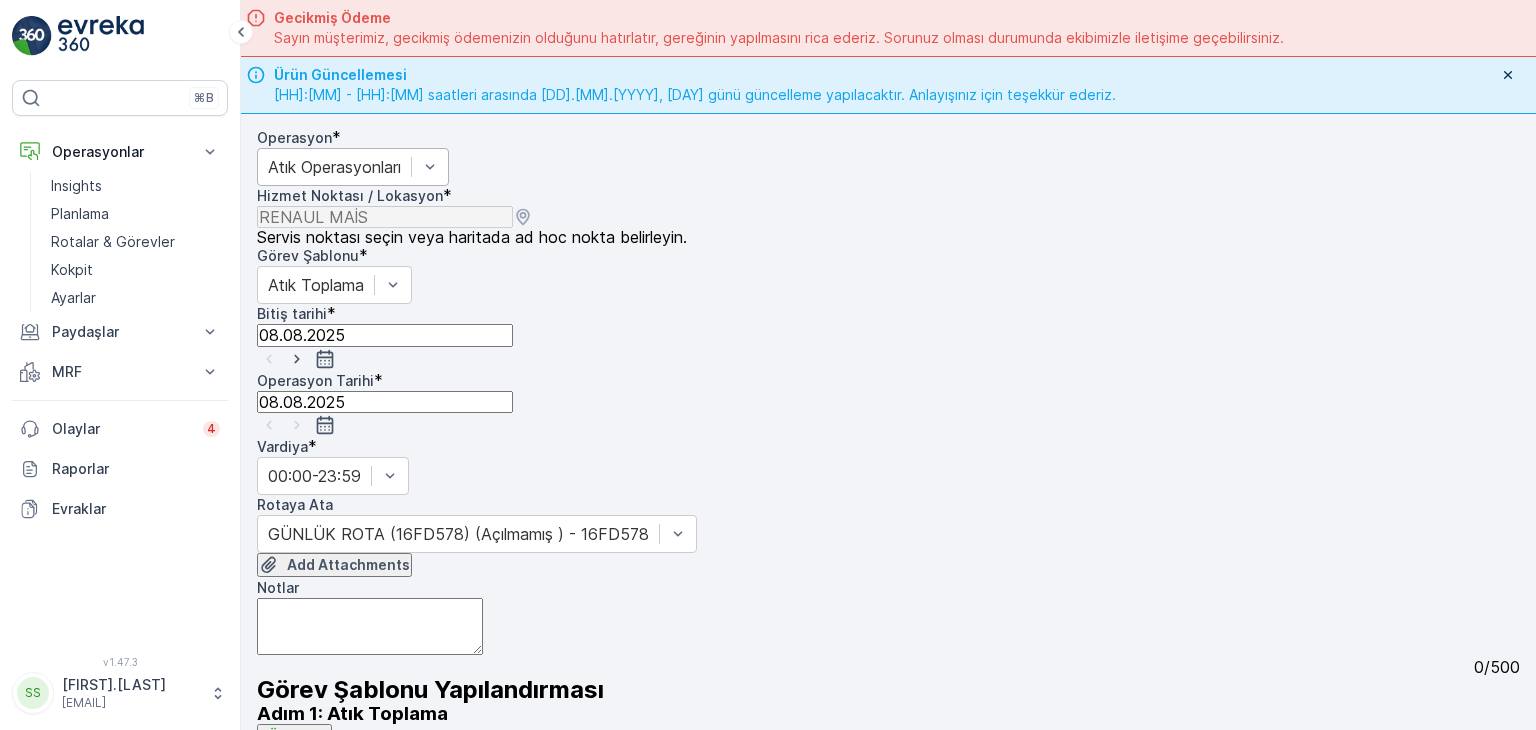 click on "Gönder" at bounding box center (360, 845) 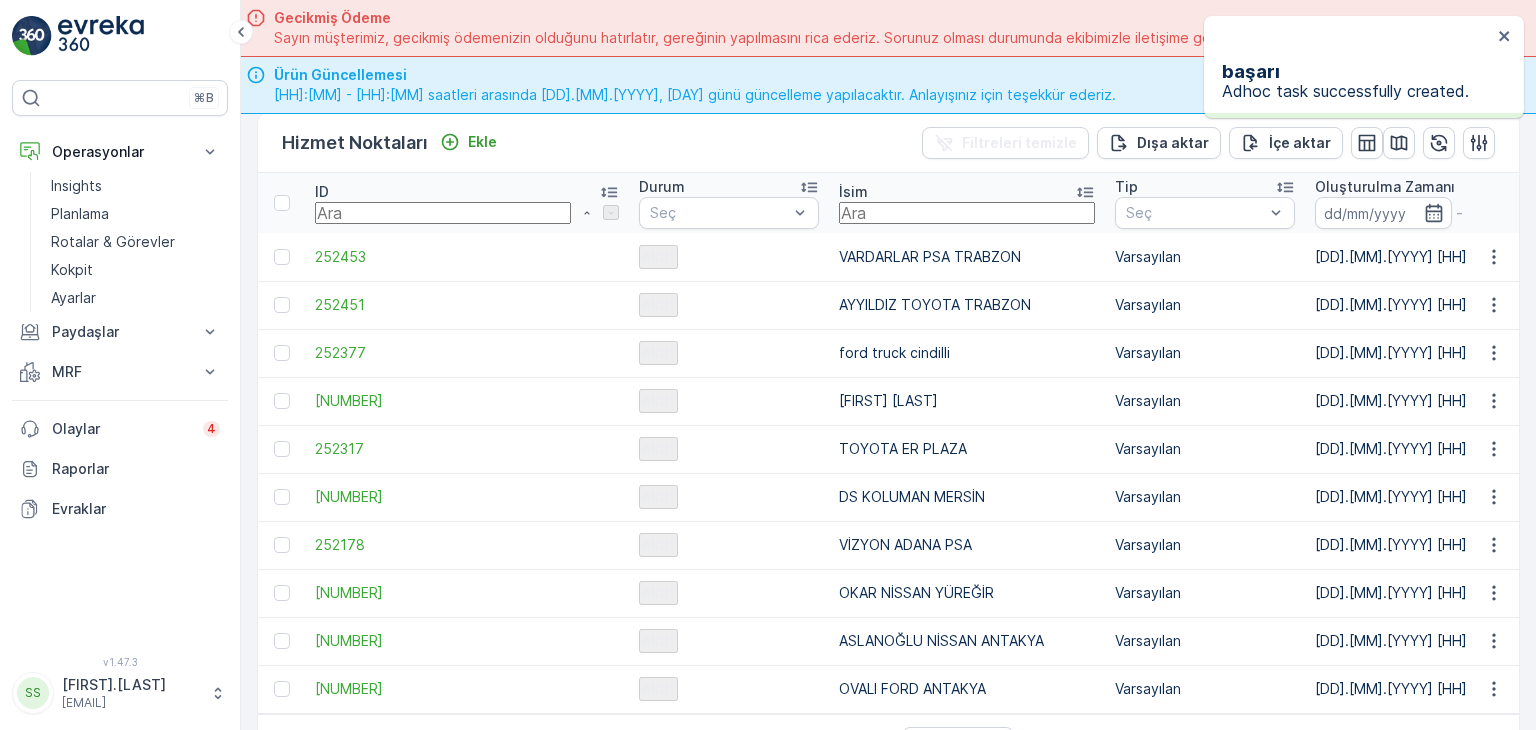 click at bounding box center [967, 213] 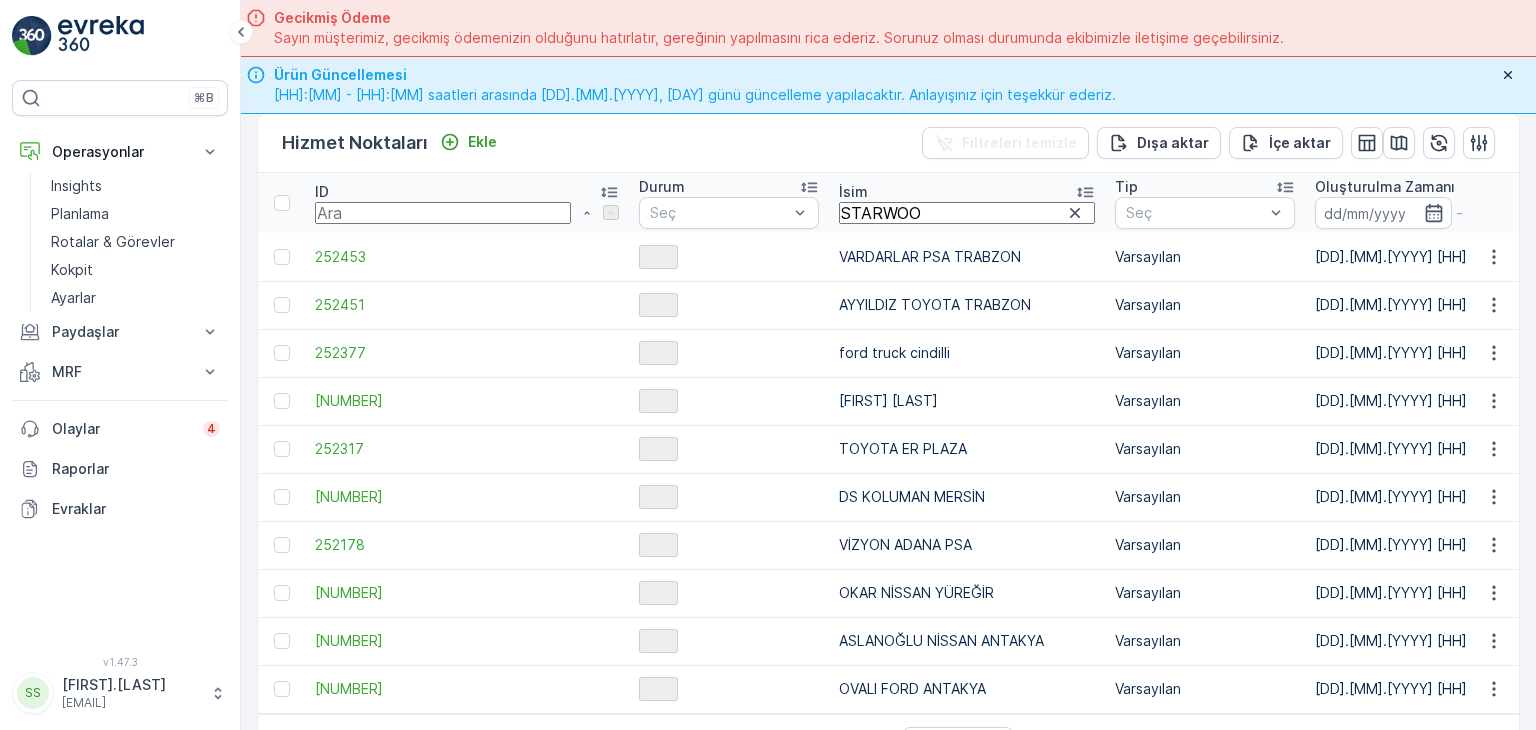 type on "STARWOOD" 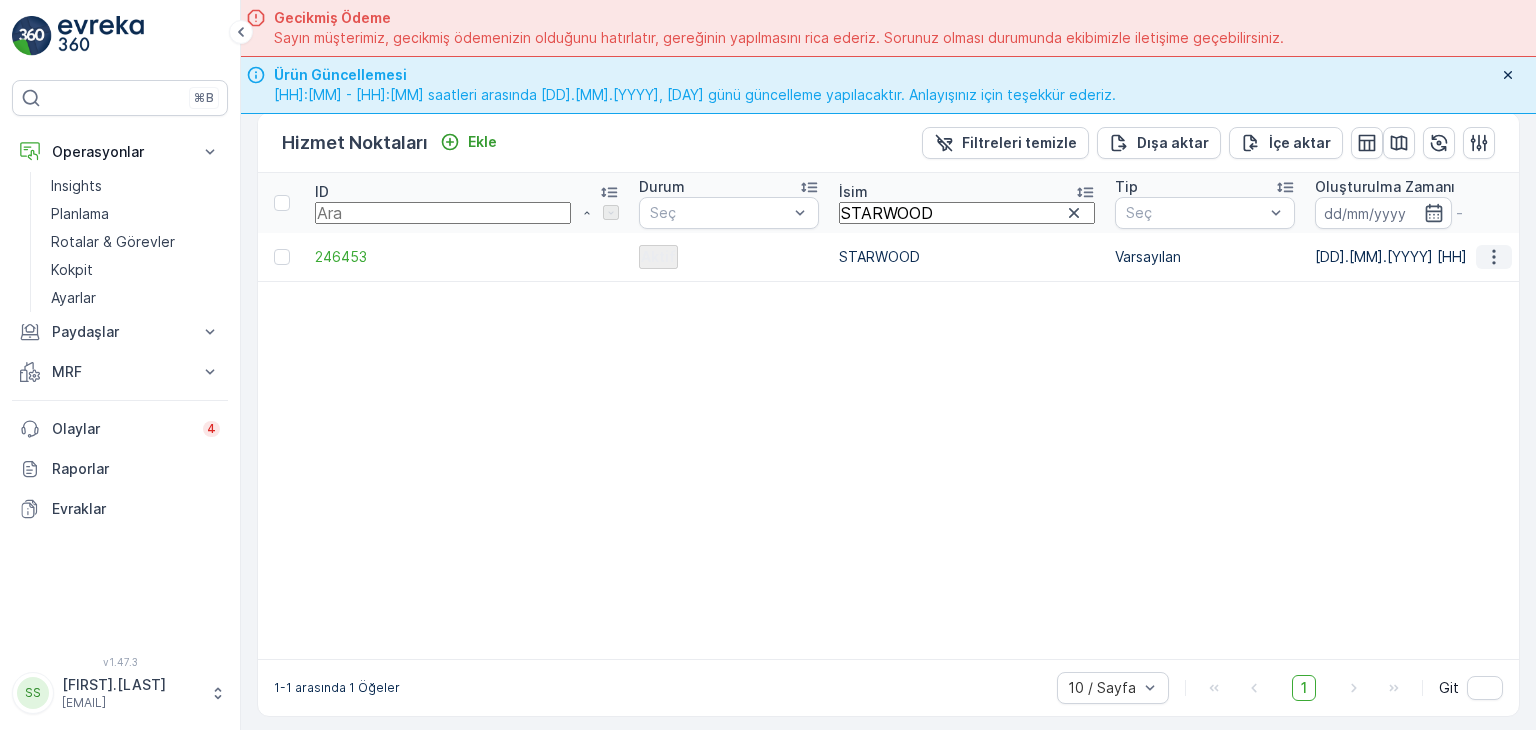 click 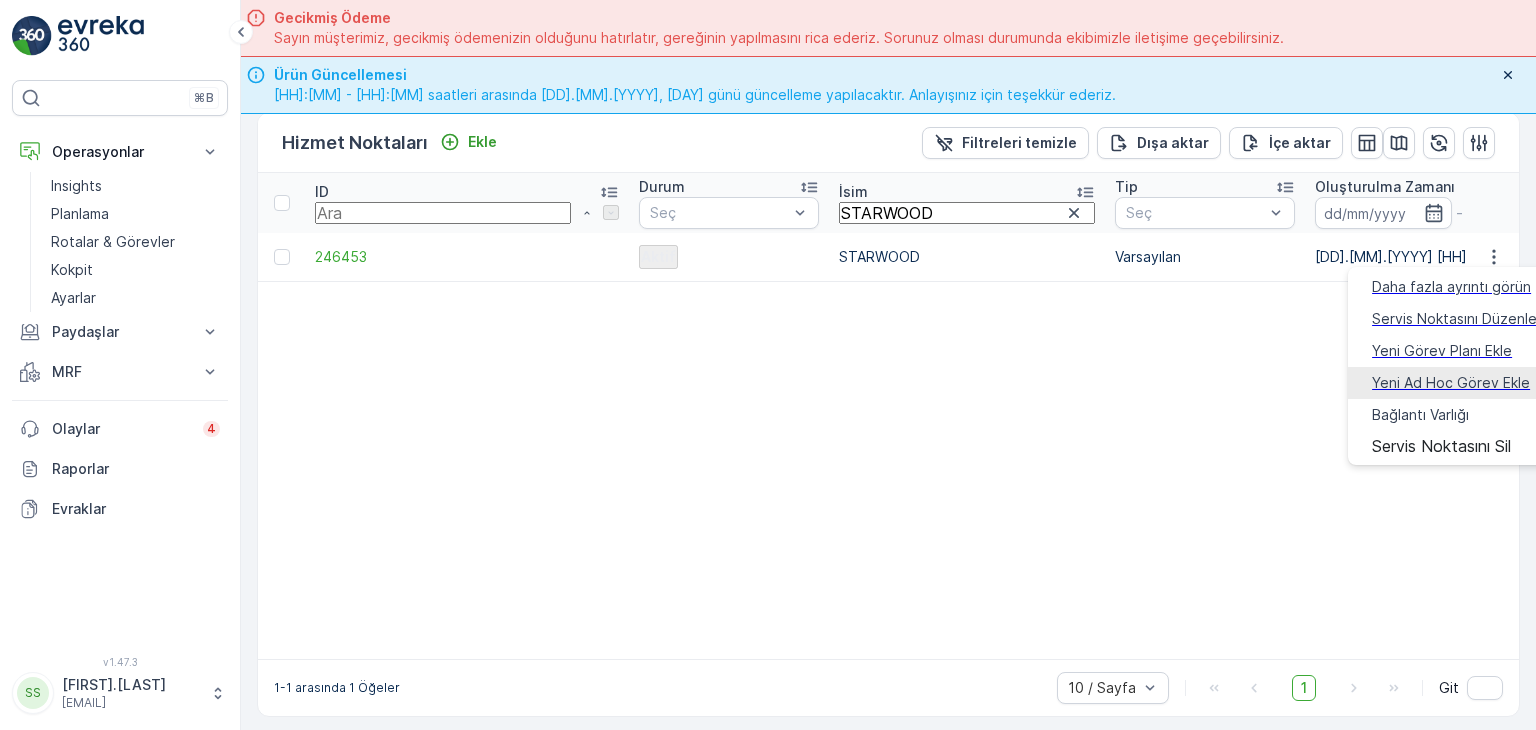 click on "Yeni Ad Hoc Görev Ekle" at bounding box center (1451, 383) 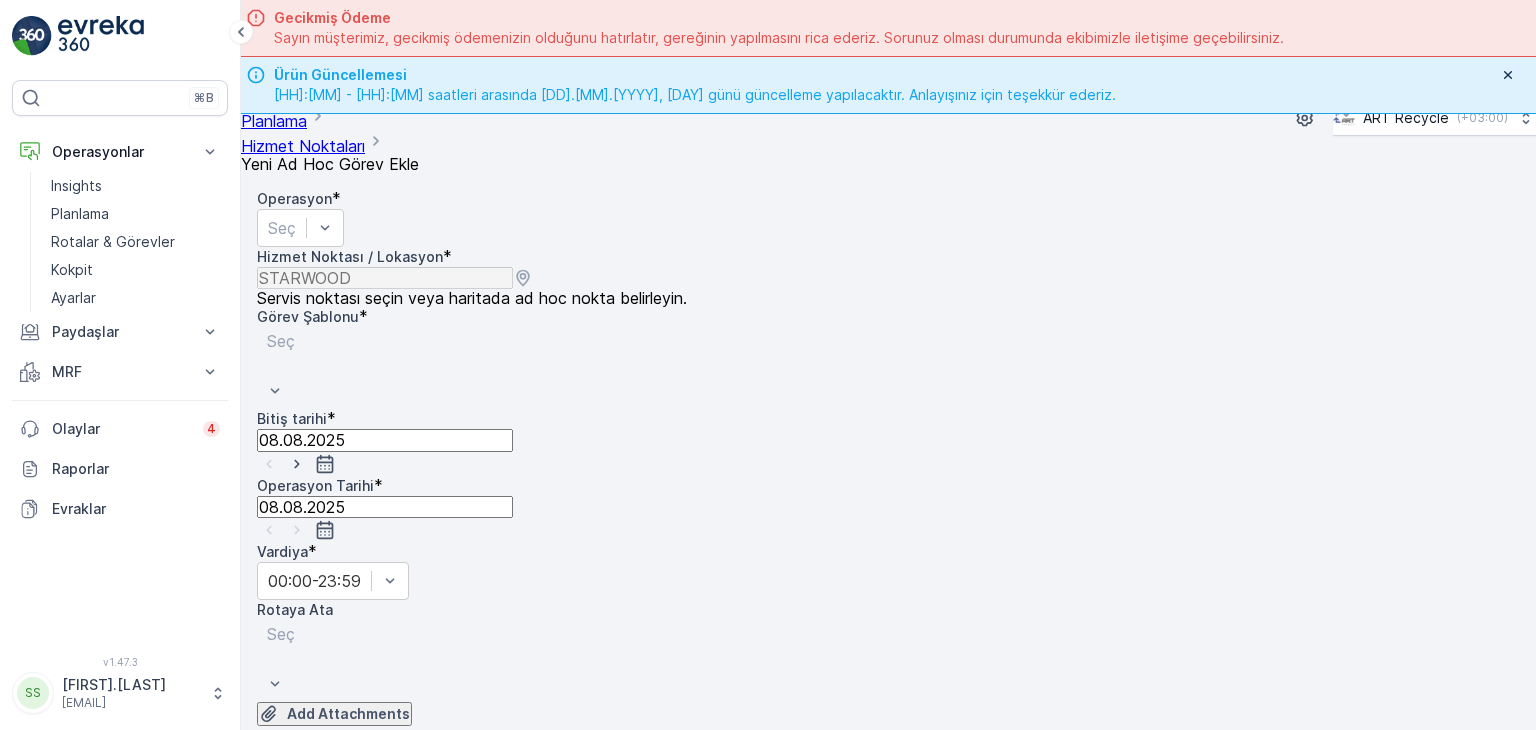 scroll, scrollTop: 0, scrollLeft: 0, axis: both 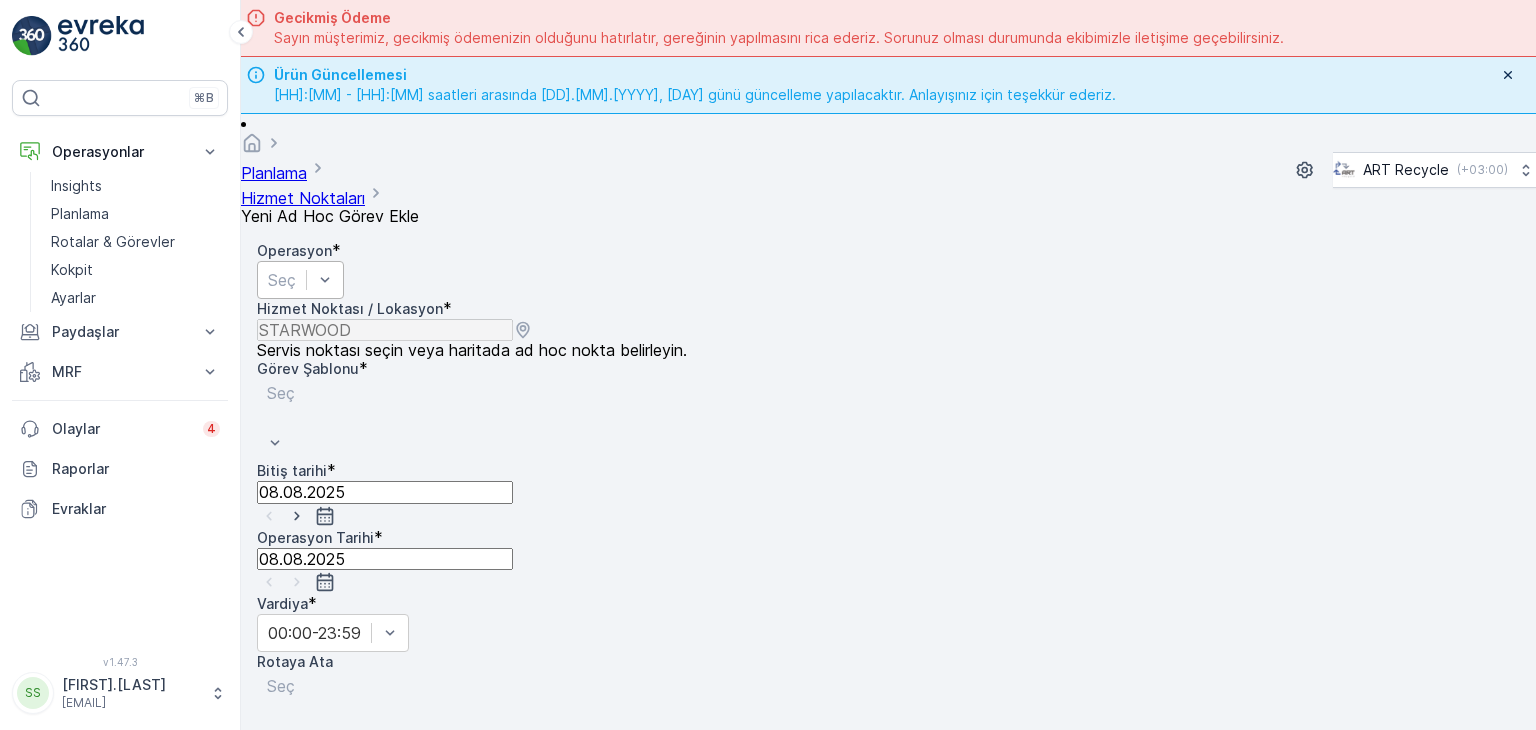click on "Seç" at bounding box center [300, 280] 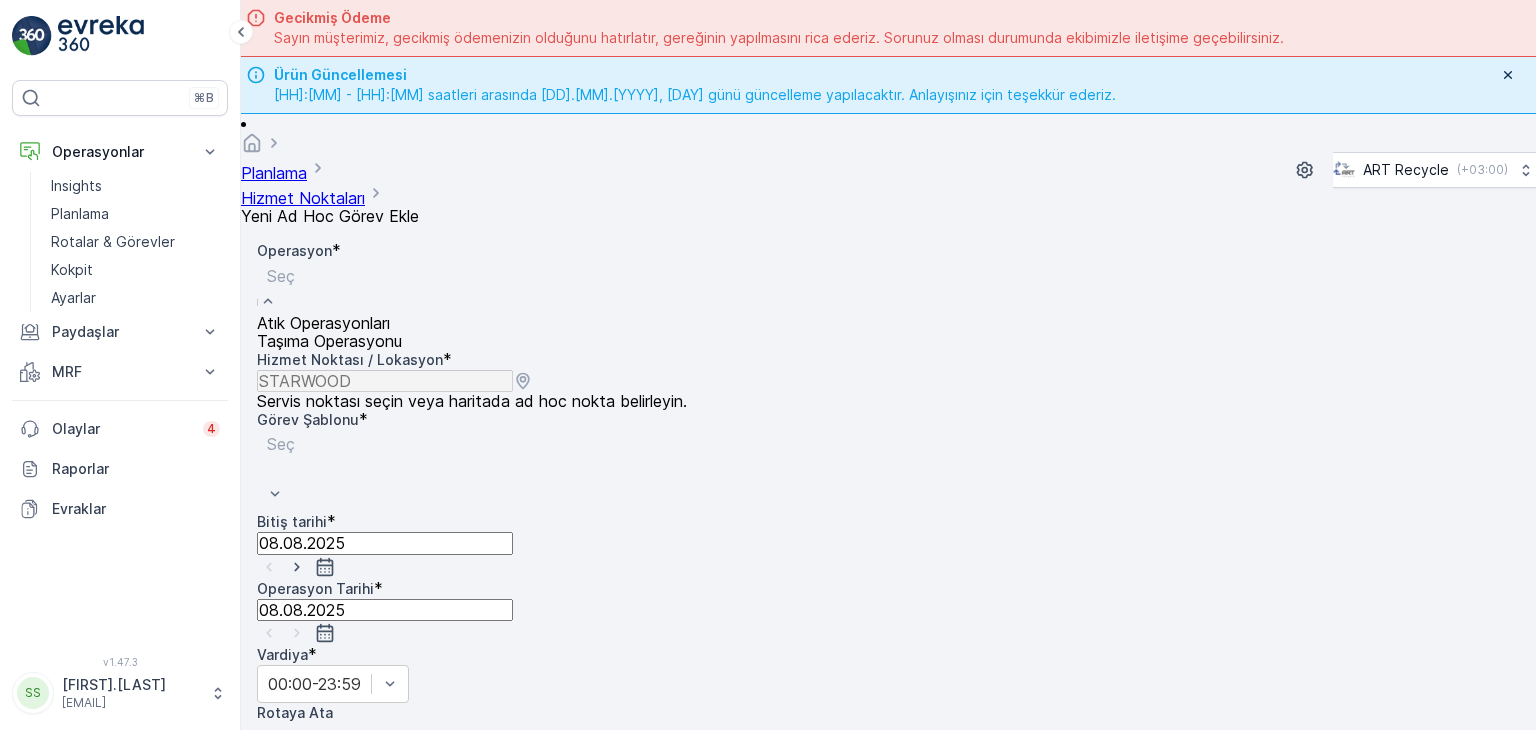 click on "Atık Operasyonları" at bounding box center (323, 323) 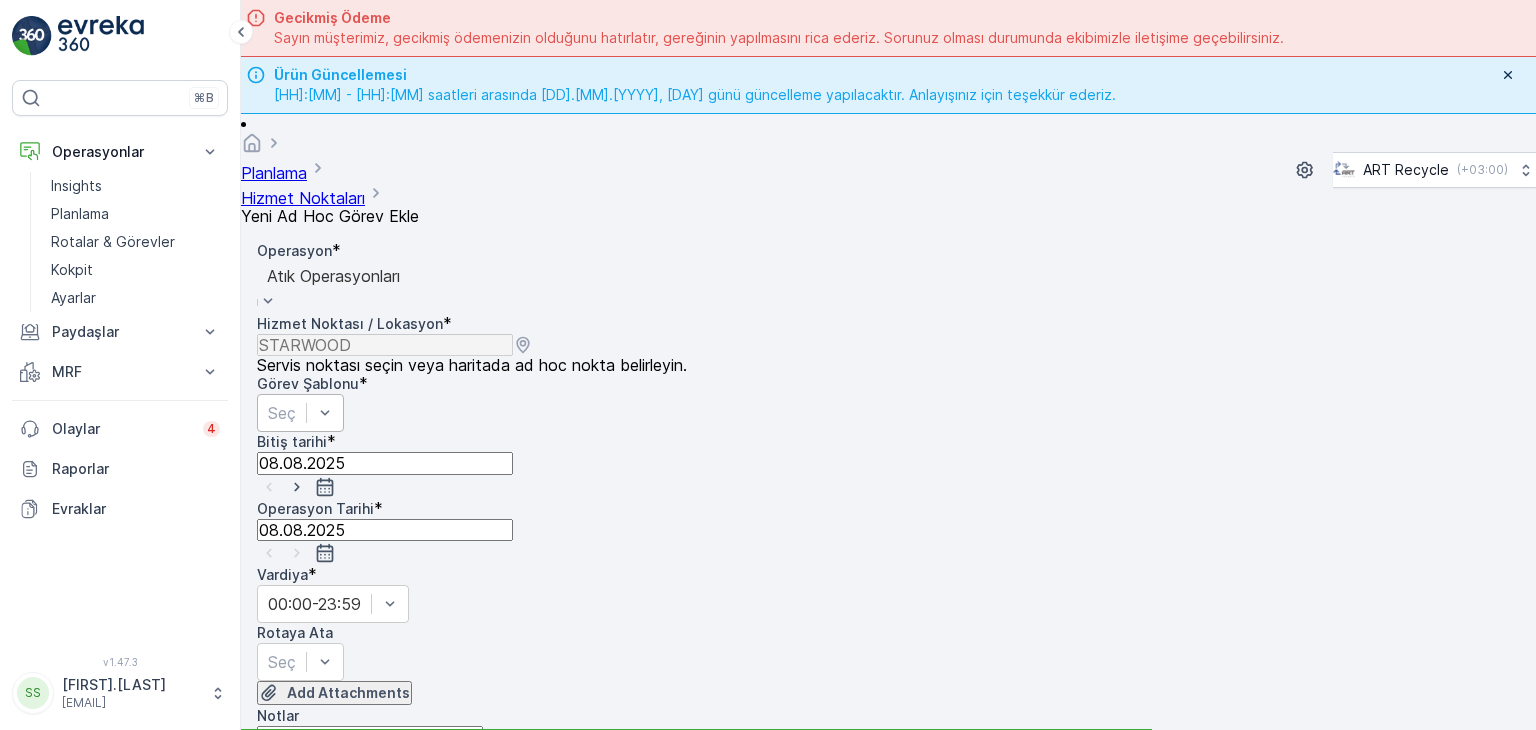 click at bounding box center [282, 413] 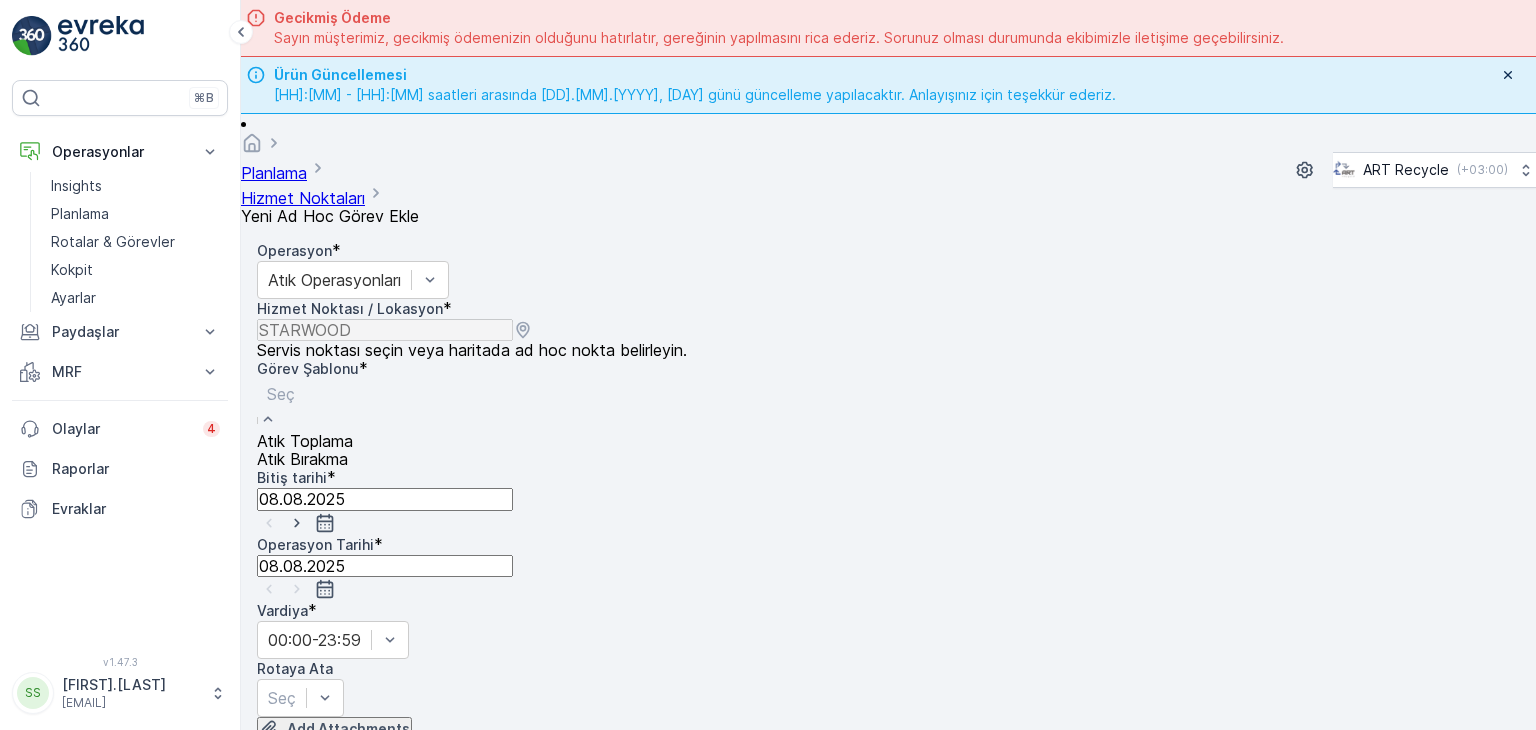 click on "Atık Toplama" at bounding box center (305, 441) 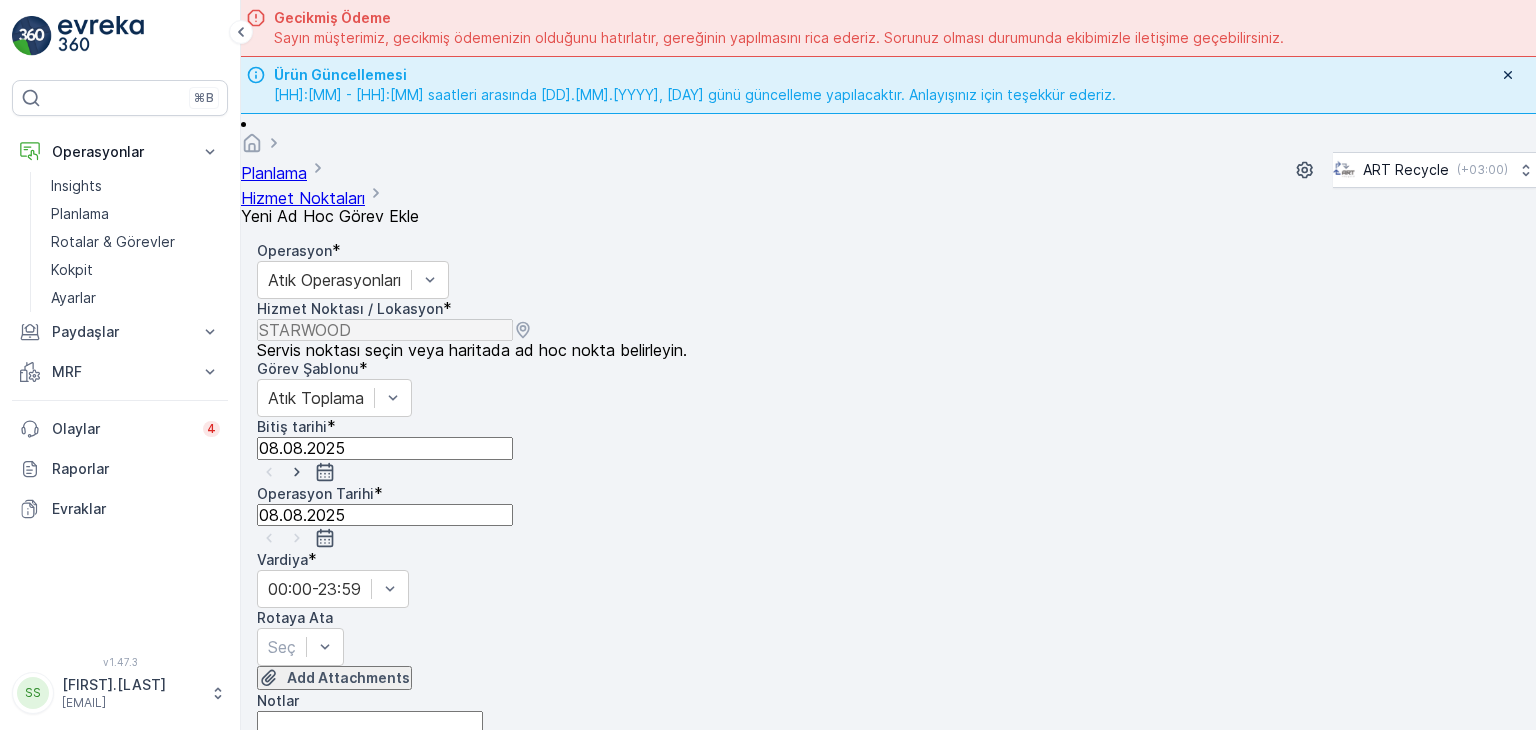 click on "Operasyon * Atık Operasyonları Hizmet Noktası / Lokasyon * Servis noktası seçin veya haritada ad hoc nokta belirleyin. pages.ops_management.service_points.add_task.add.service_point_name STARWOOD pages.ops_management.service_points.add_task.add.service_point_helper_text pages.ops_management.service_points.add_task.add.location [LATITUDE], [LONGITUDE] pages.ops_management.service_points.add_task.add.location_helper_text Görev Şablonu * Atık Toplama Bitiş tarihi * [DD].[MM].[YYYY] Operasyon Tarihi * [DD].[MM].[YYYY] Vardiya * 00:00-23:59 Rotaya Ata Seç Add Attachments Notlar 0 / 500 Görev Şablonu Yapılandırması Adım 1: Atık Toplama + Öğe ekle Adım 2: Atık Alım Formu Yapılandırma gerekmez. Adım 3: Atık Alım Formu Yapılandırma gerekmez." at bounding box center [888, 592] 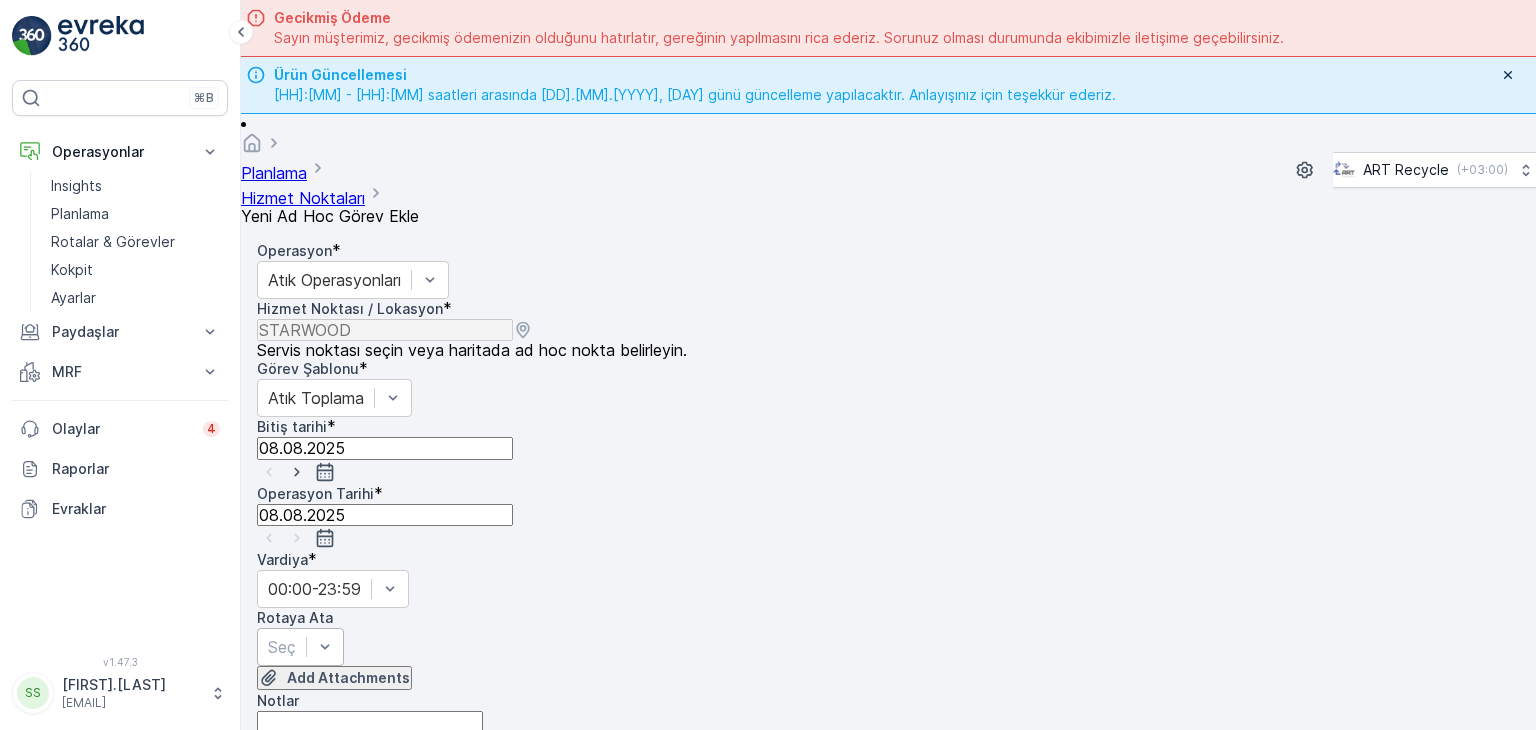 click at bounding box center [282, 647] 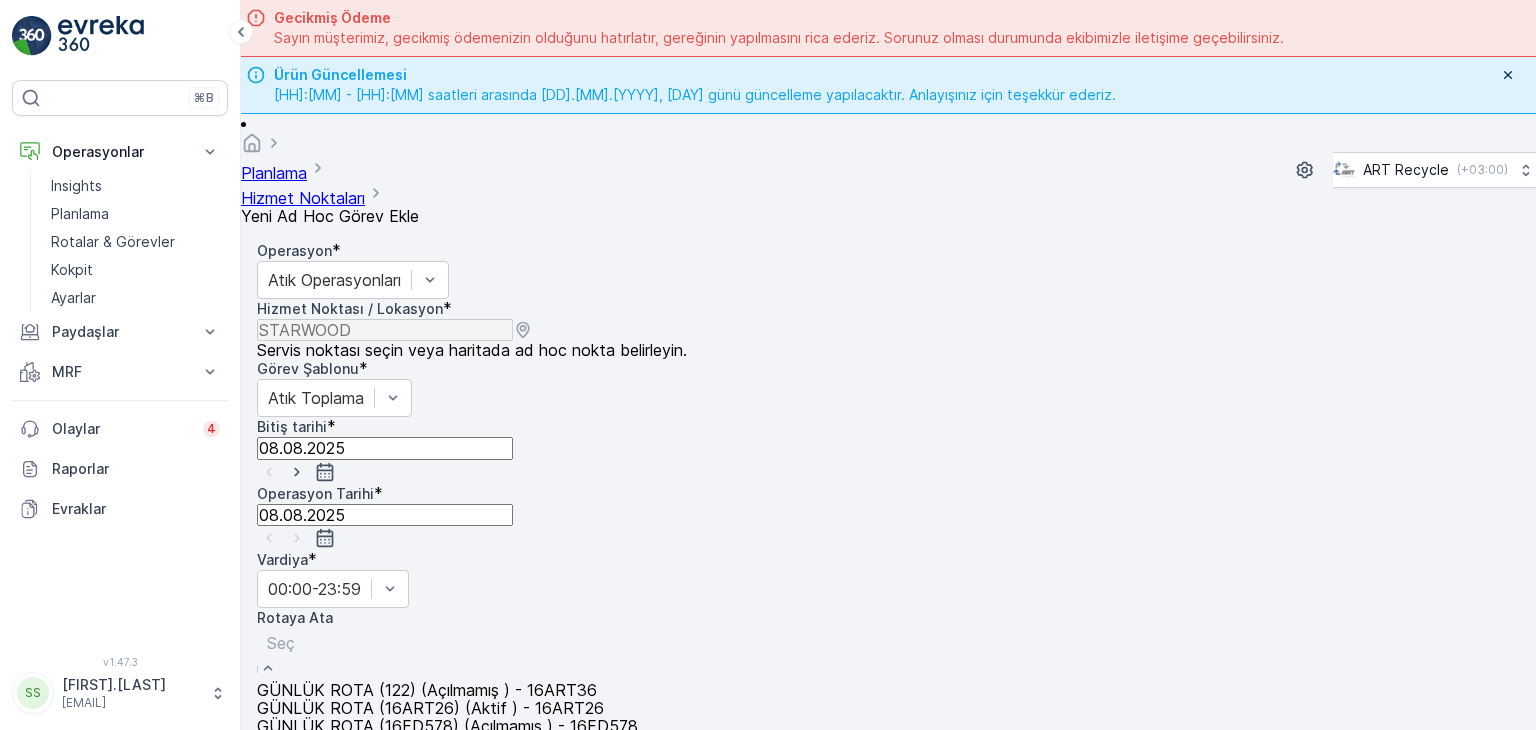 scroll, scrollTop: 100, scrollLeft: 0, axis: vertical 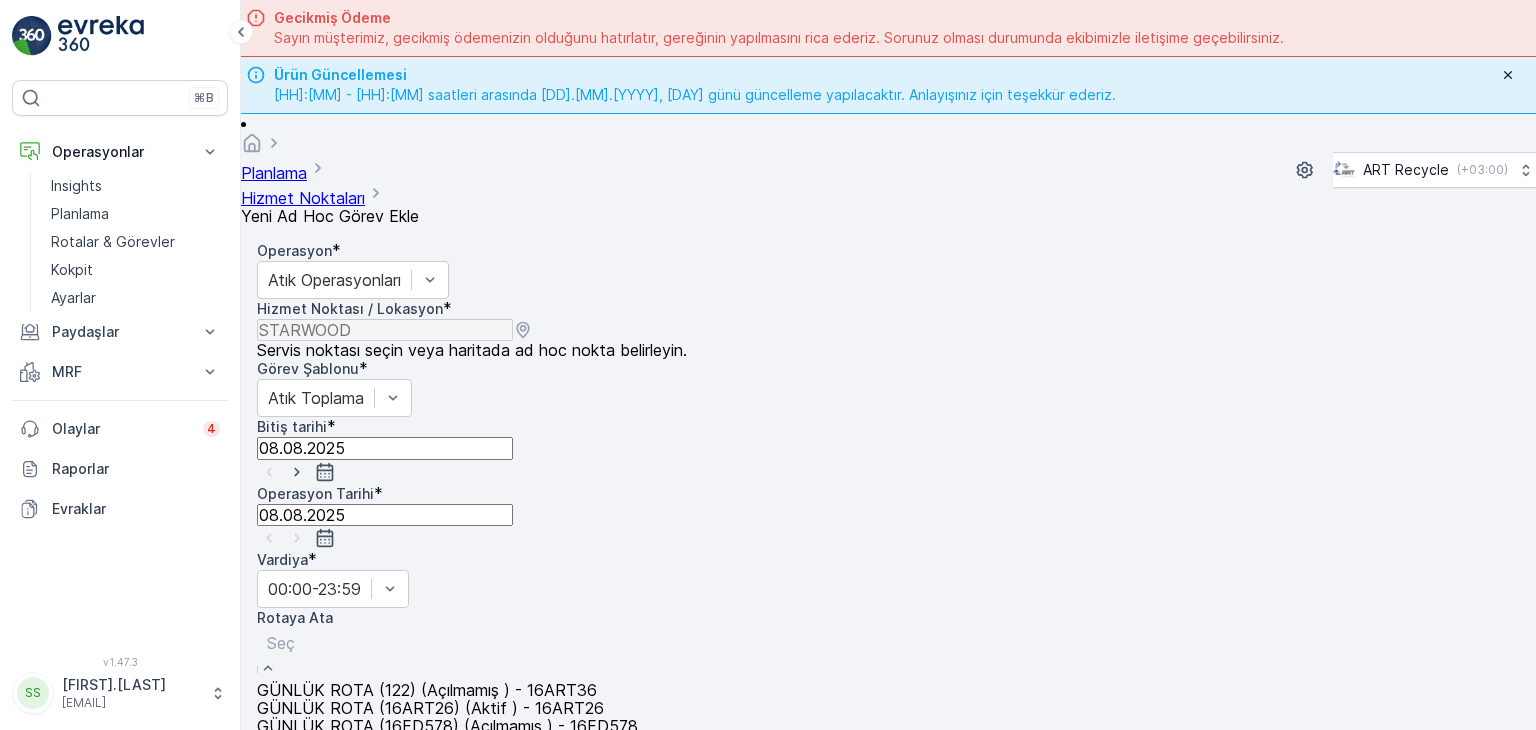 click on "GÜNLÜK ROTA (16ART176) (Açılmamış ) - 16ART176" at bounding box center (455, 780) 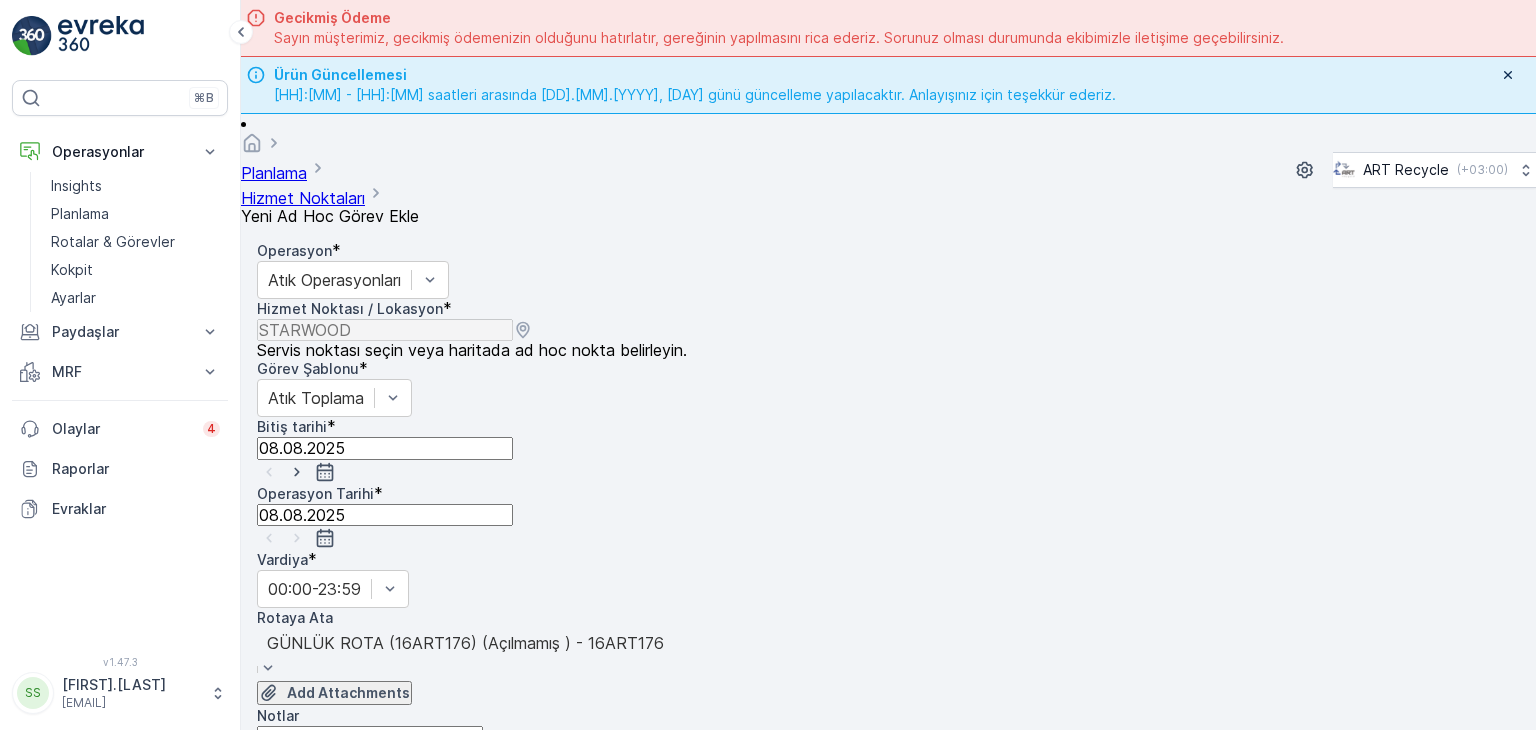 click on "Add Attachments" at bounding box center (888, 693) 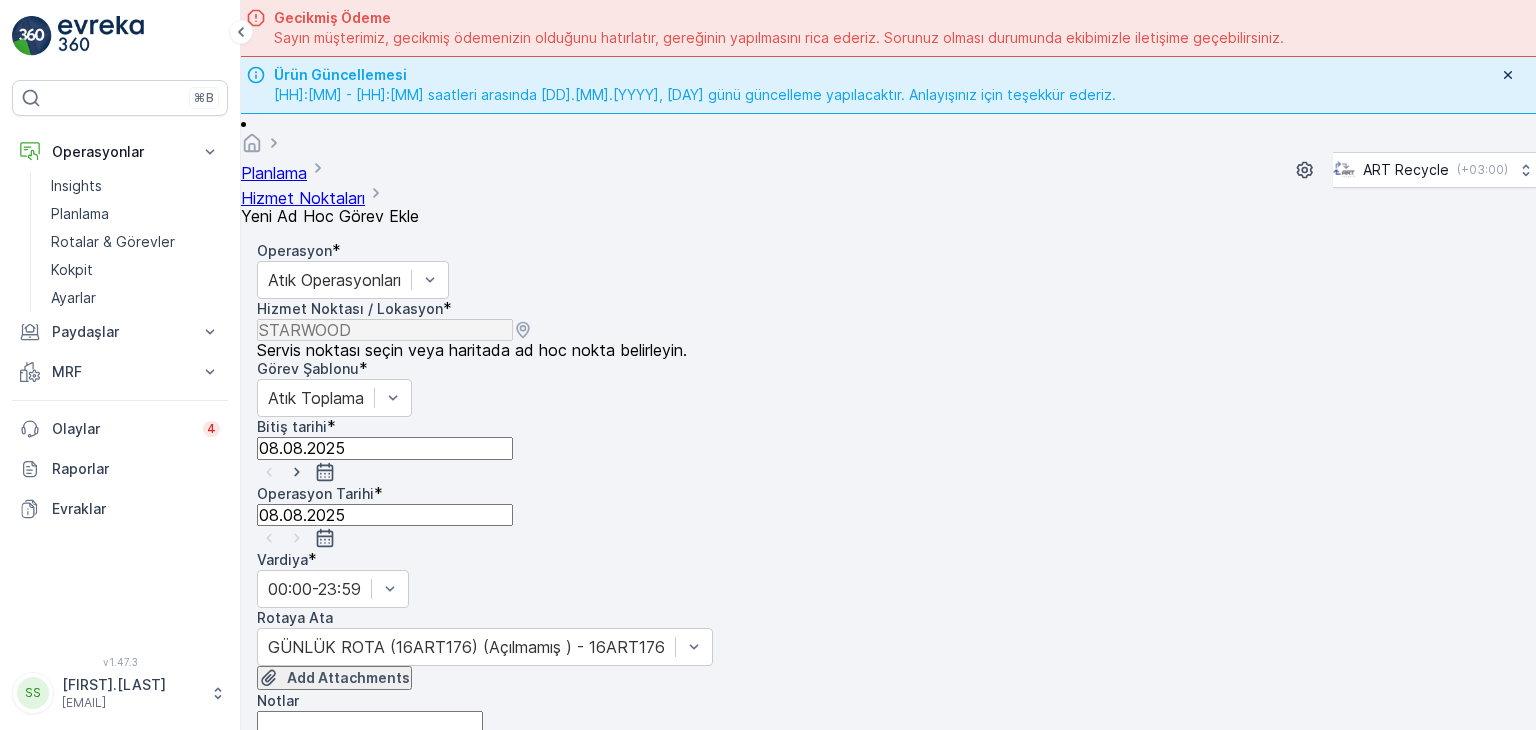 scroll, scrollTop: 368, scrollLeft: 0, axis: vertical 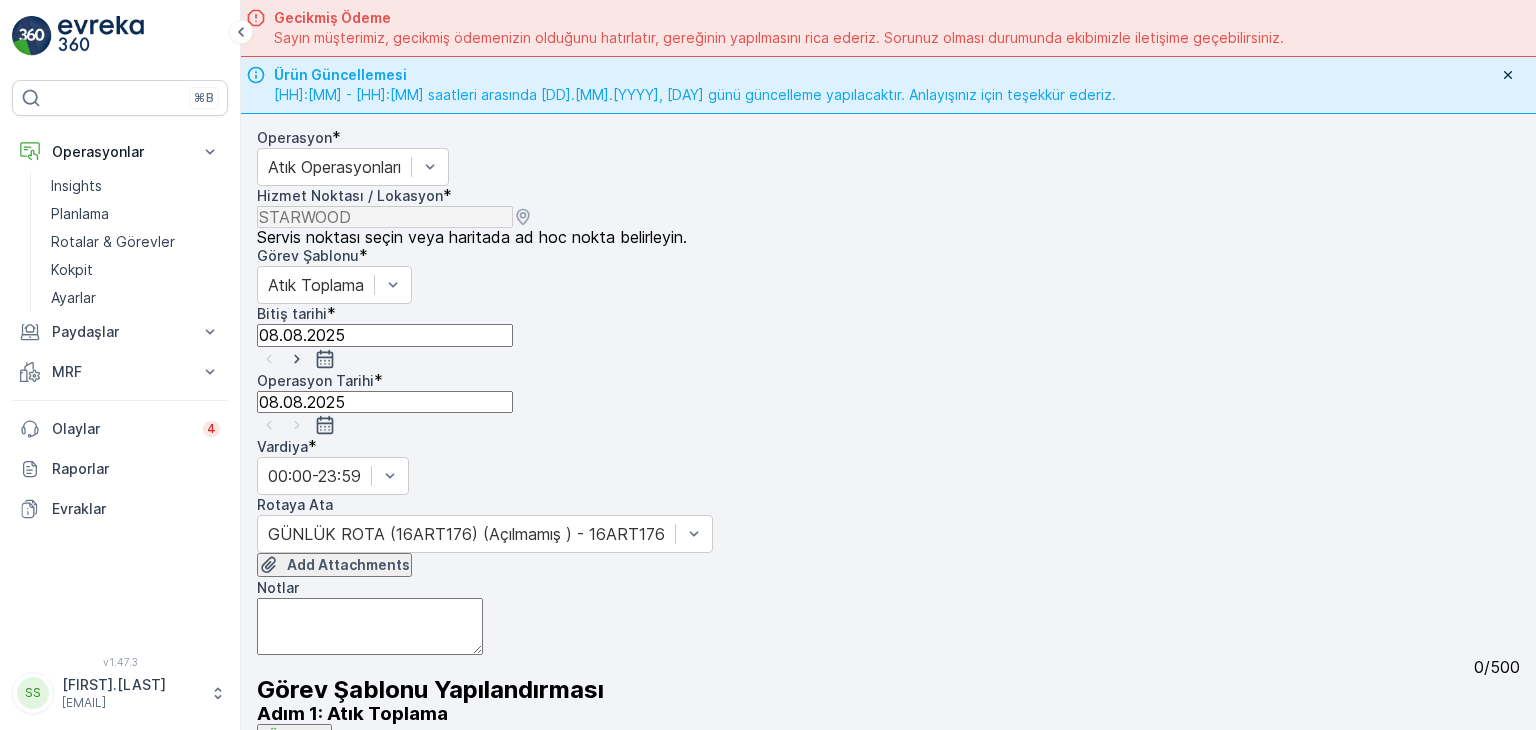 click on "Gönder" at bounding box center (360, 845) 